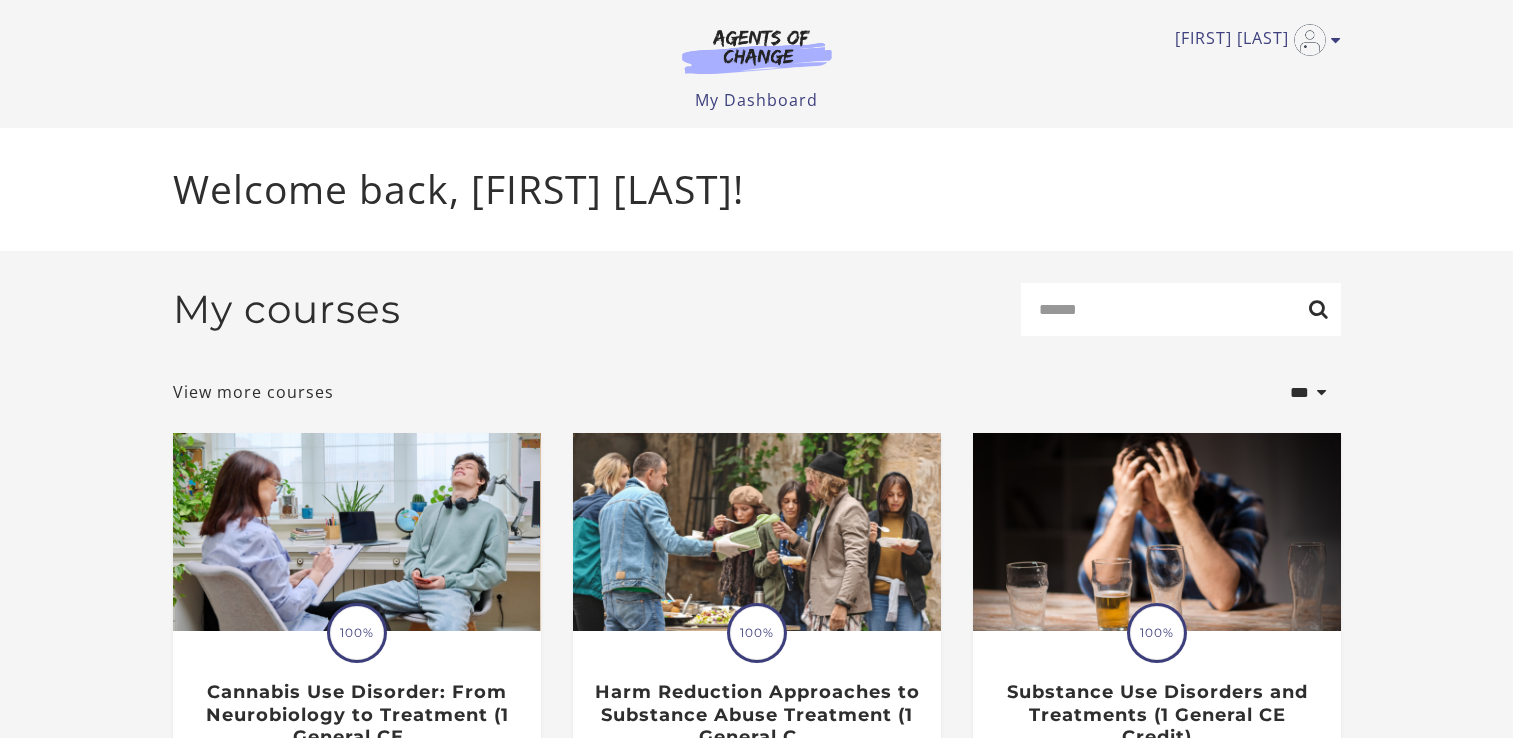 scroll, scrollTop: 0, scrollLeft: 0, axis: both 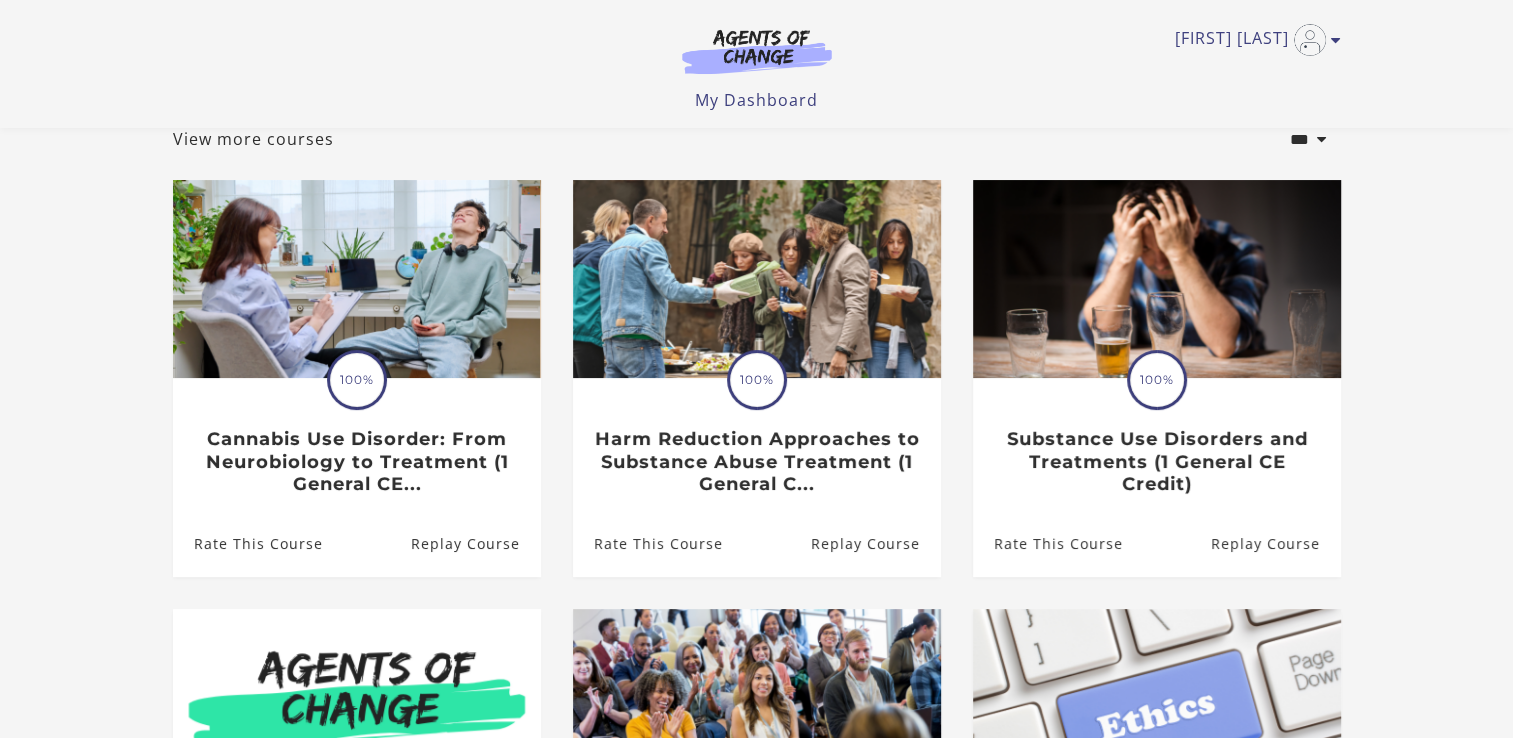 drag, startPoint x: 1493, startPoint y: 259, endPoint x: 1489, endPoint y: 228, distance: 31.257 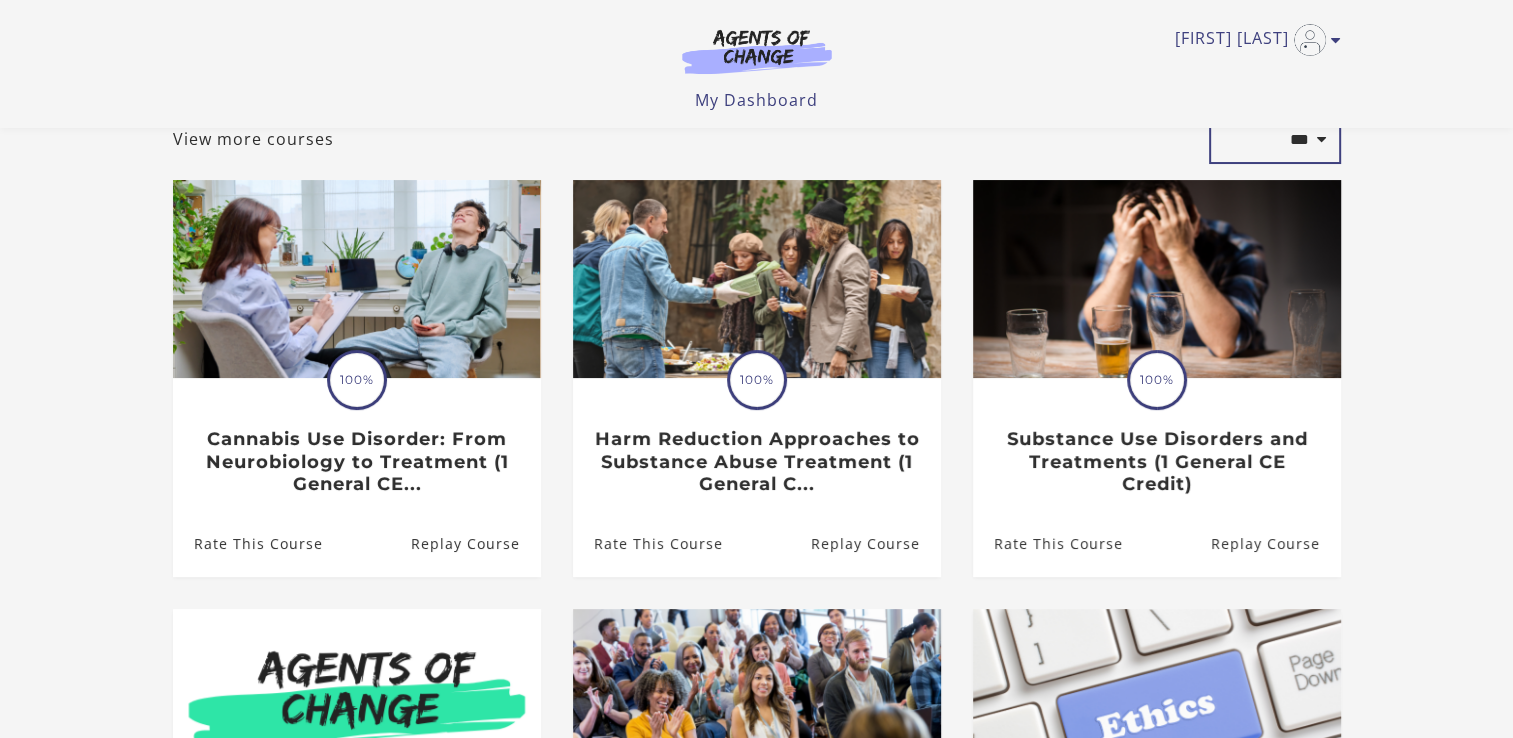 click on "**********" at bounding box center (1275, 140) 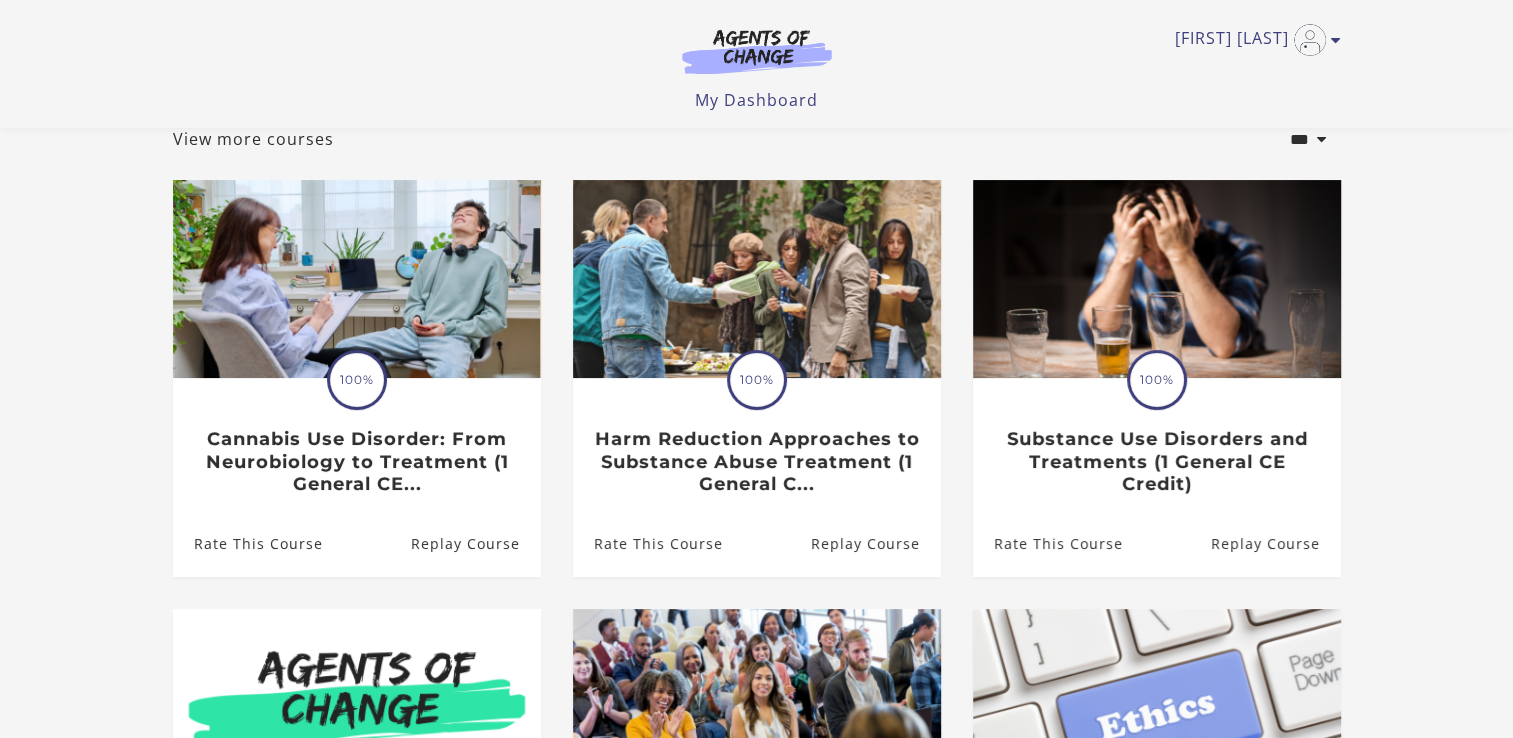click on "**********" at bounding box center (756, 550) 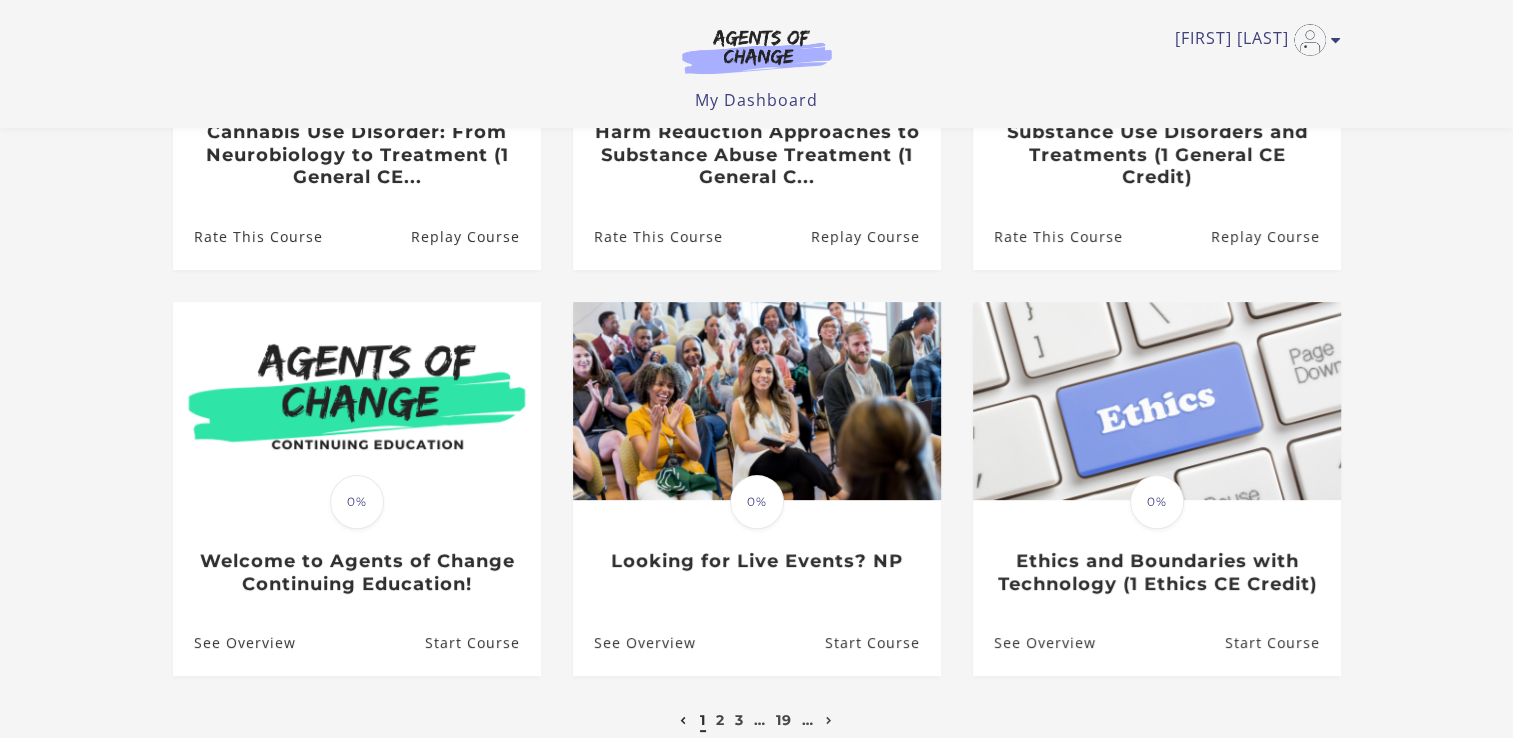 scroll, scrollTop: 512, scrollLeft: 0, axis: vertical 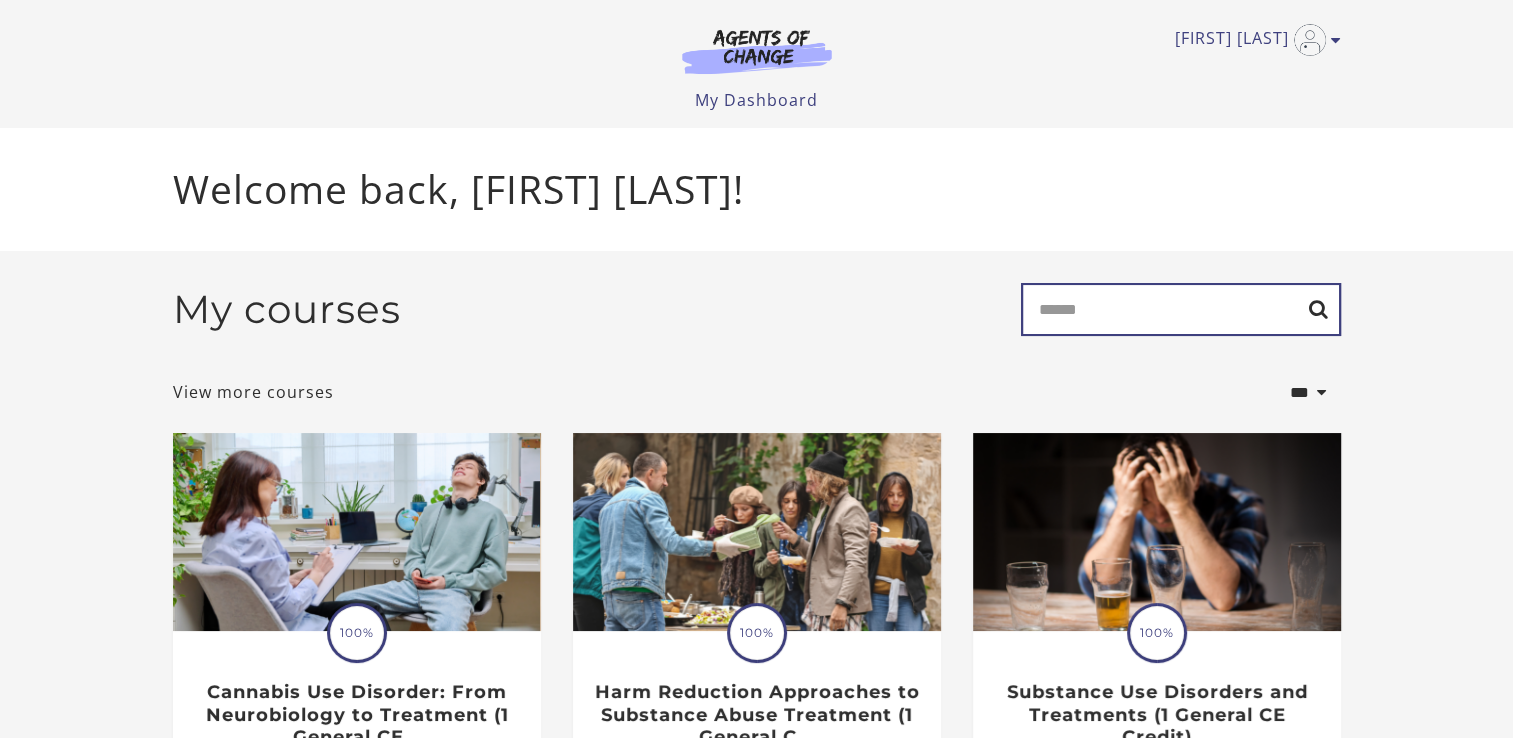 click on "Search" at bounding box center (1181, 309) 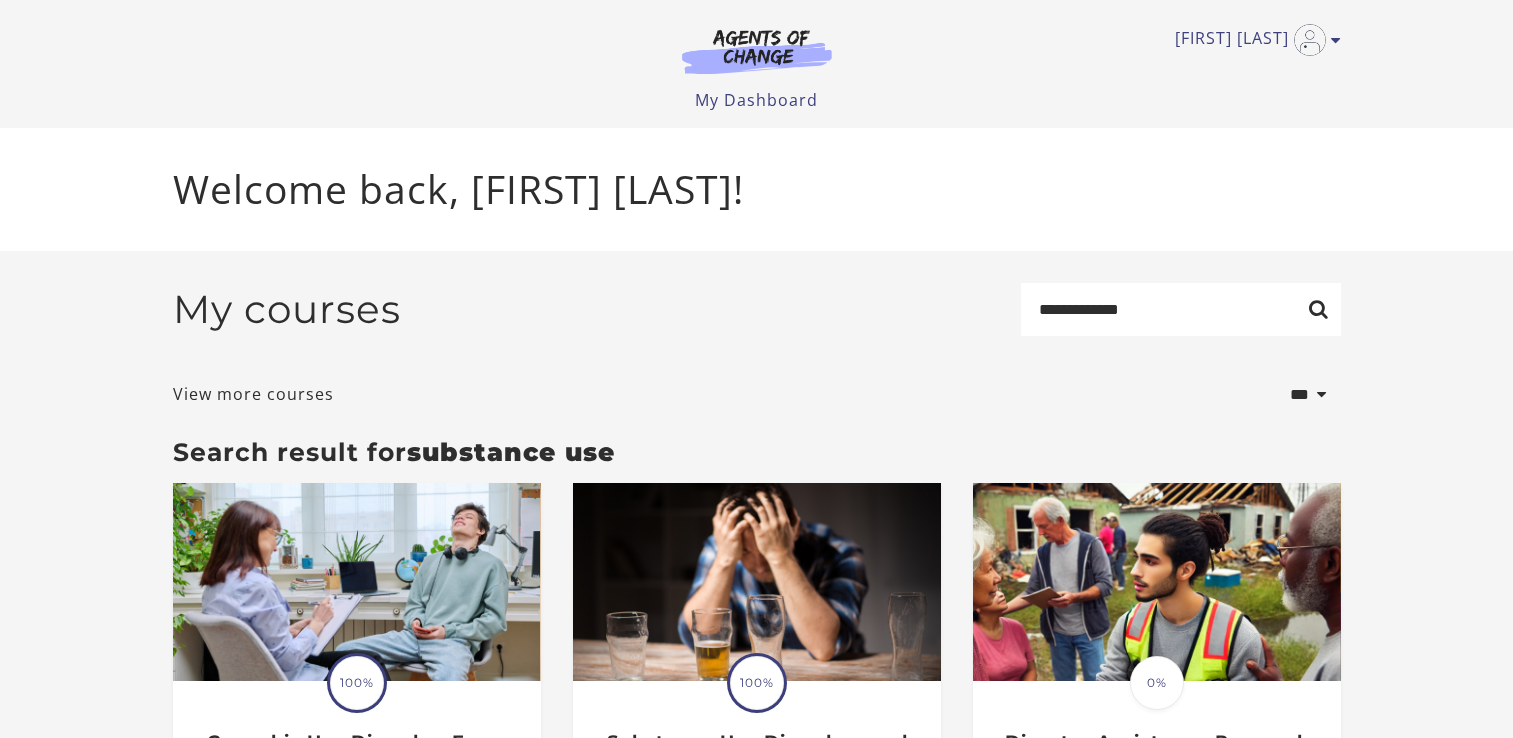 scroll, scrollTop: 0, scrollLeft: 0, axis: both 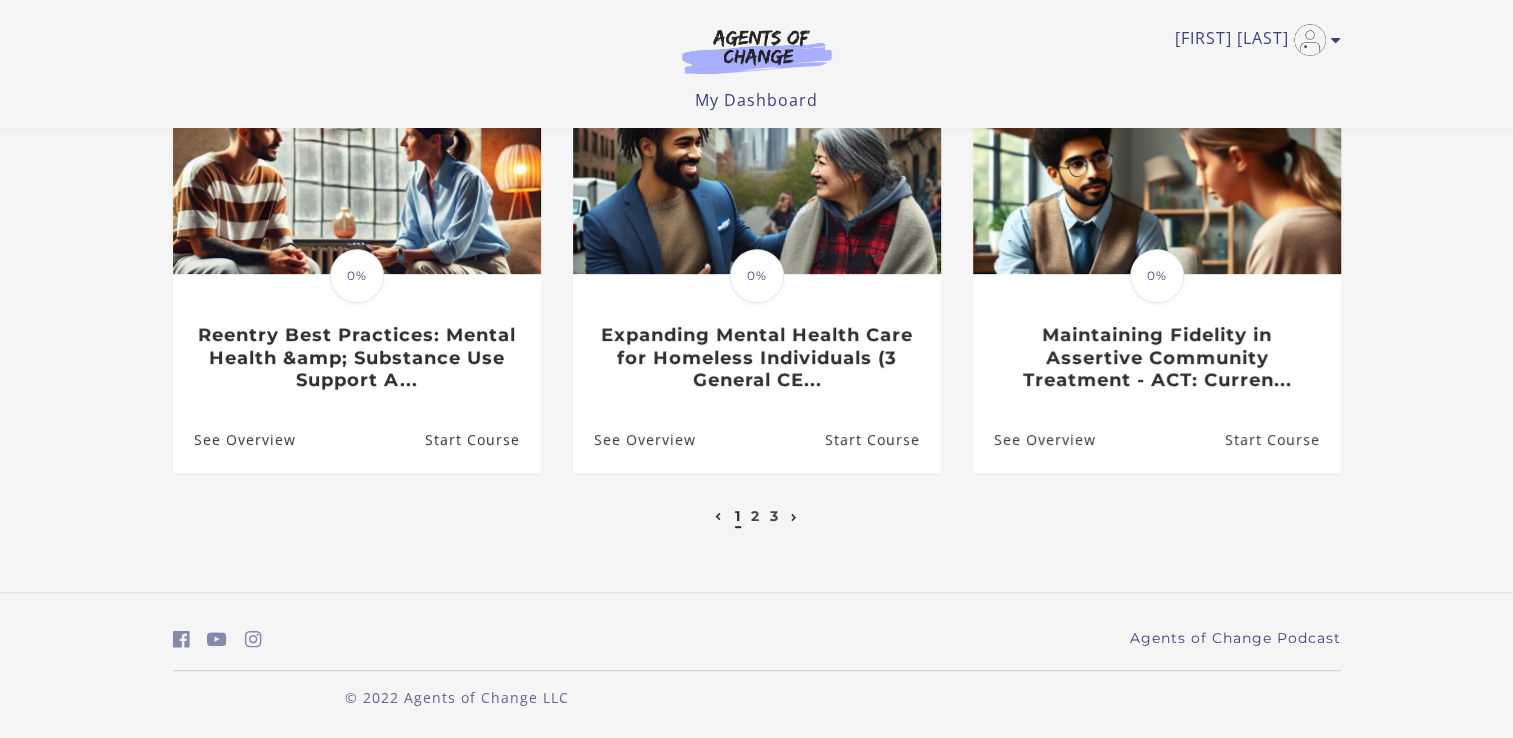click at bounding box center (794, 518) 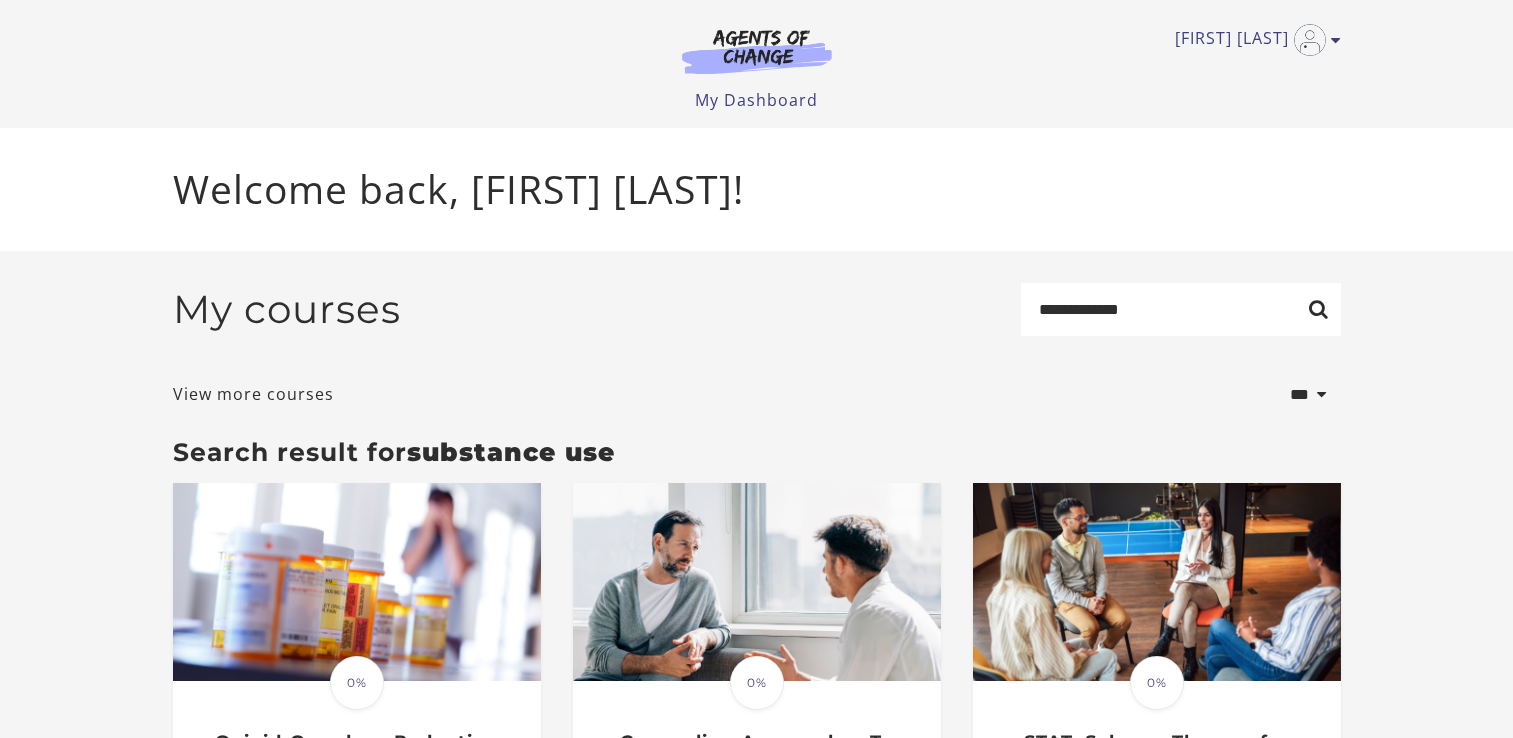 scroll, scrollTop: 0, scrollLeft: 0, axis: both 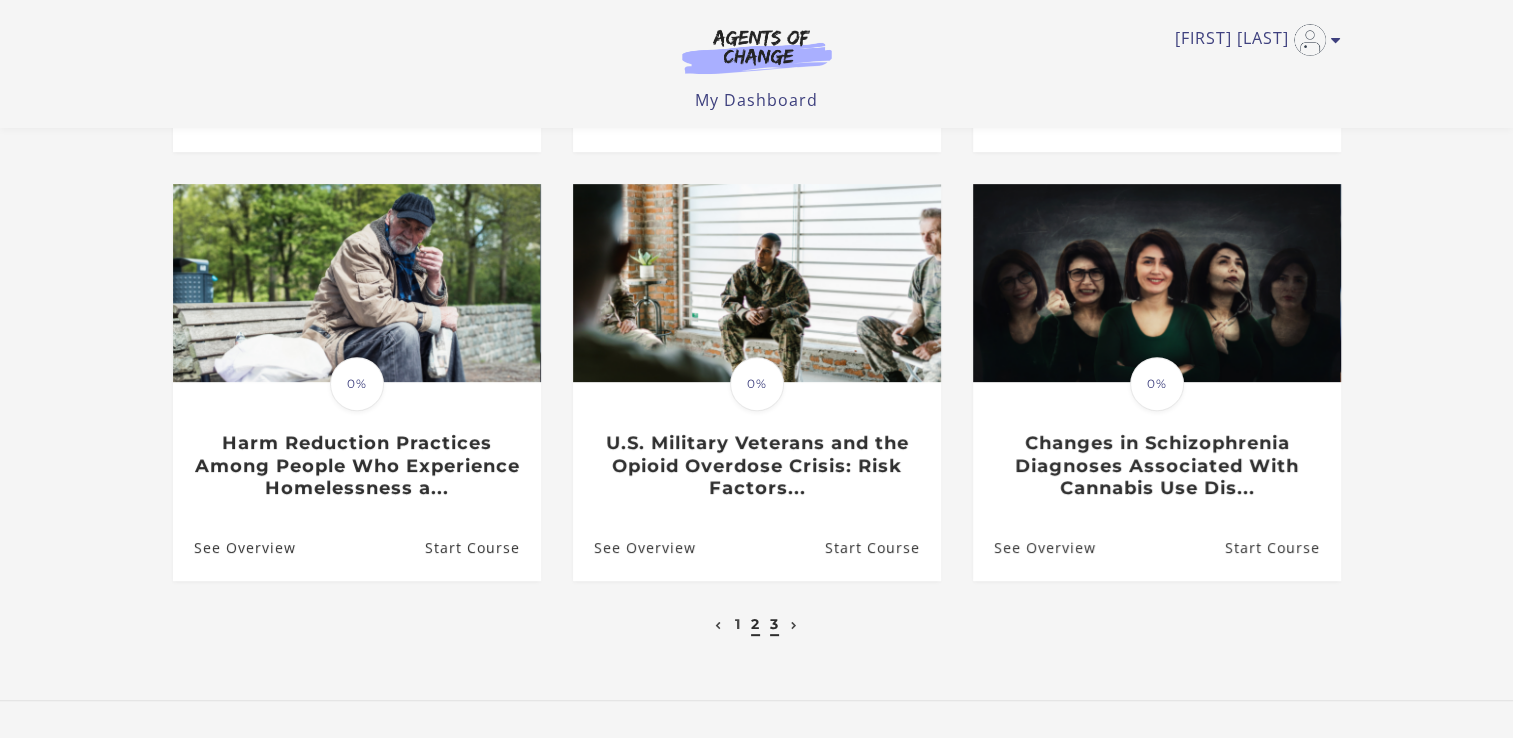 click on "3" at bounding box center (774, 624) 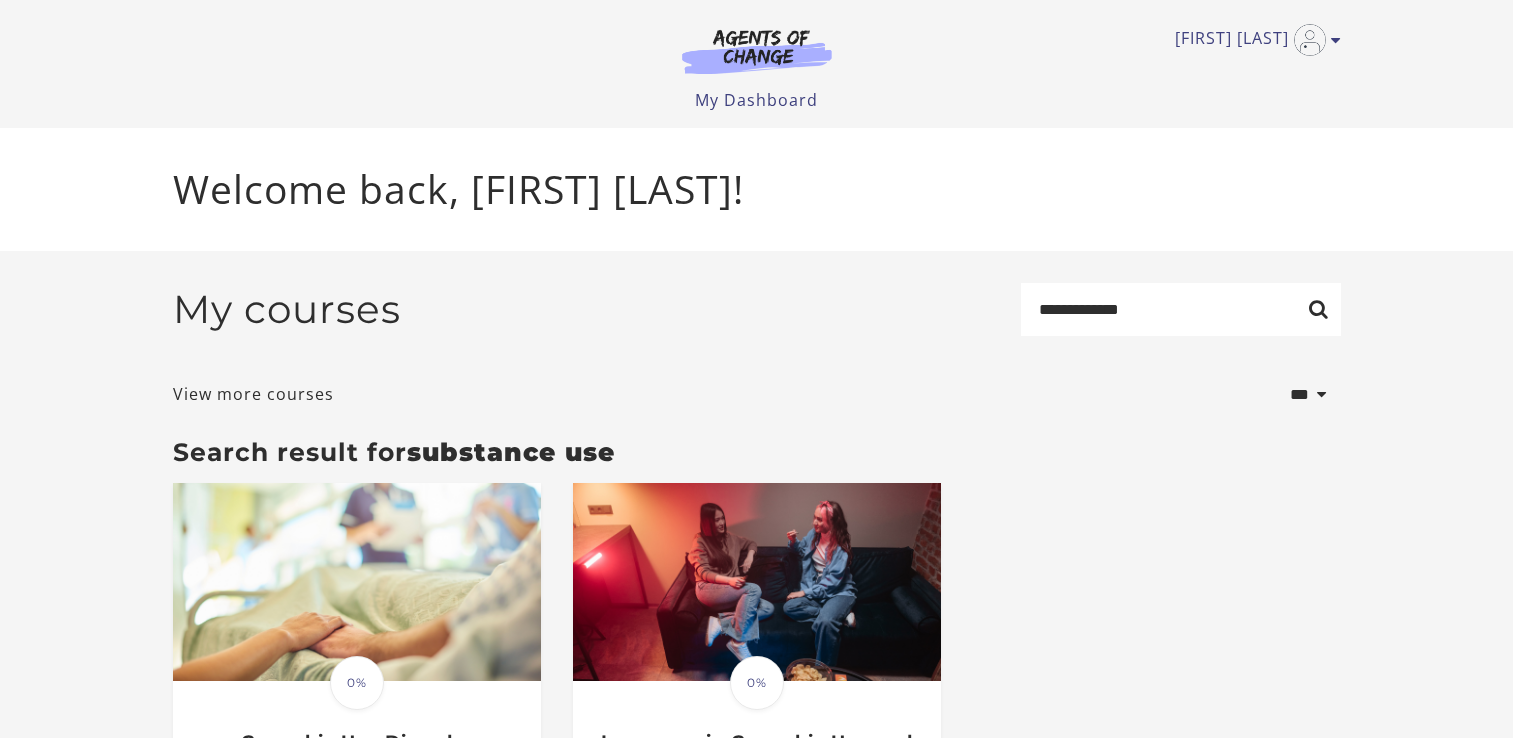 scroll, scrollTop: 0, scrollLeft: 0, axis: both 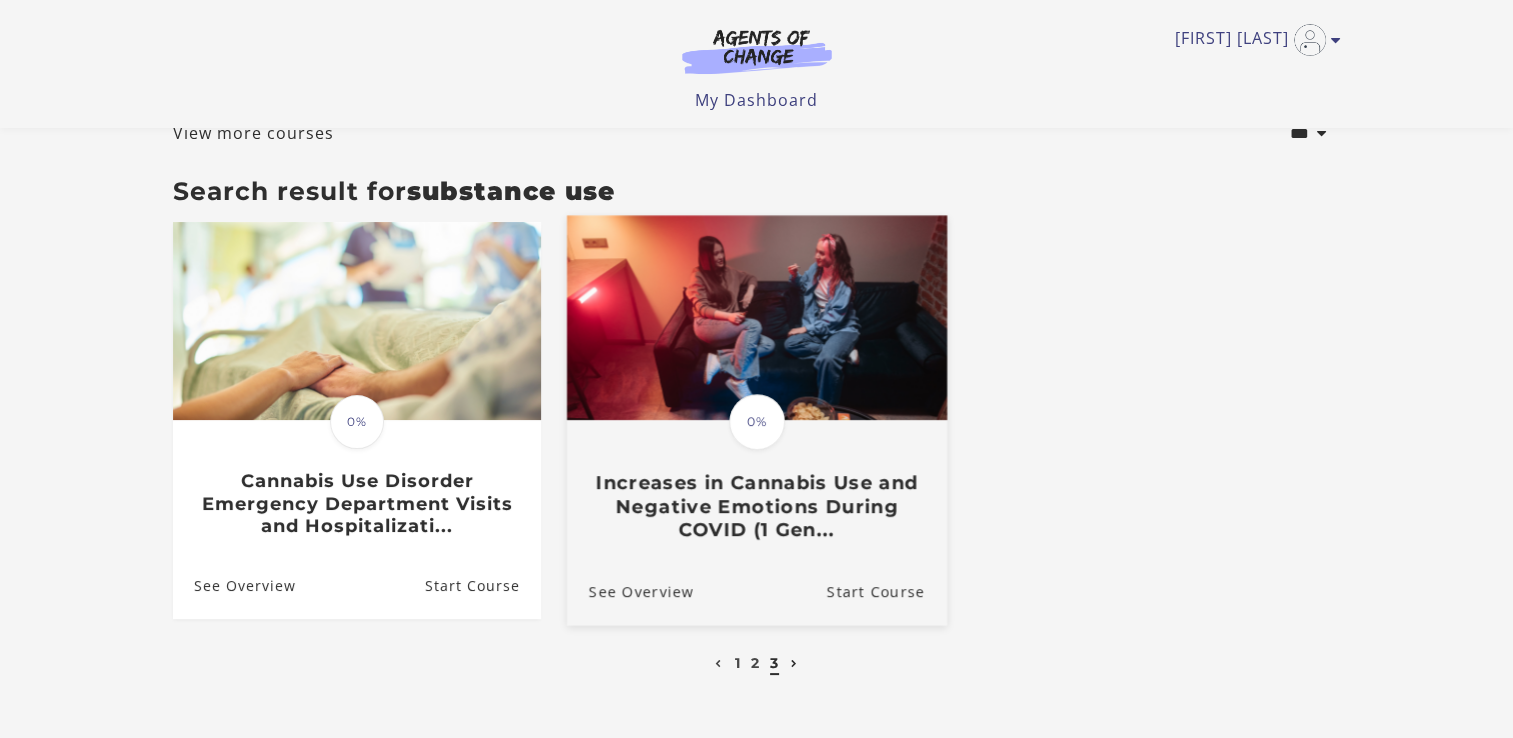 click at bounding box center (756, 318) 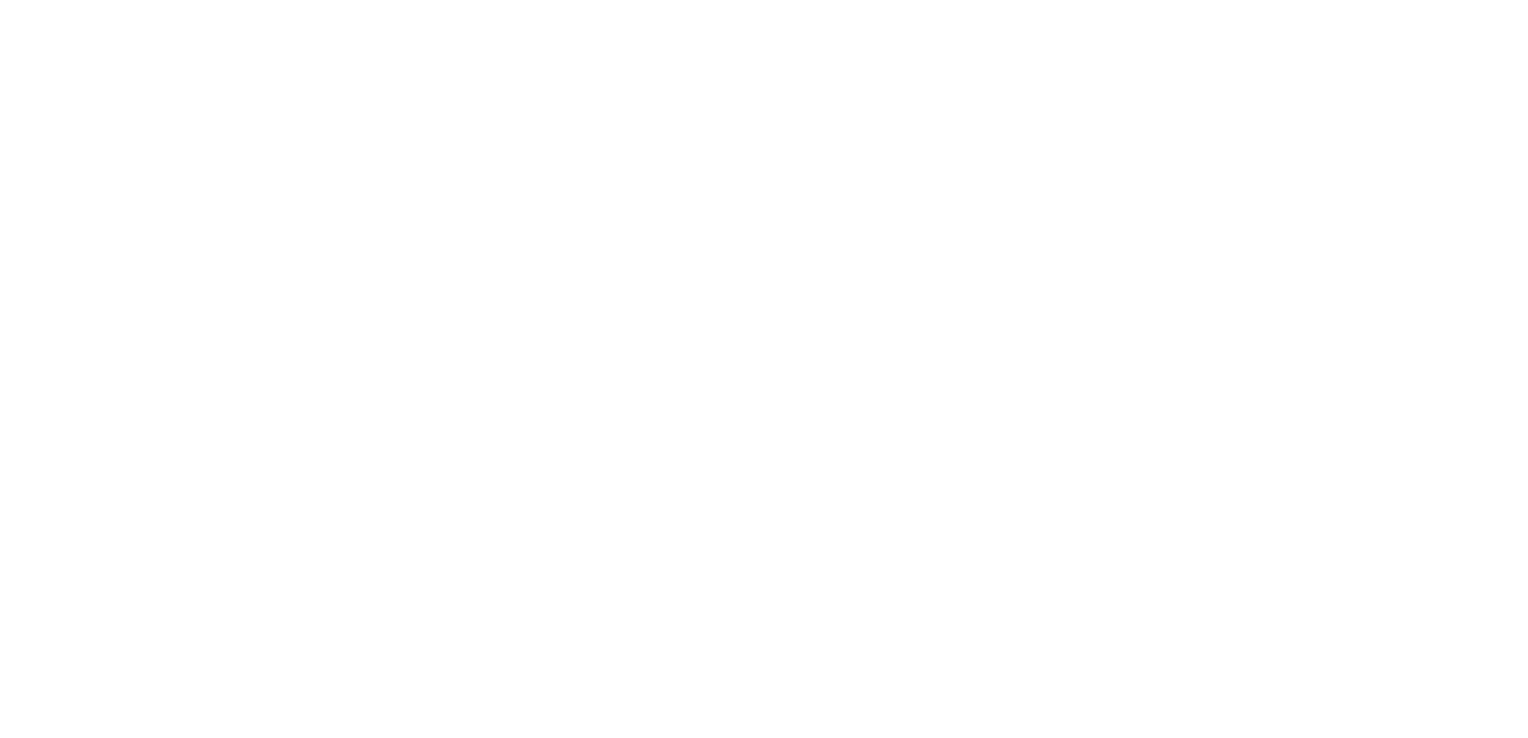 scroll, scrollTop: 0, scrollLeft: 0, axis: both 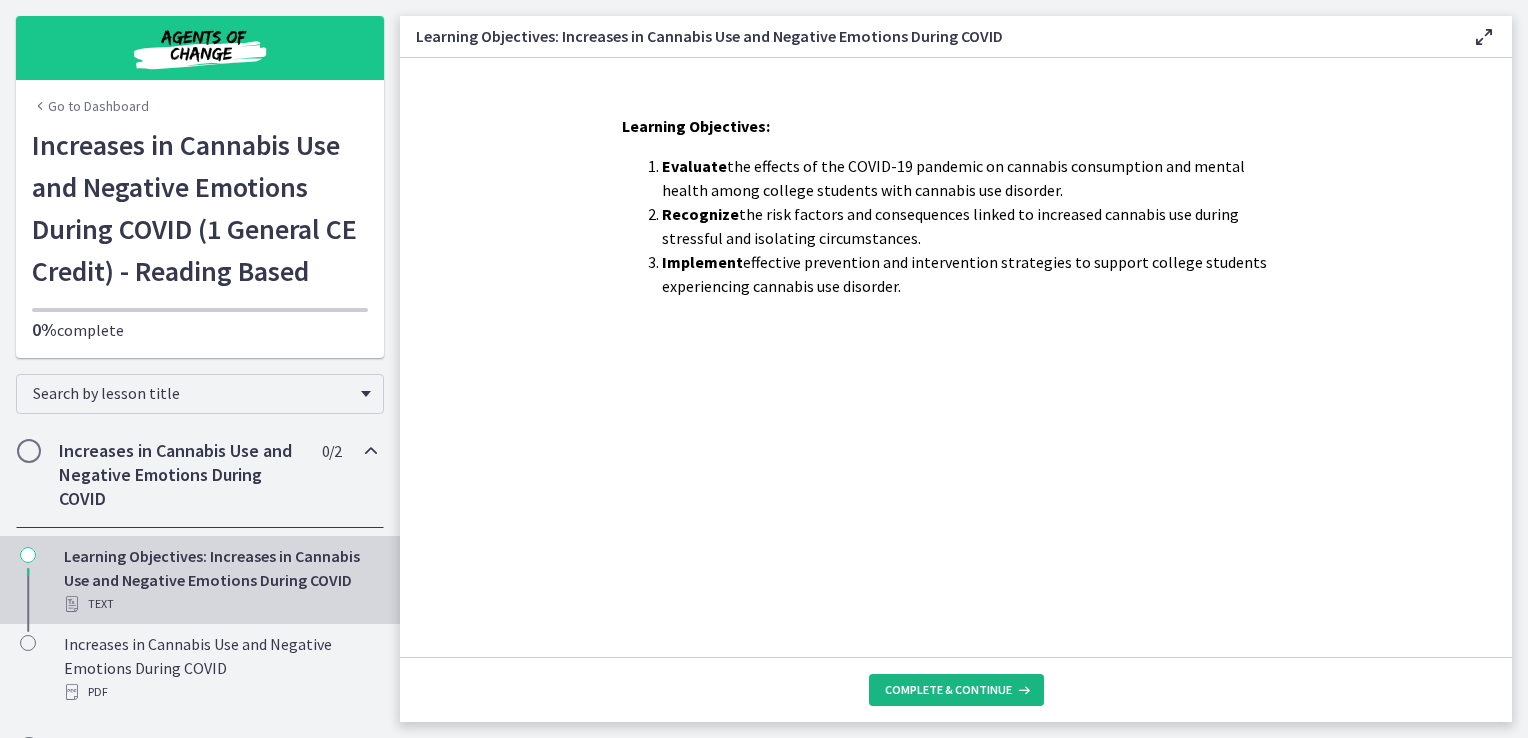 click on "Complete & continue" at bounding box center (948, 690) 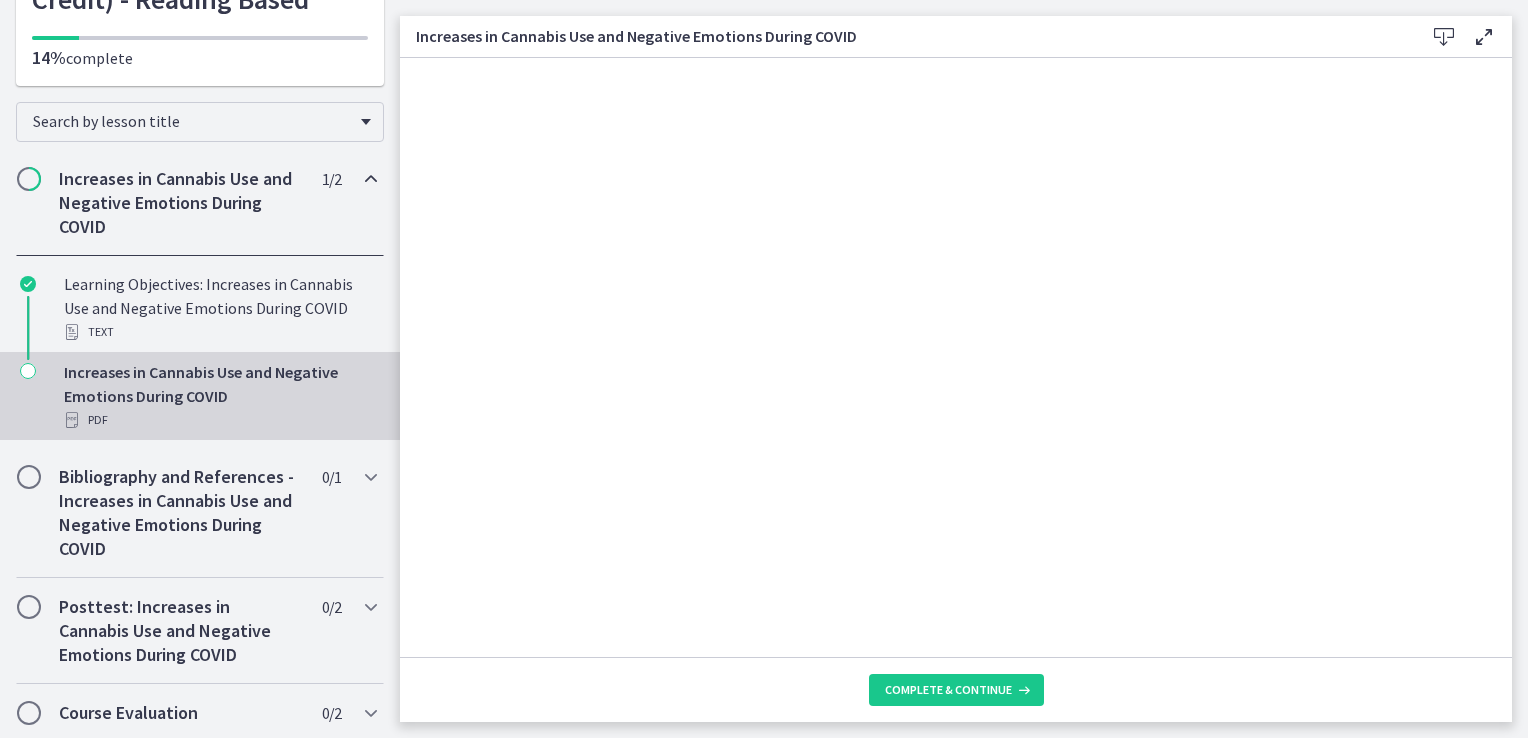 scroll, scrollTop: 275, scrollLeft: 0, axis: vertical 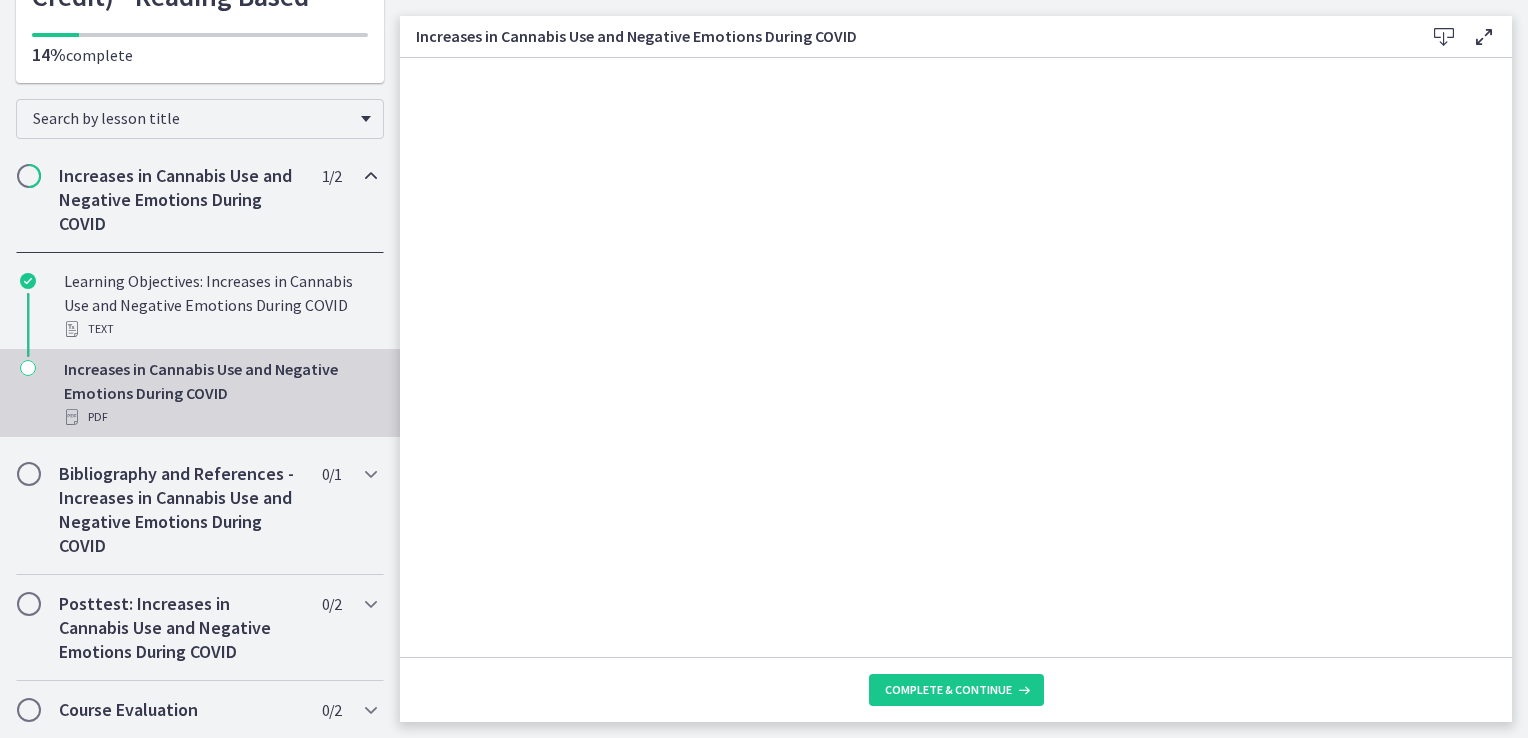 click on "Increases in Cannabis Use and Negative Emotions During COVID
PDF" at bounding box center [220, 393] 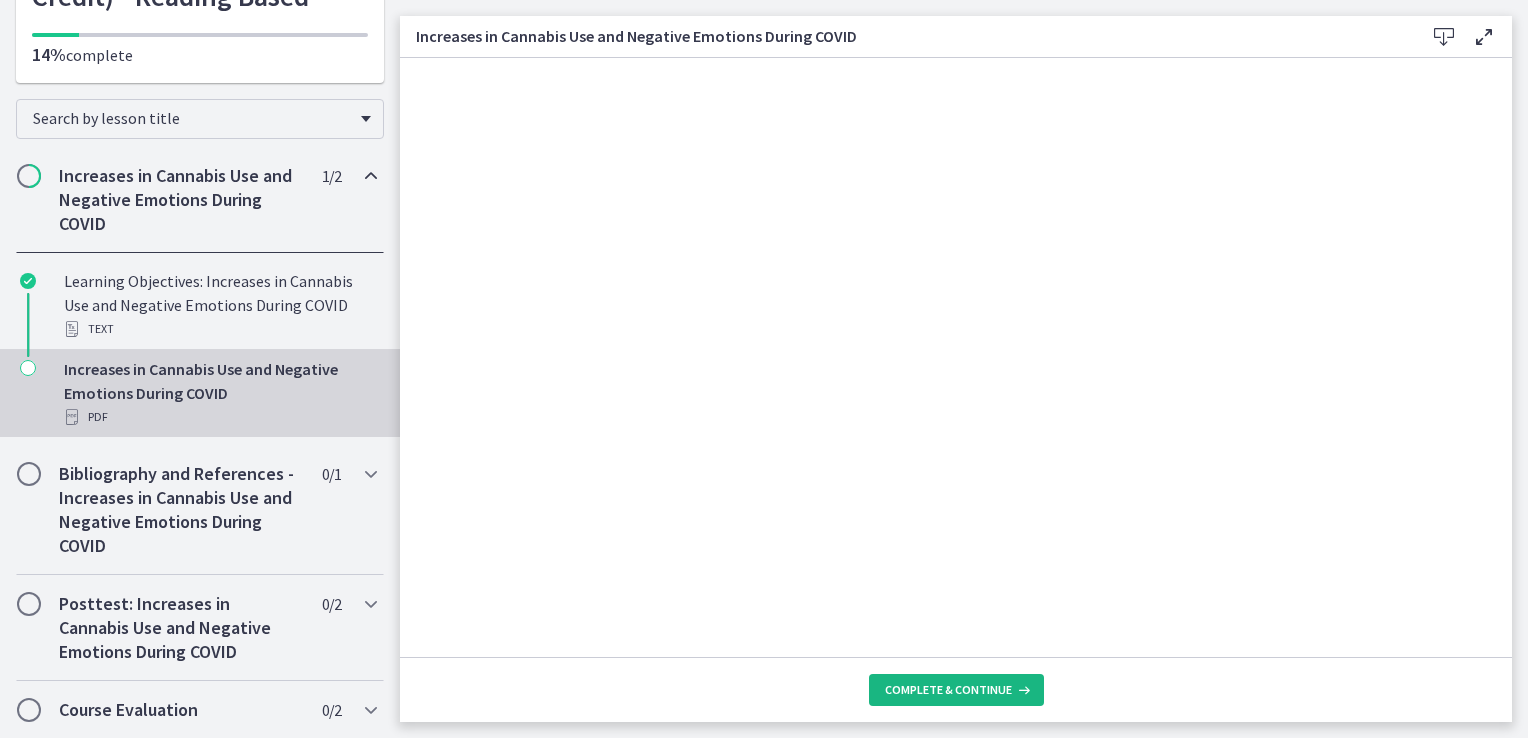 click on "Complete & continue" at bounding box center [948, 690] 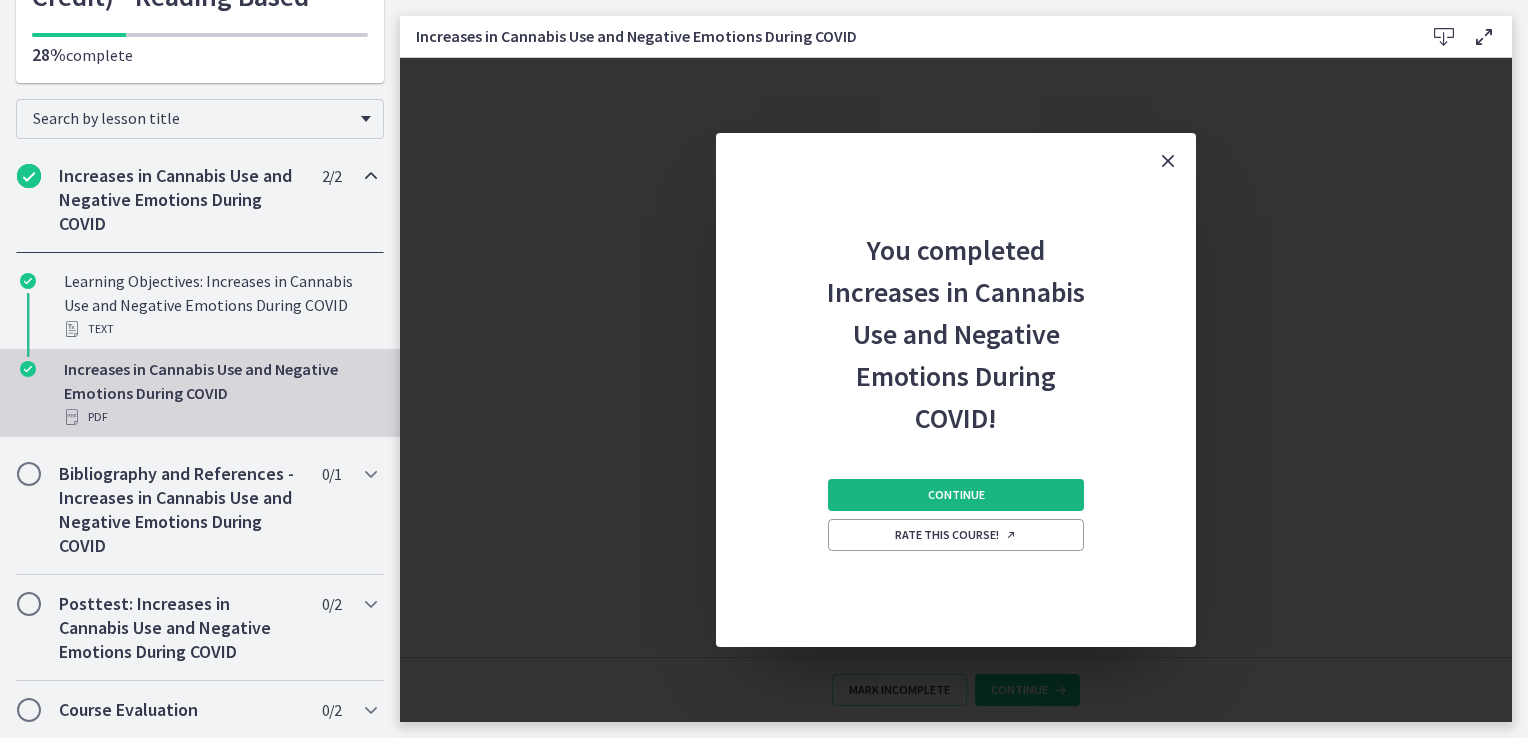 click on "Continue" at bounding box center [956, 495] 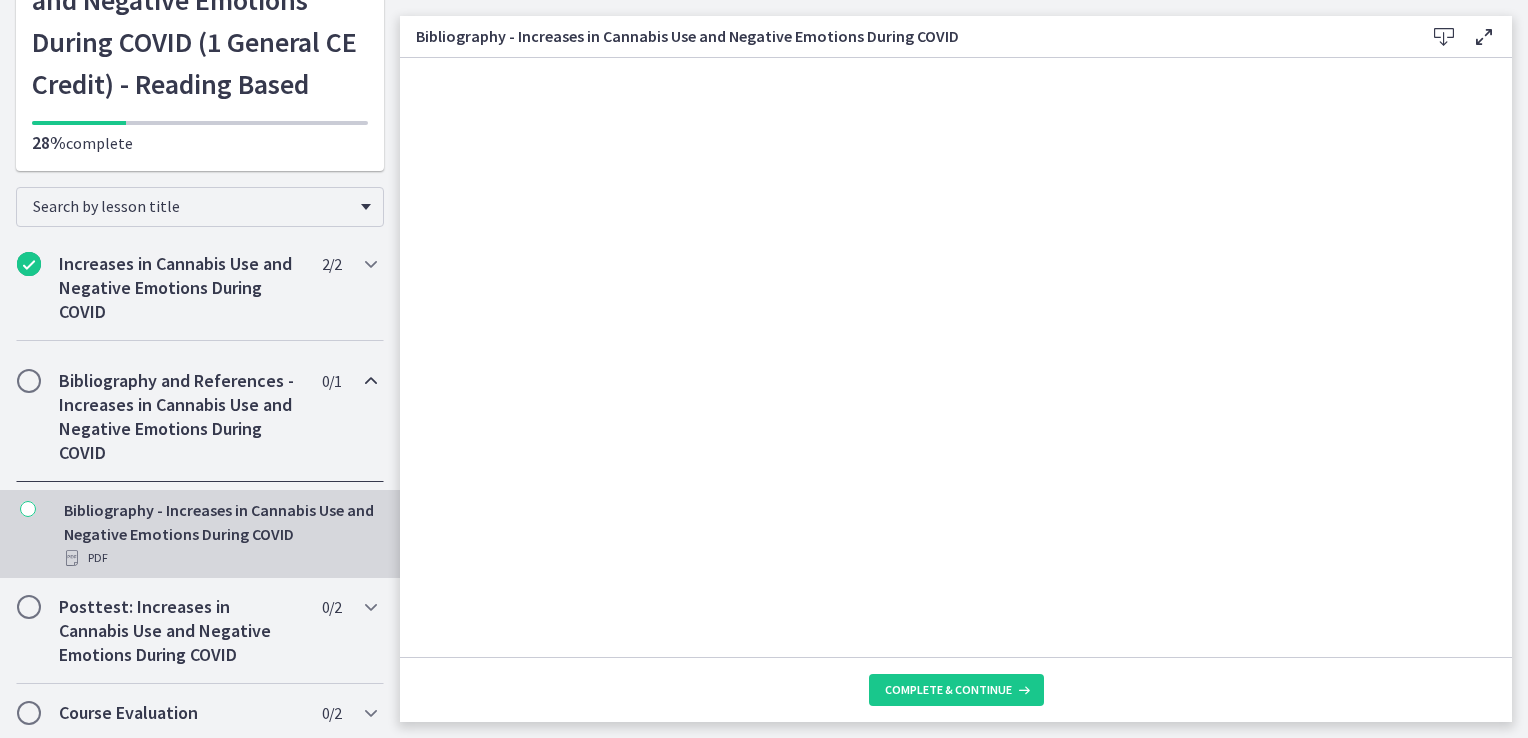 scroll, scrollTop: 187, scrollLeft: 0, axis: vertical 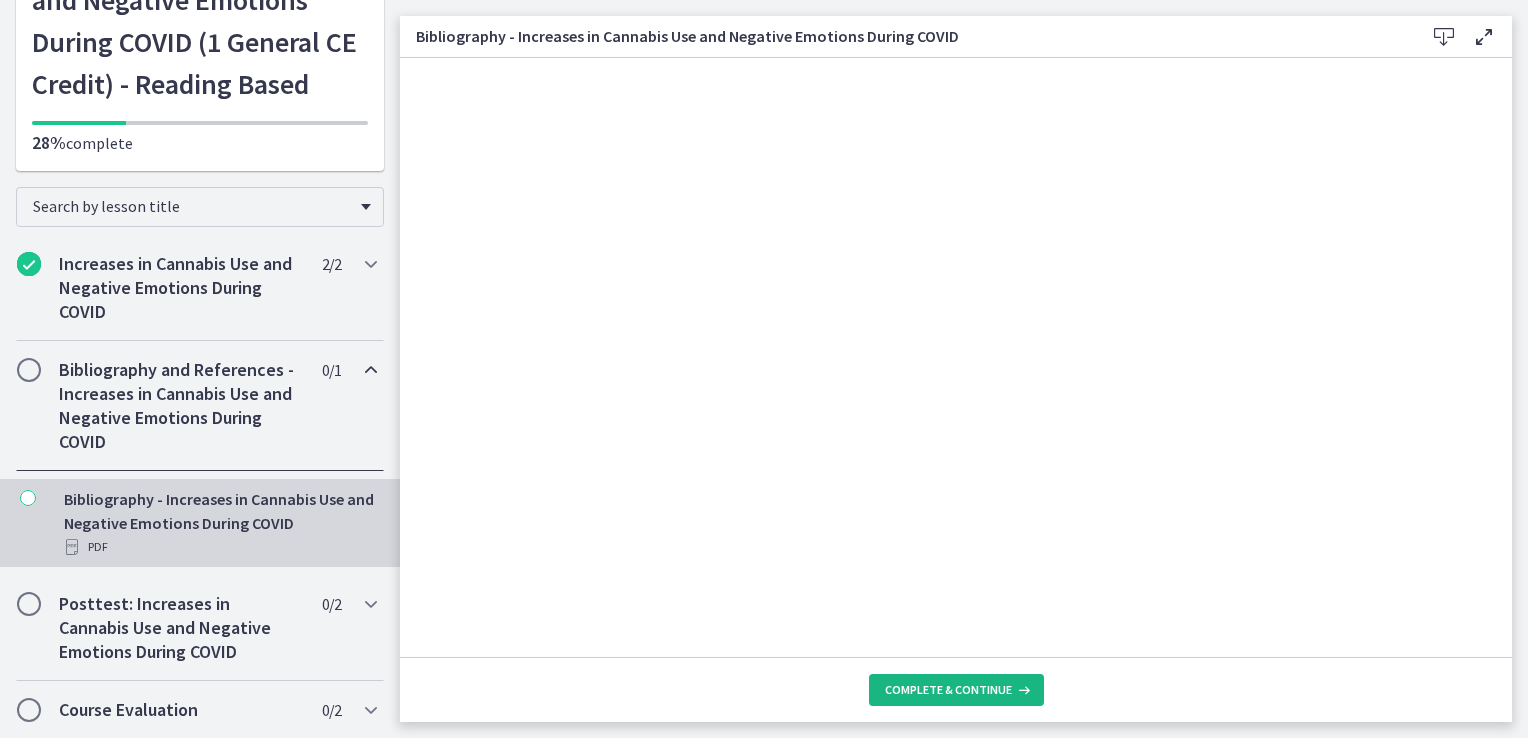 click on "Complete & continue" at bounding box center [948, 690] 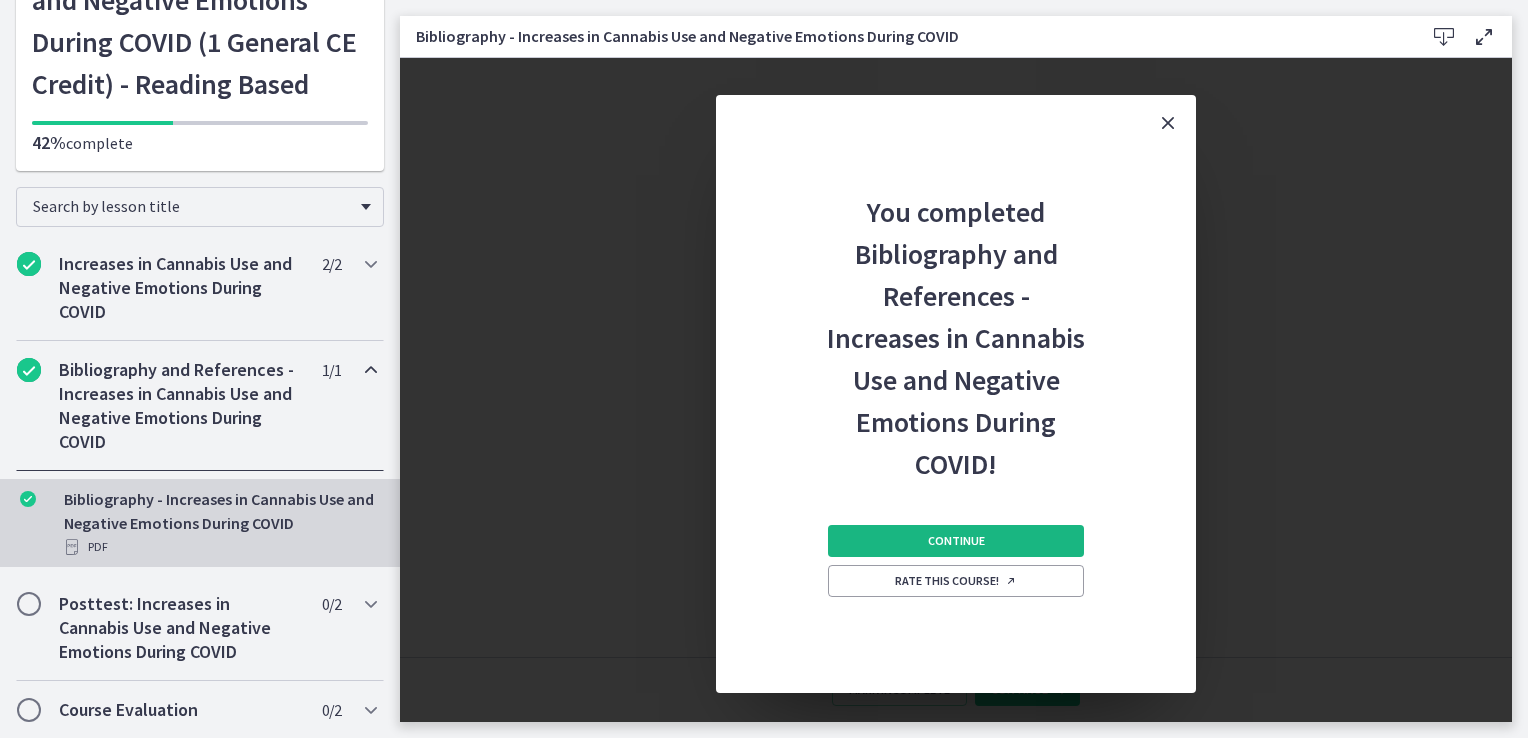 click on "Continue" at bounding box center [956, 541] 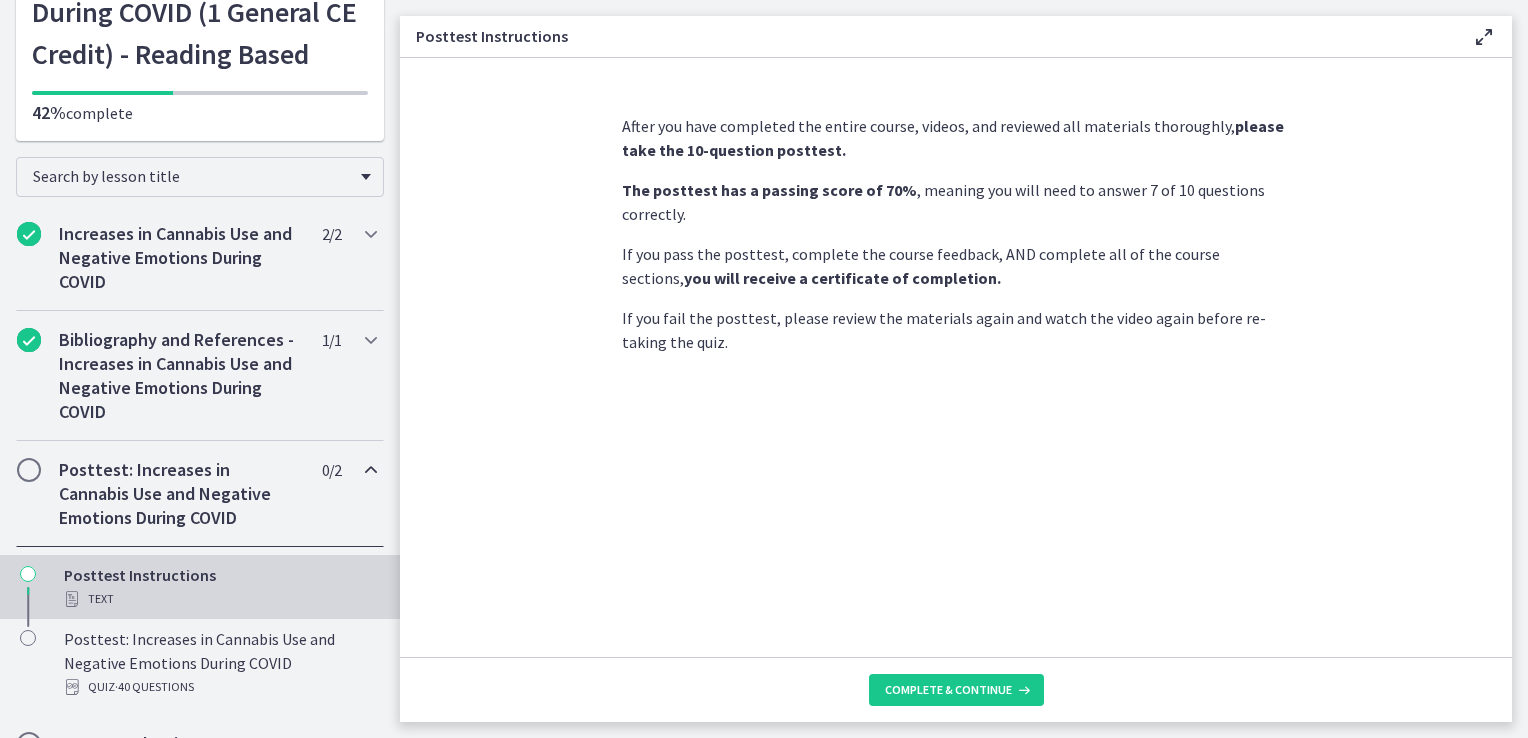 scroll, scrollTop: 251, scrollLeft: 0, axis: vertical 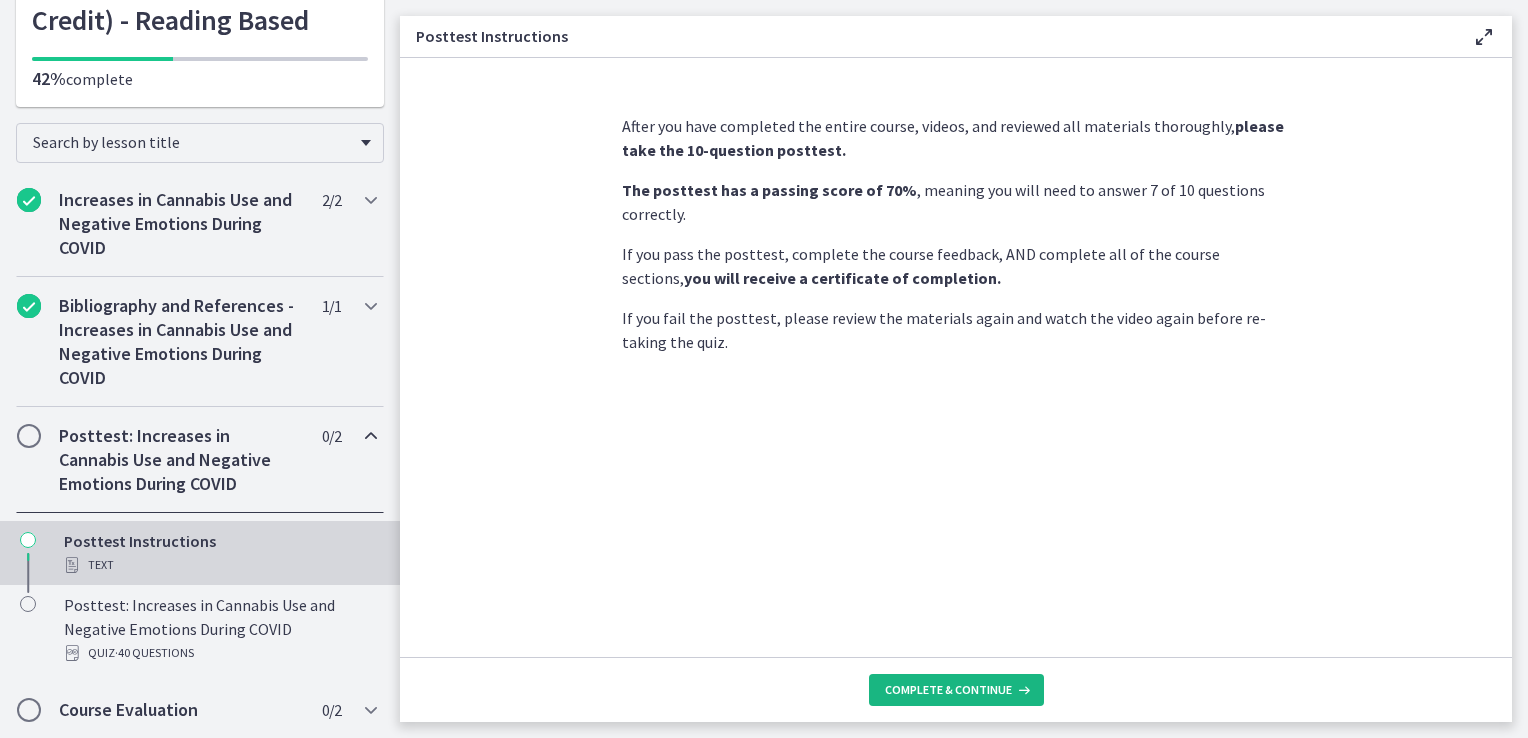 click on "Complete & continue" at bounding box center [948, 690] 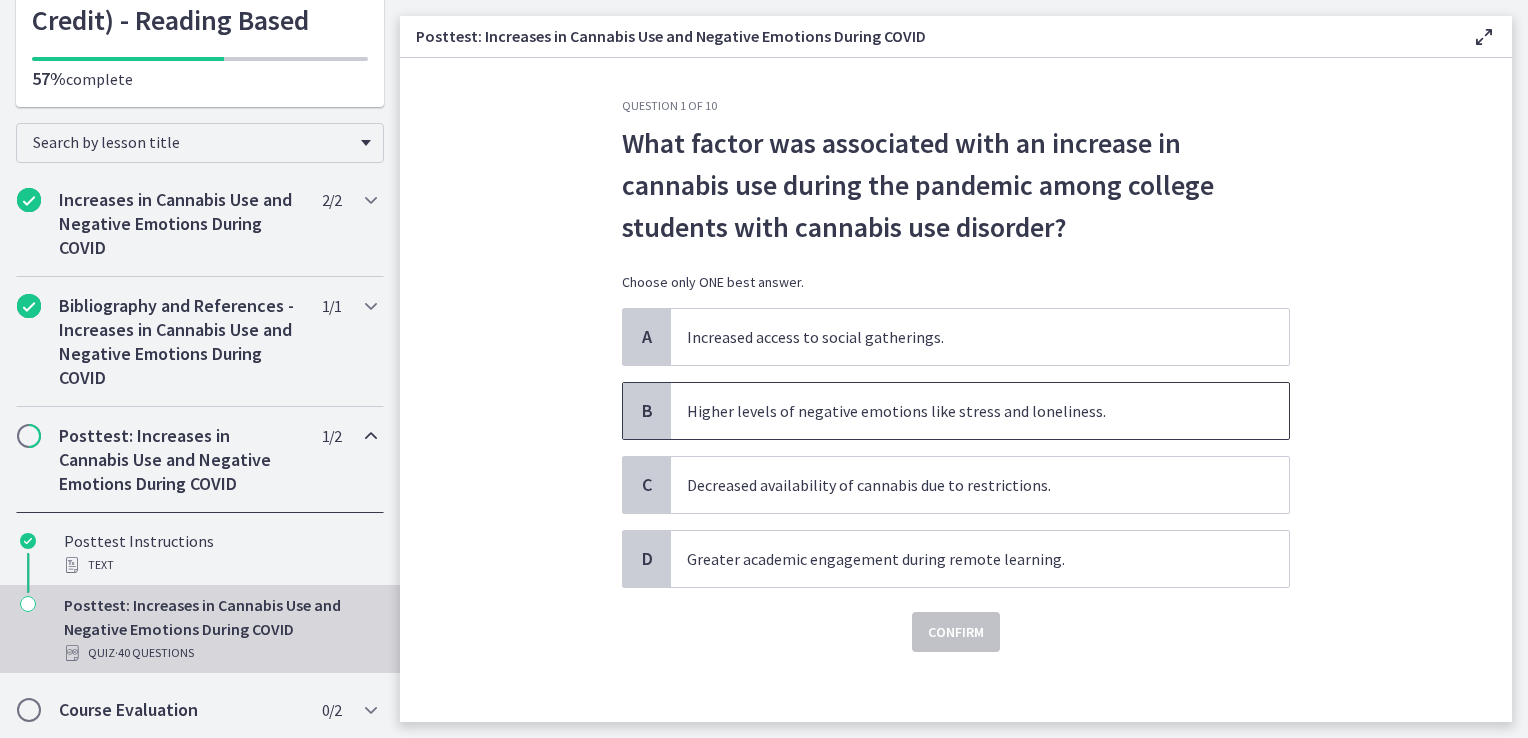 click on "Higher levels of negative emotions like stress and loneliness." at bounding box center [980, 411] 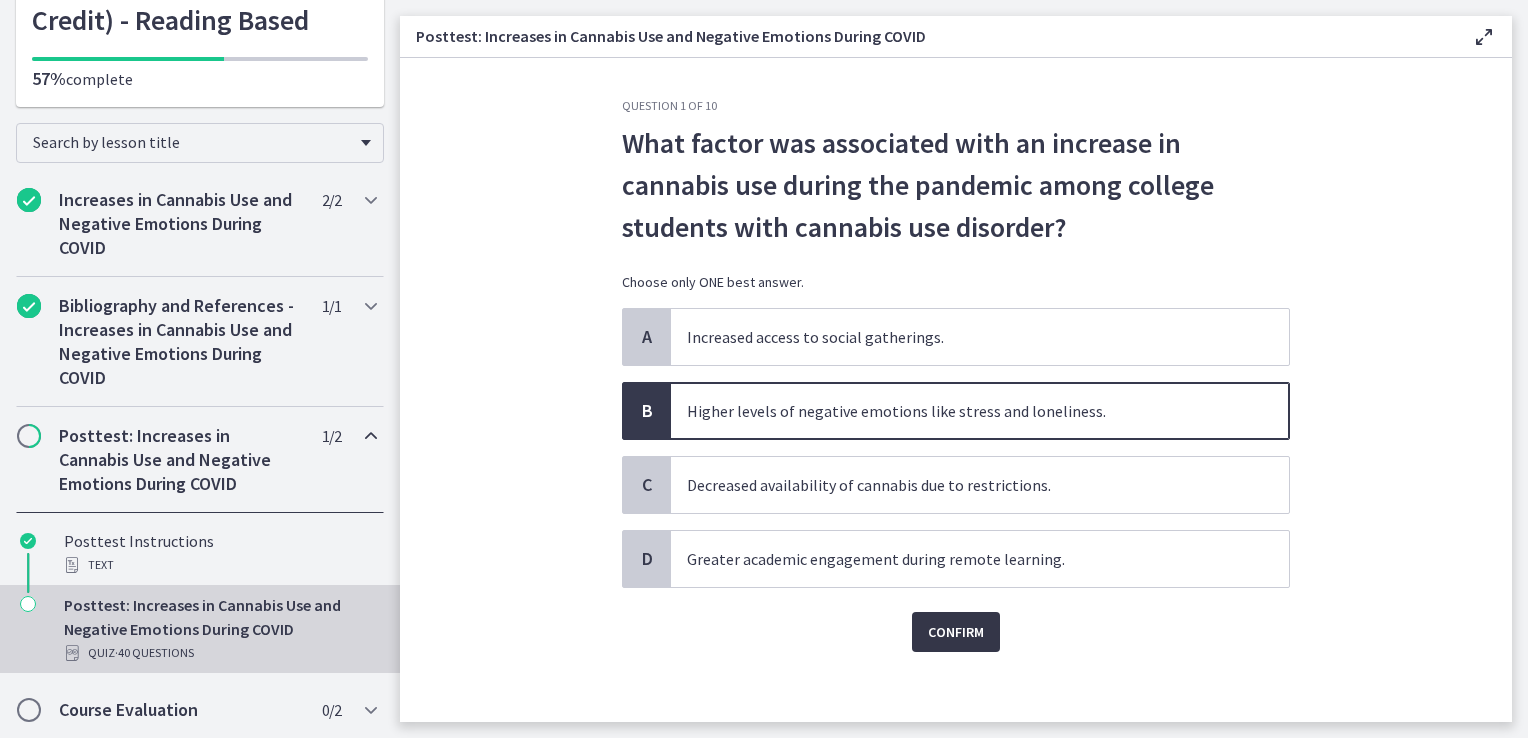 click on "Confirm" at bounding box center (956, 632) 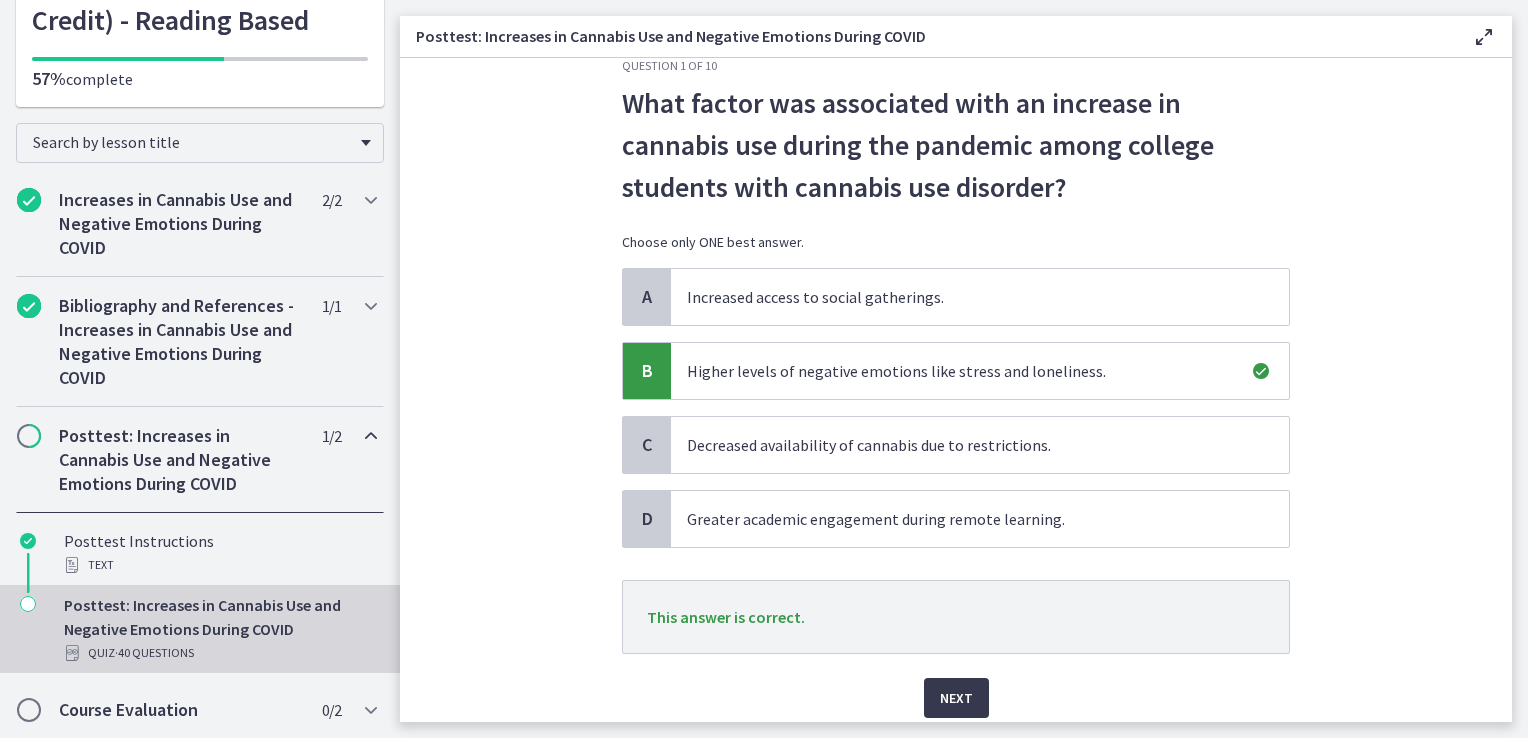 scroll, scrollTop: 113, scrollLeft: 0, axis: vertical 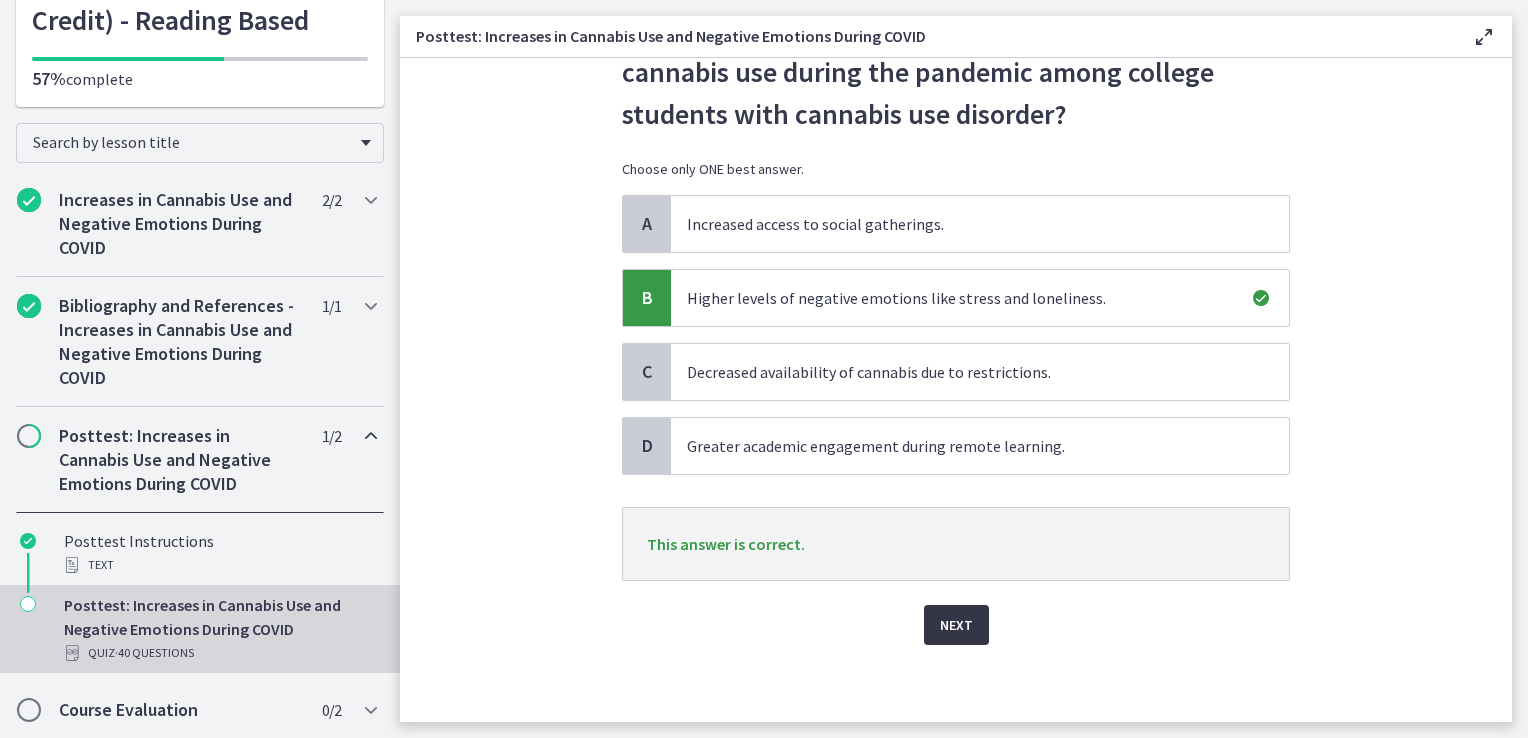 click on "Next" at bounding box center [956, 625] 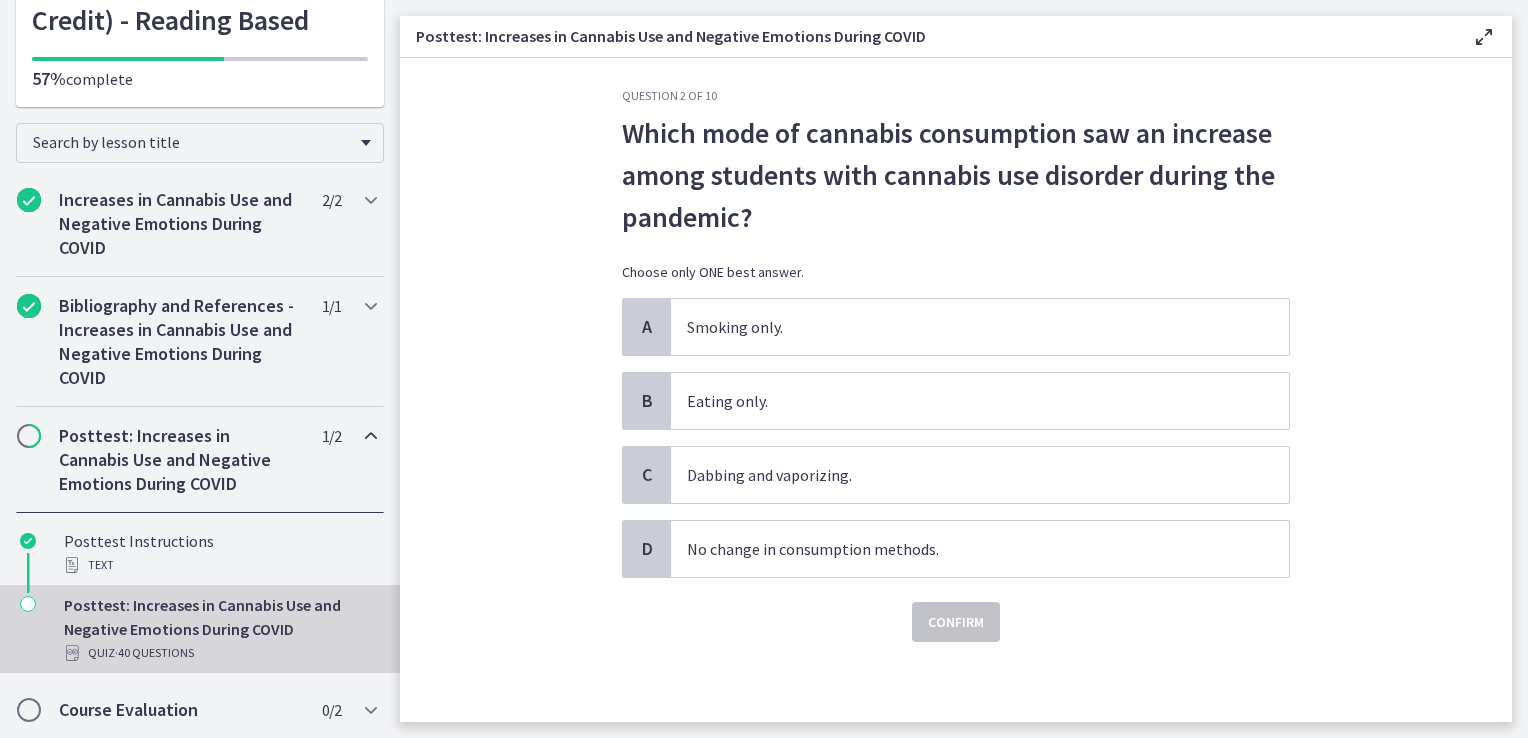 scroll, scrollTop: 0, scrollLeft: 0, axis: both 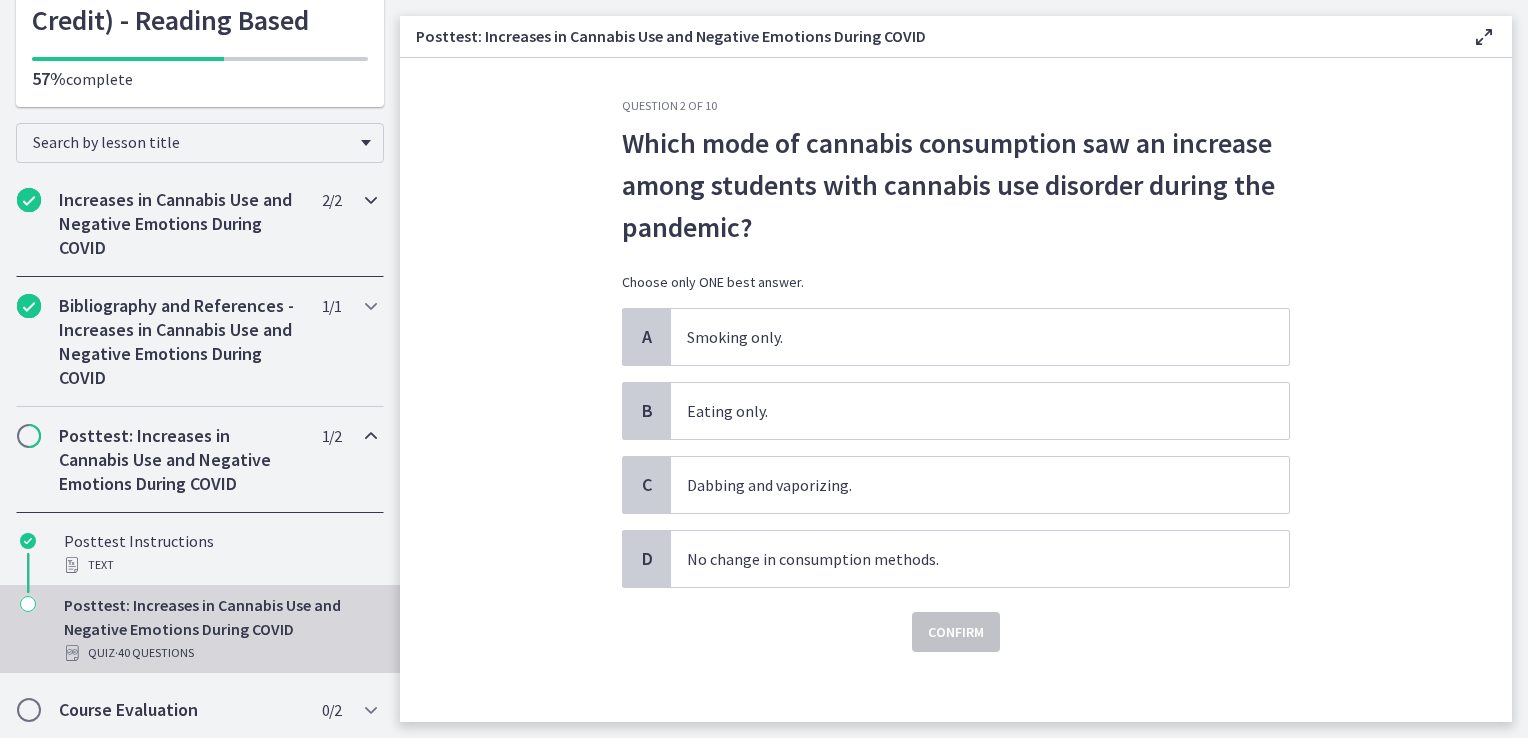 click on "Increases in Cannabis Use and Negative Emotions During COVID" at bounding box center [181, 224] 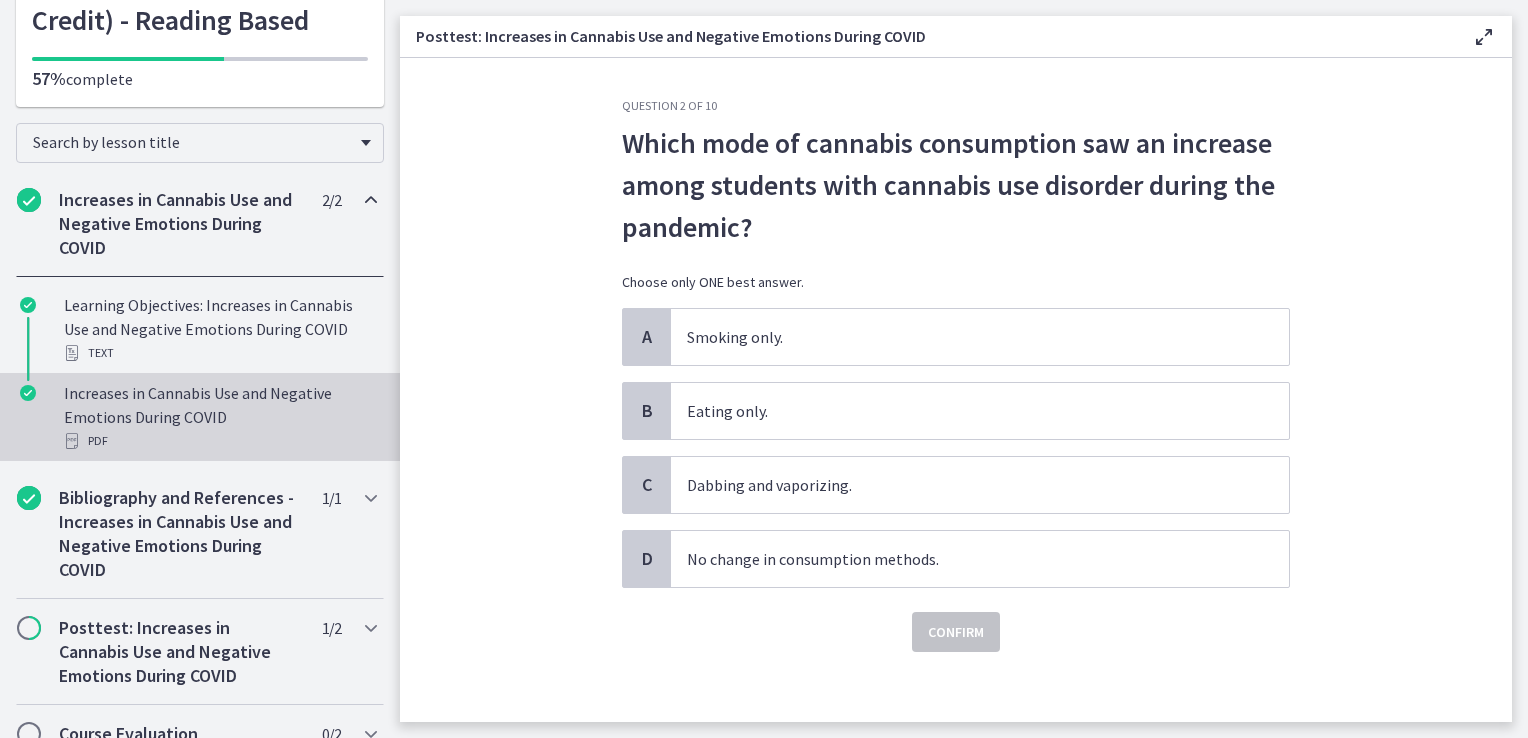 click on "Increases in Cannabis Use and Negative Emotions During COVID
PDF" at bounding box center (220, 417) 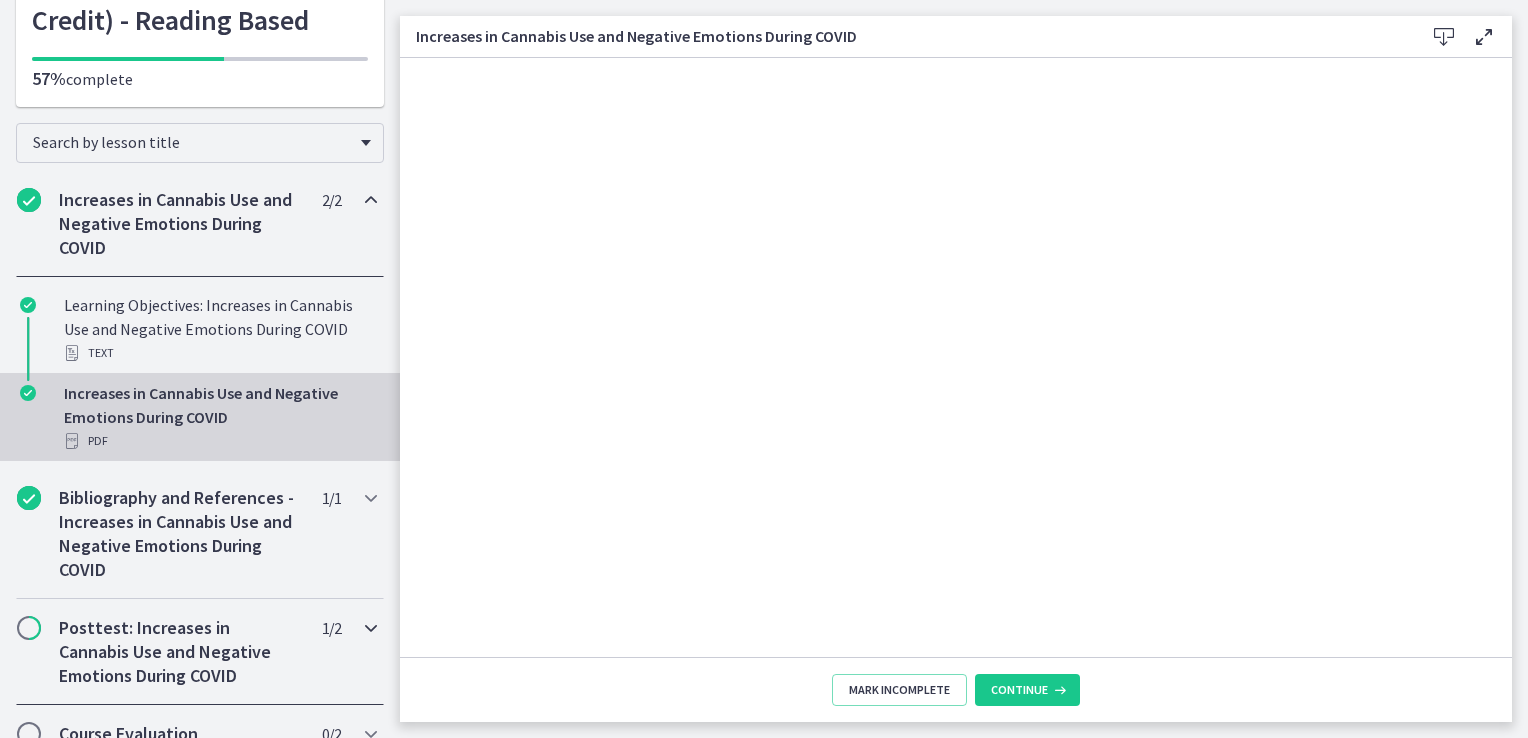 click on "Posttest: Increases in Cannabis Use and Negative Emotions During COVID" at bounding box center (181, 652) 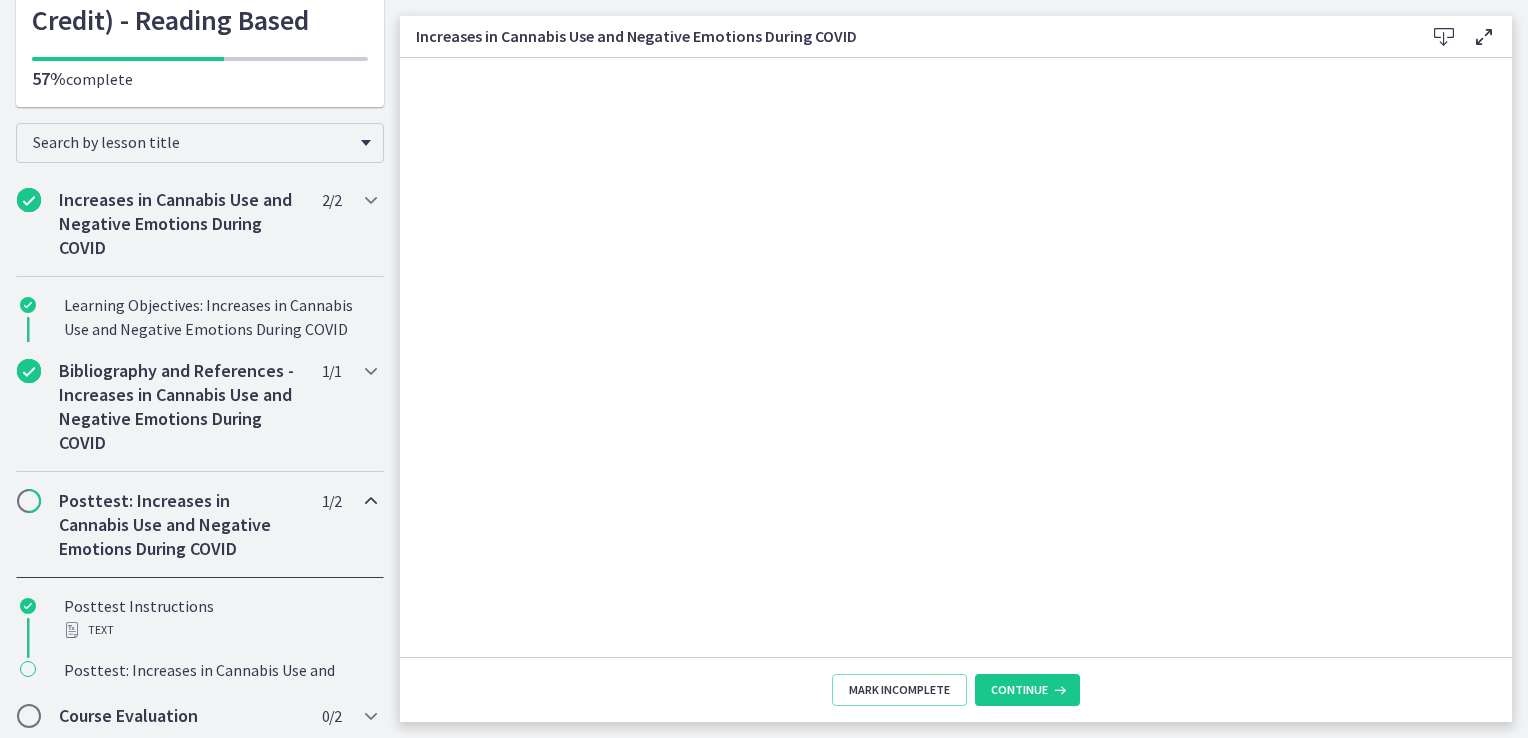 scroll, scrollTop: 251, scrollLeft: 0, axis: vertical 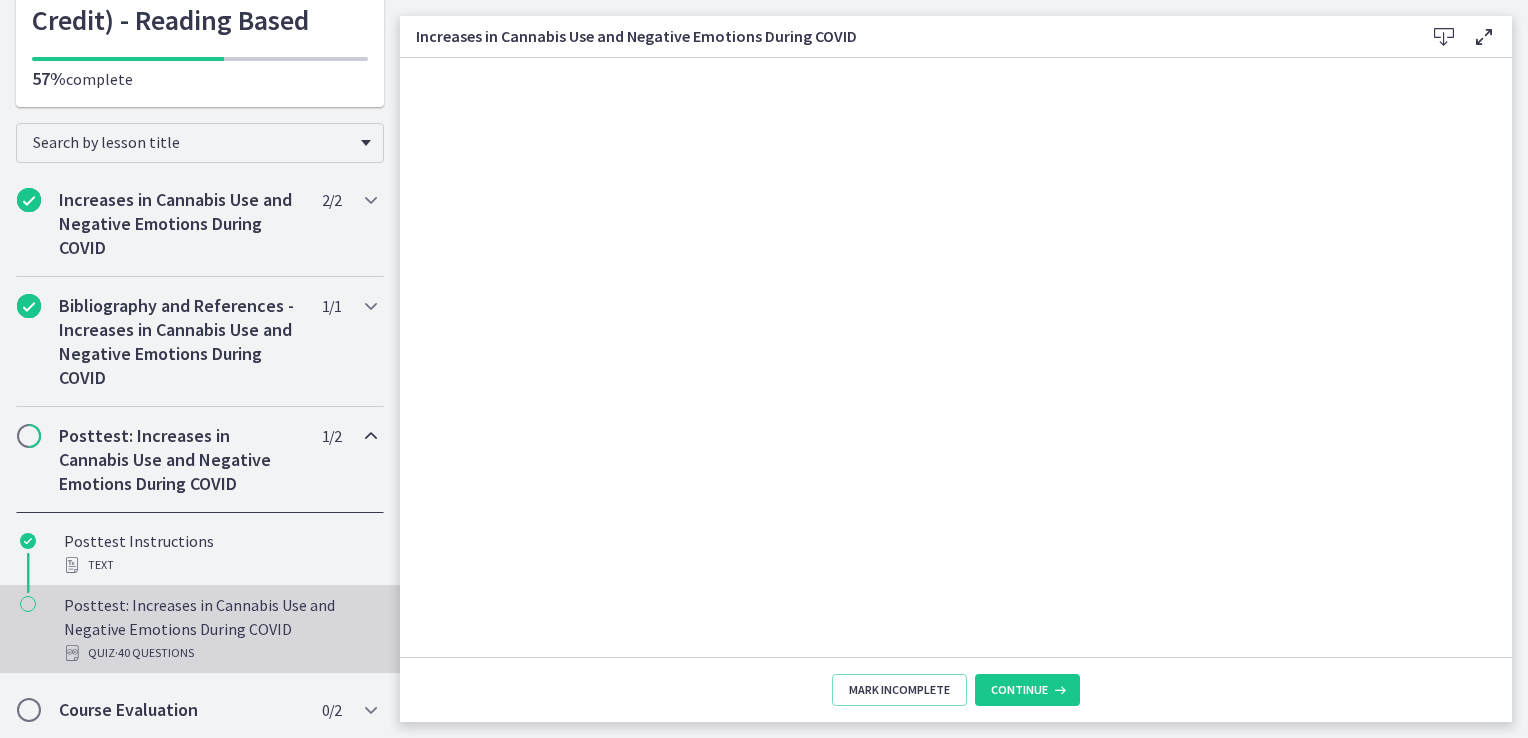 click on "Posttest: Increases in Cannabis Use and Negative Emotions During COVID
Quiz
·  40 Questions" at bounding box center [220, 629] 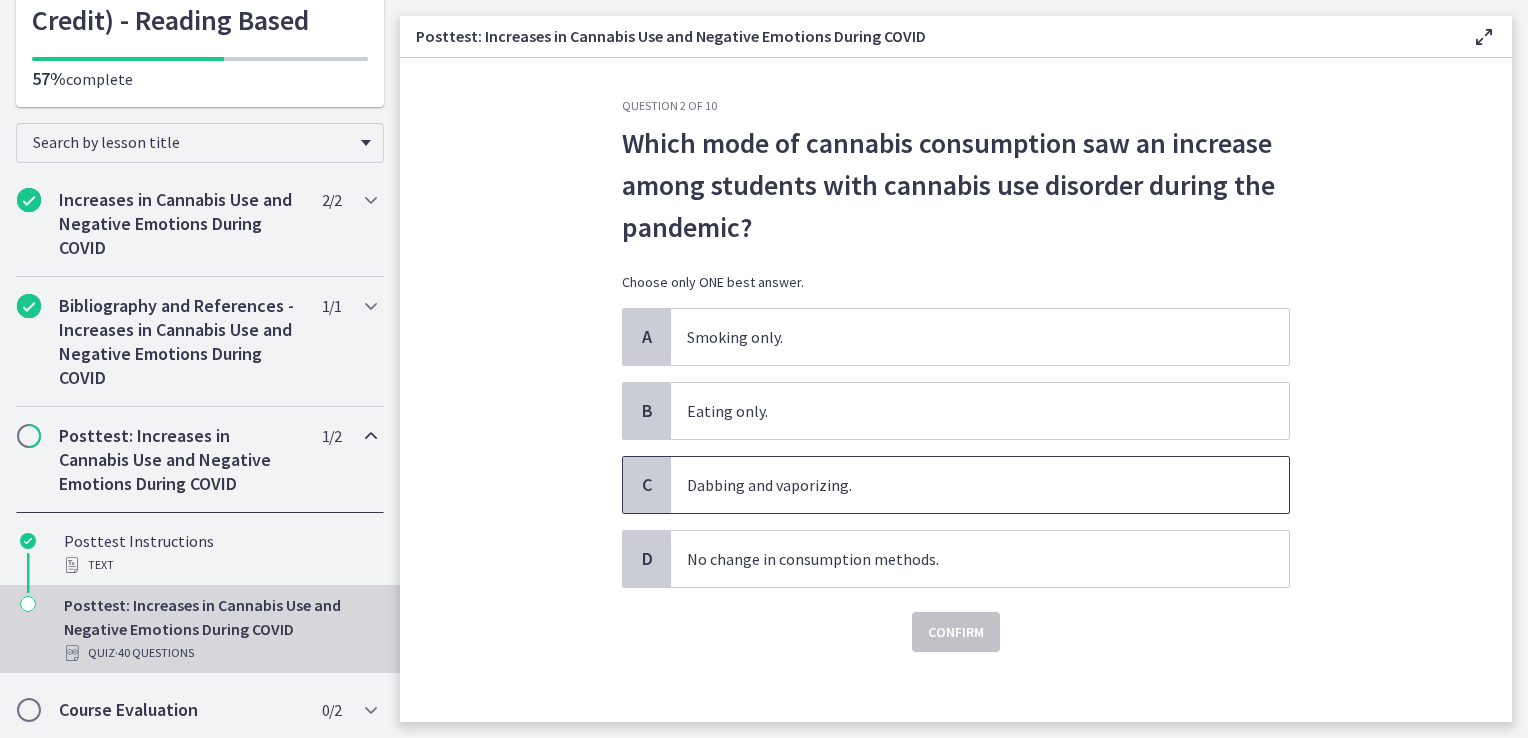 click on "Dabbing and vaporizing." at bounding box center (980, 485) 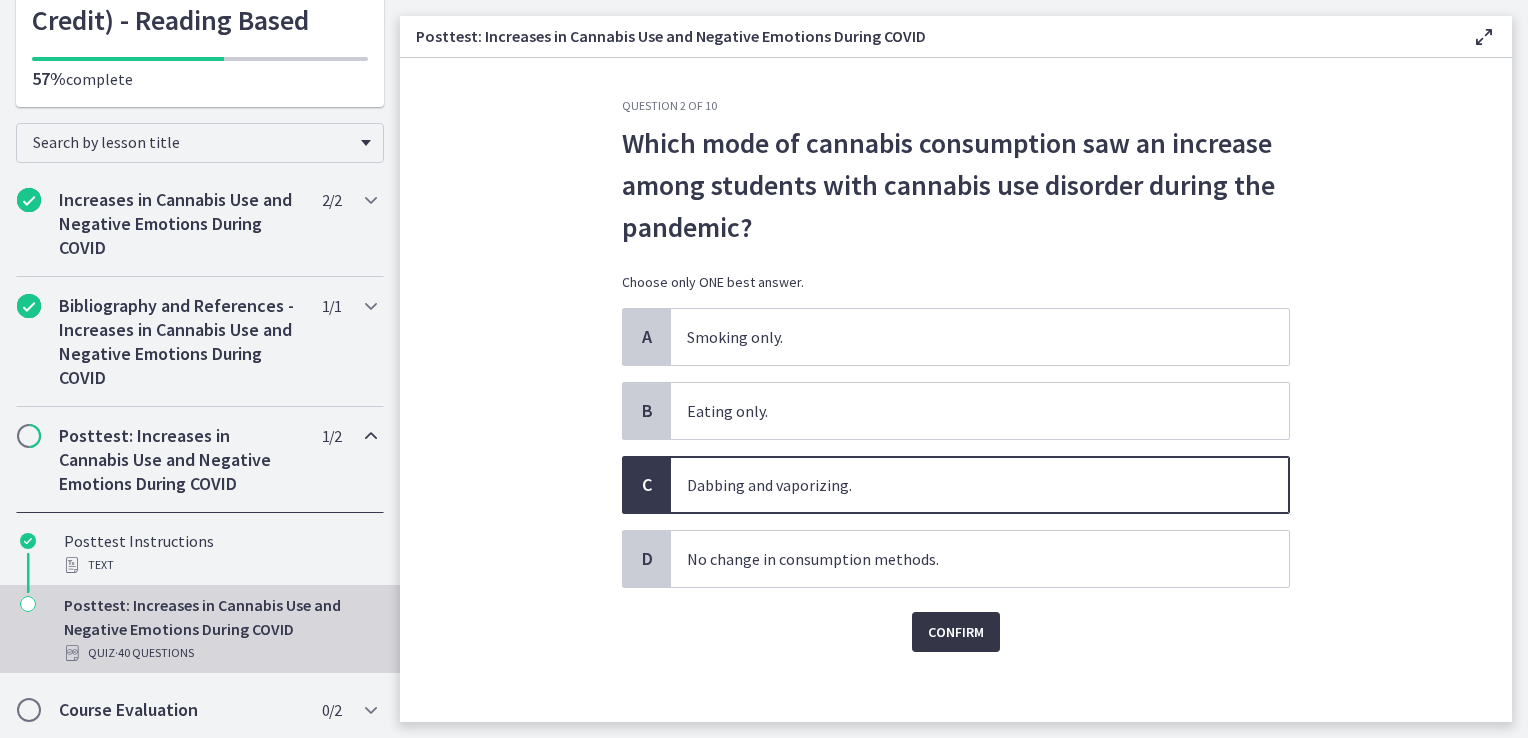 click on "Confirm" at bounding box center [956, 632] 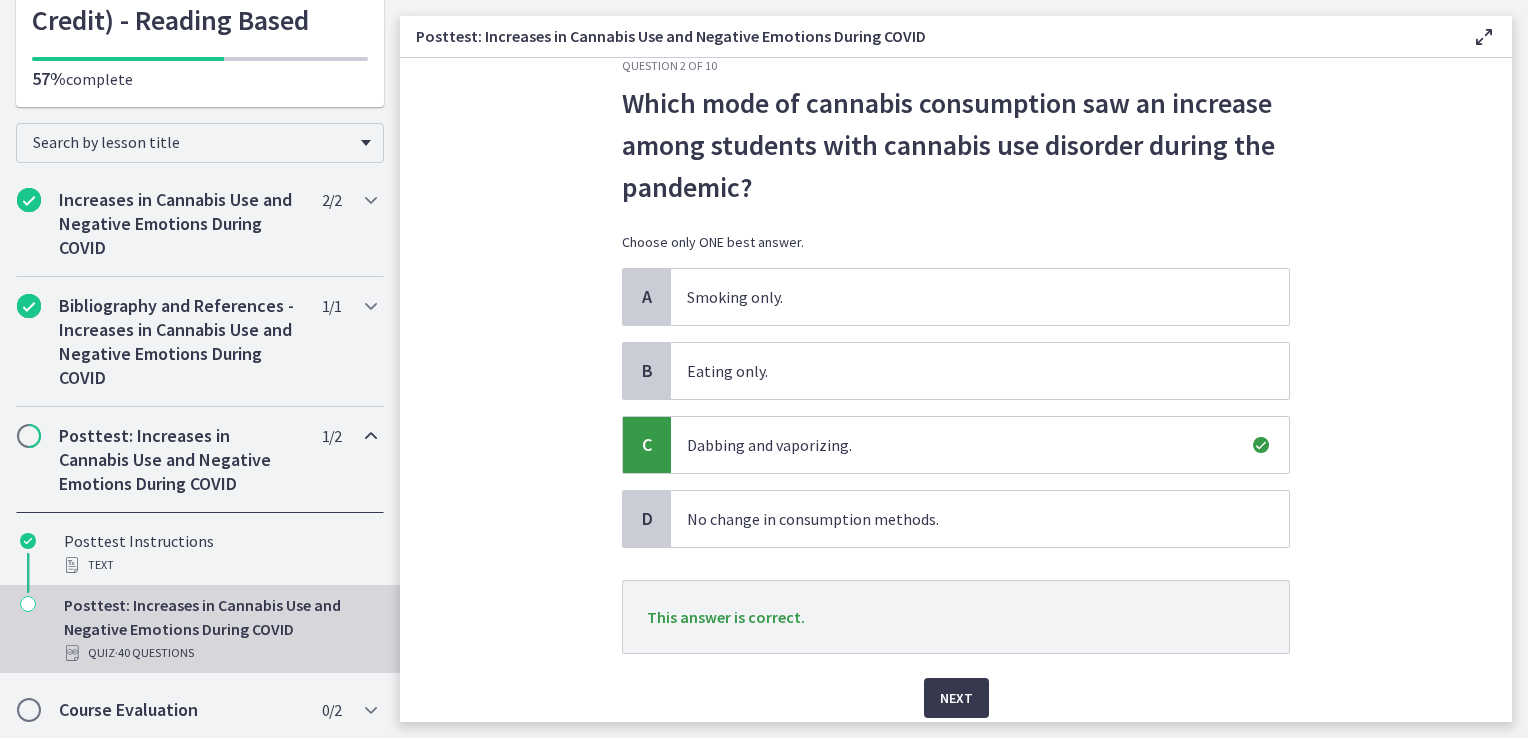 scroll, scrollTop: 113, scrollLeft: 0, axis: vertical 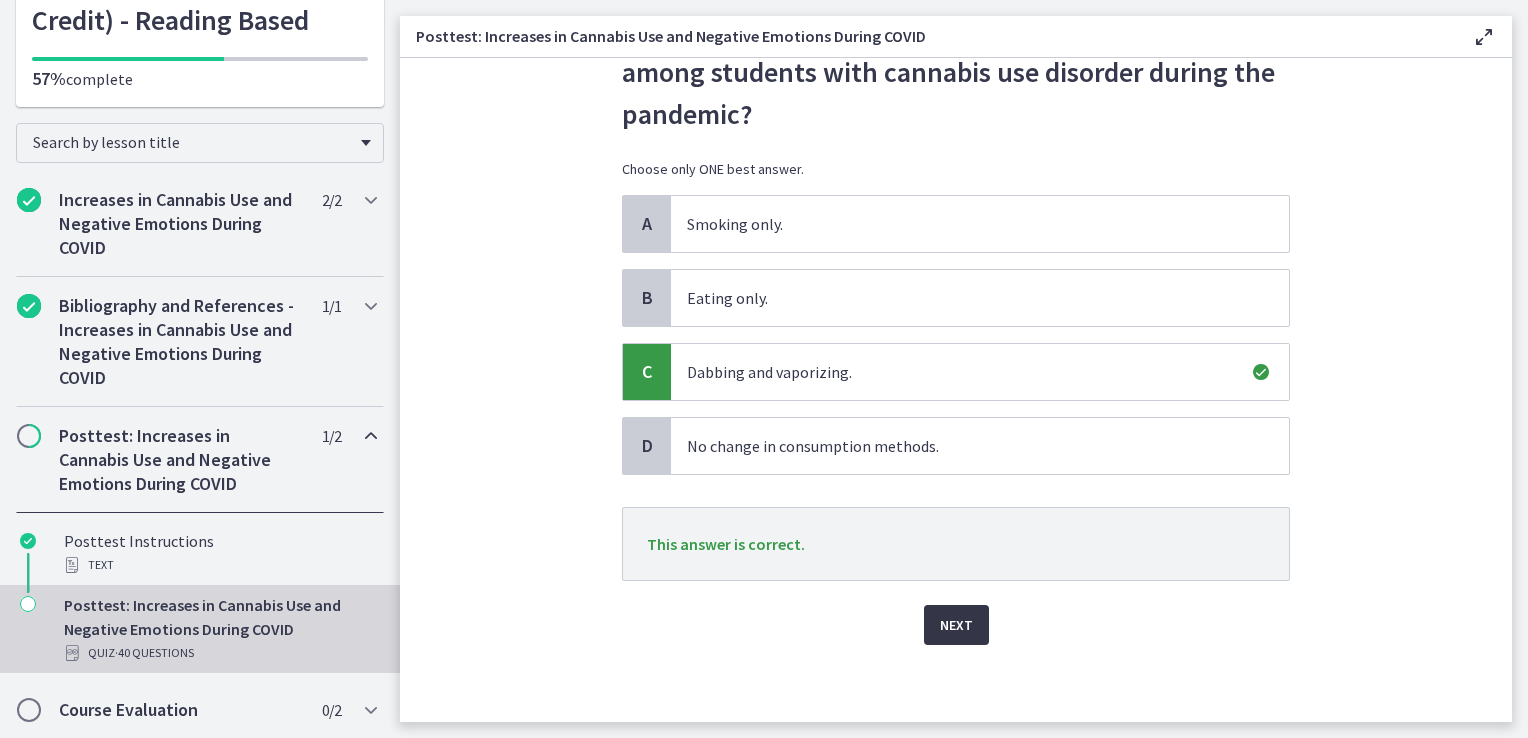 click on "Next" at bounding box center [956, 625] 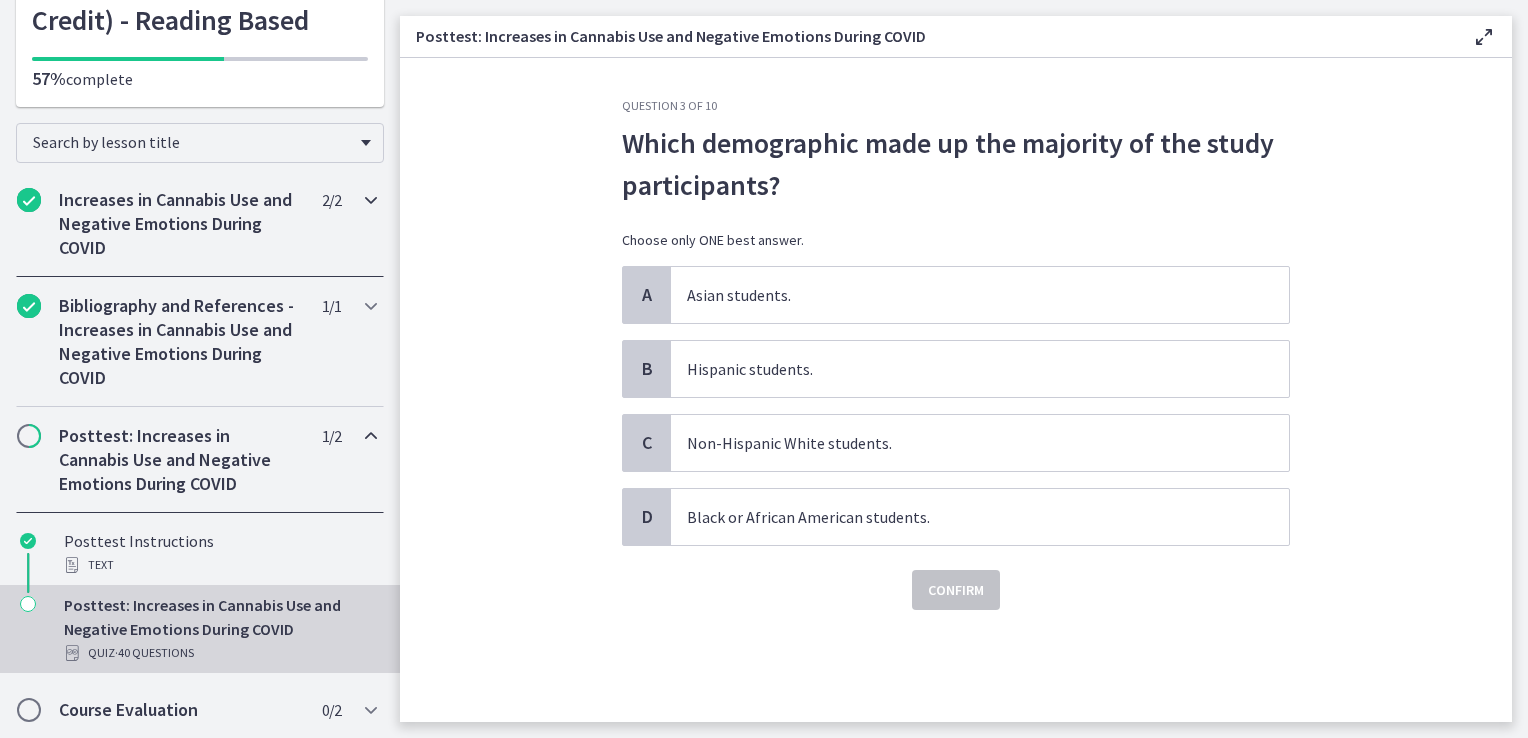 click on "Increases in Cannabis Use and Negative Emotions During COVID" at bounding box center [181, 224] 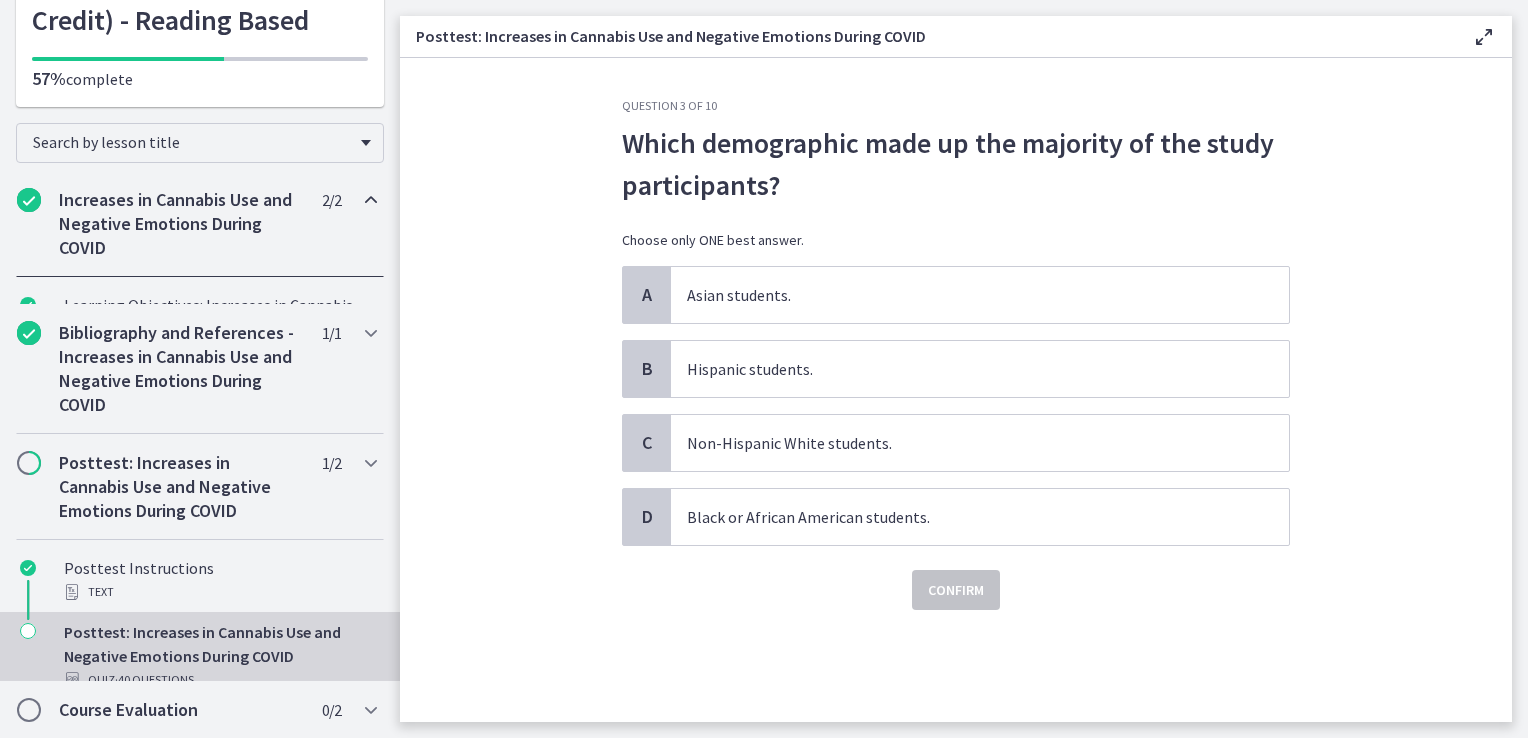 scroll, scrollTop: 251, scrollLeft: 0, axis: vertical 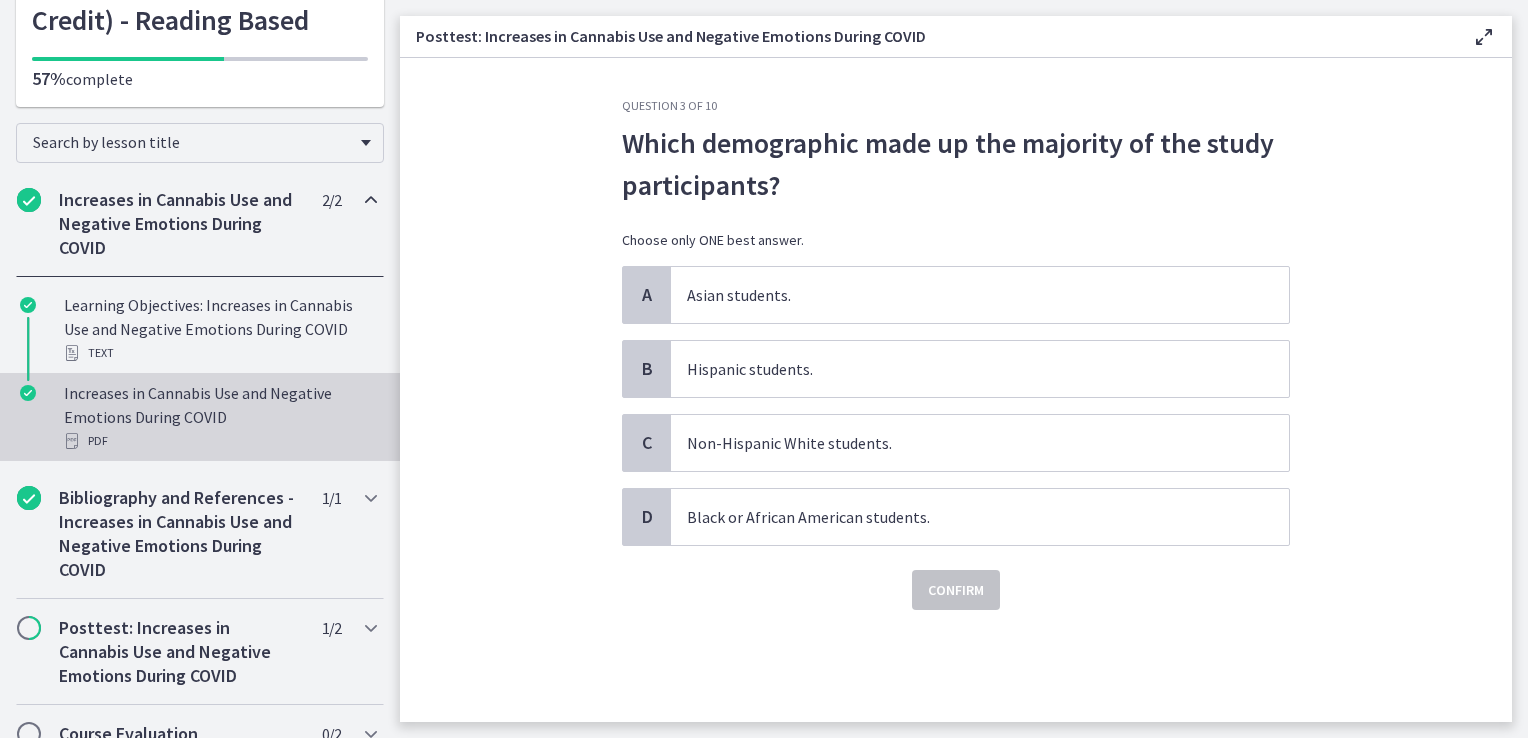 click on "Increases in Cannabis Use and Negative Emotions During COVID
PDF" at bounding box center (220, 417) 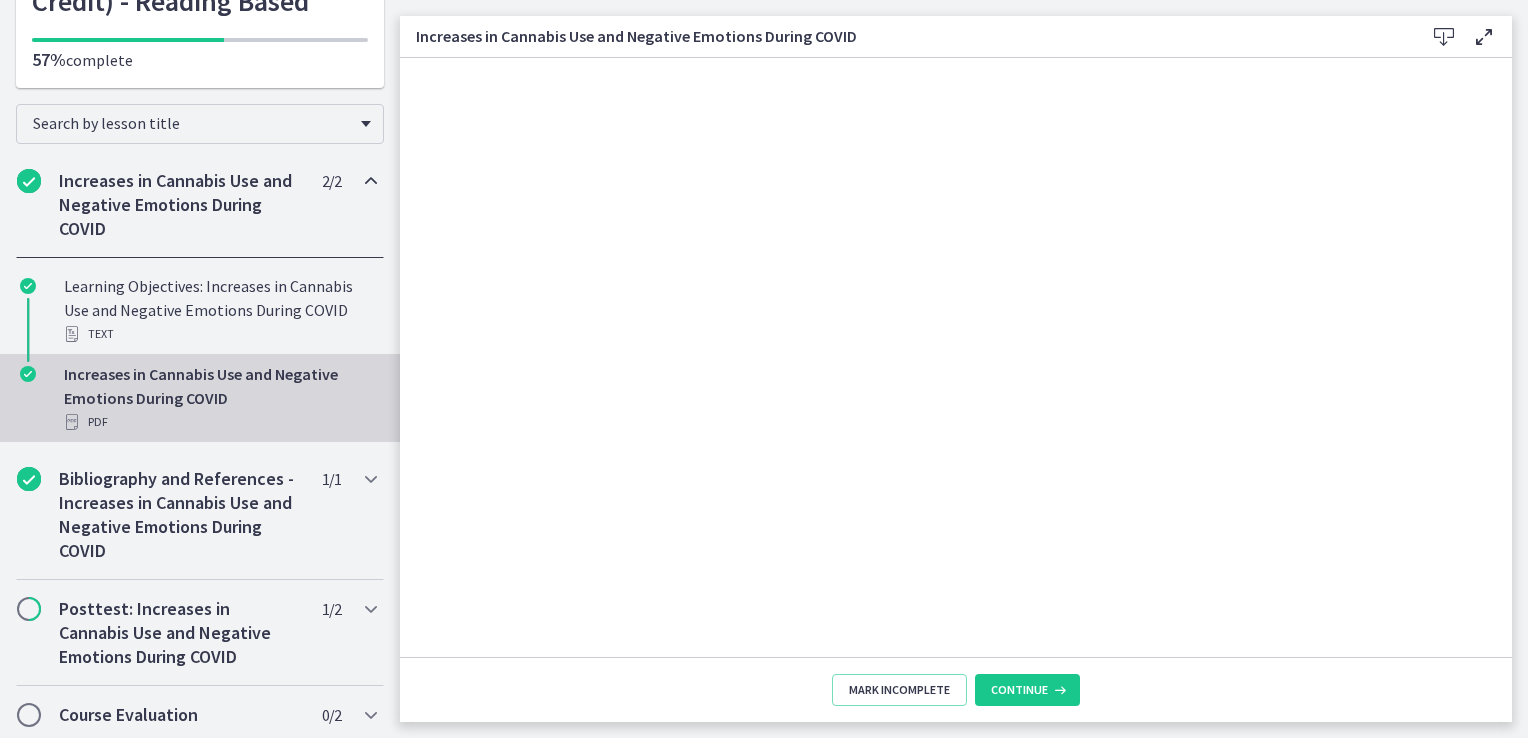 scroll, scrollTop: 275, scrollLeft: 0, axis: vertical 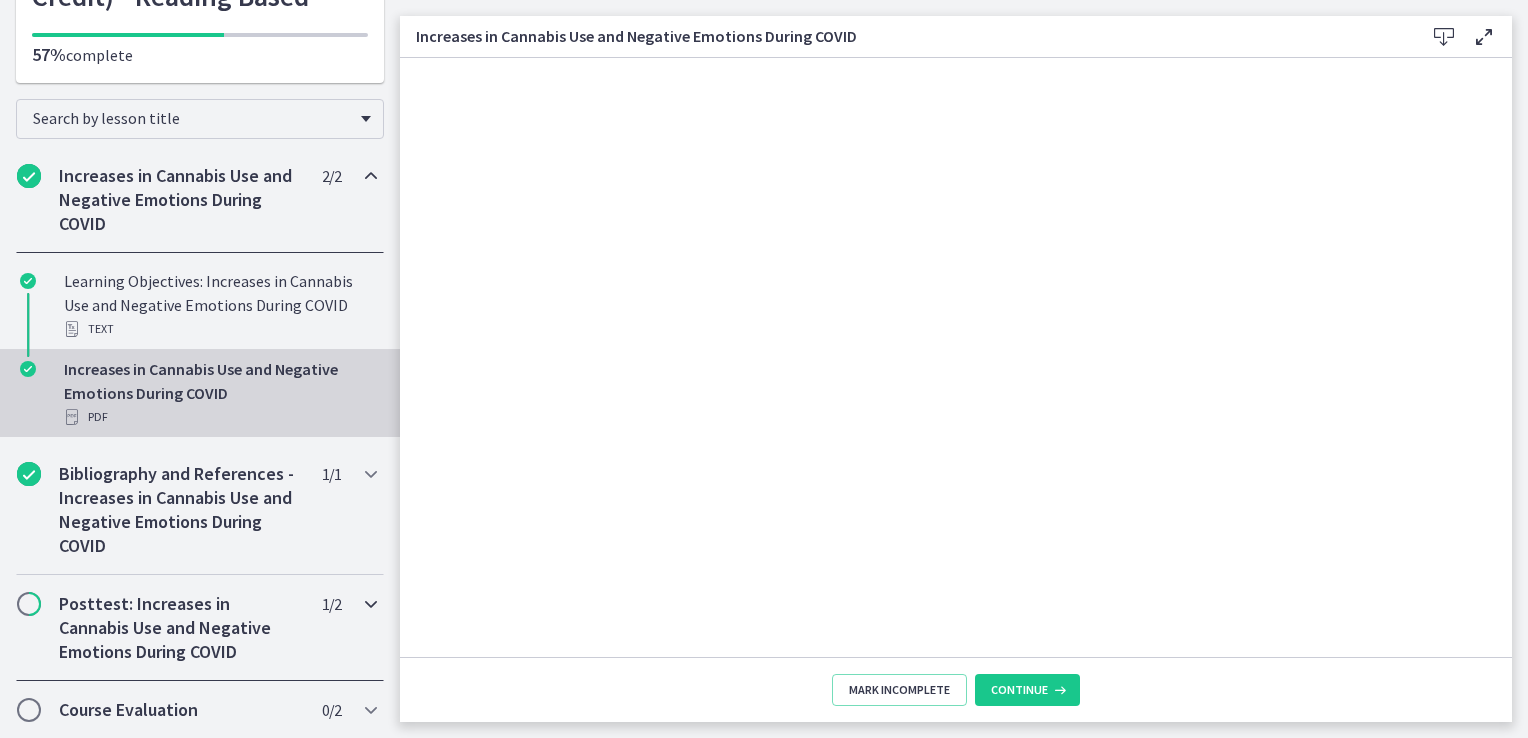 click on "Posttest: Increases in Cannabis Use and Negative Emotions During COVID" at bounding box center [181, 628] 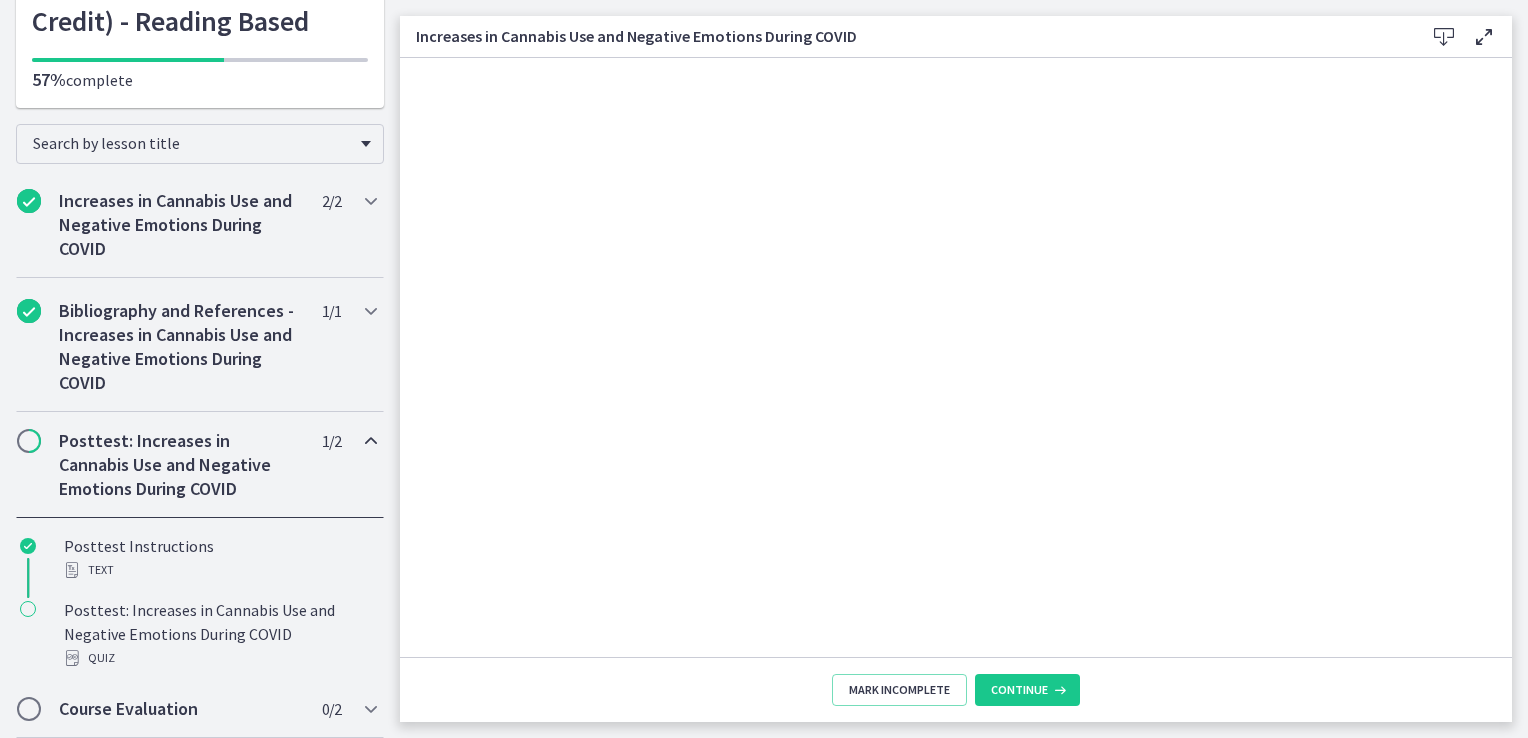 scroll, scrollTop: 251, scrollLeft: 0, axis: vertical 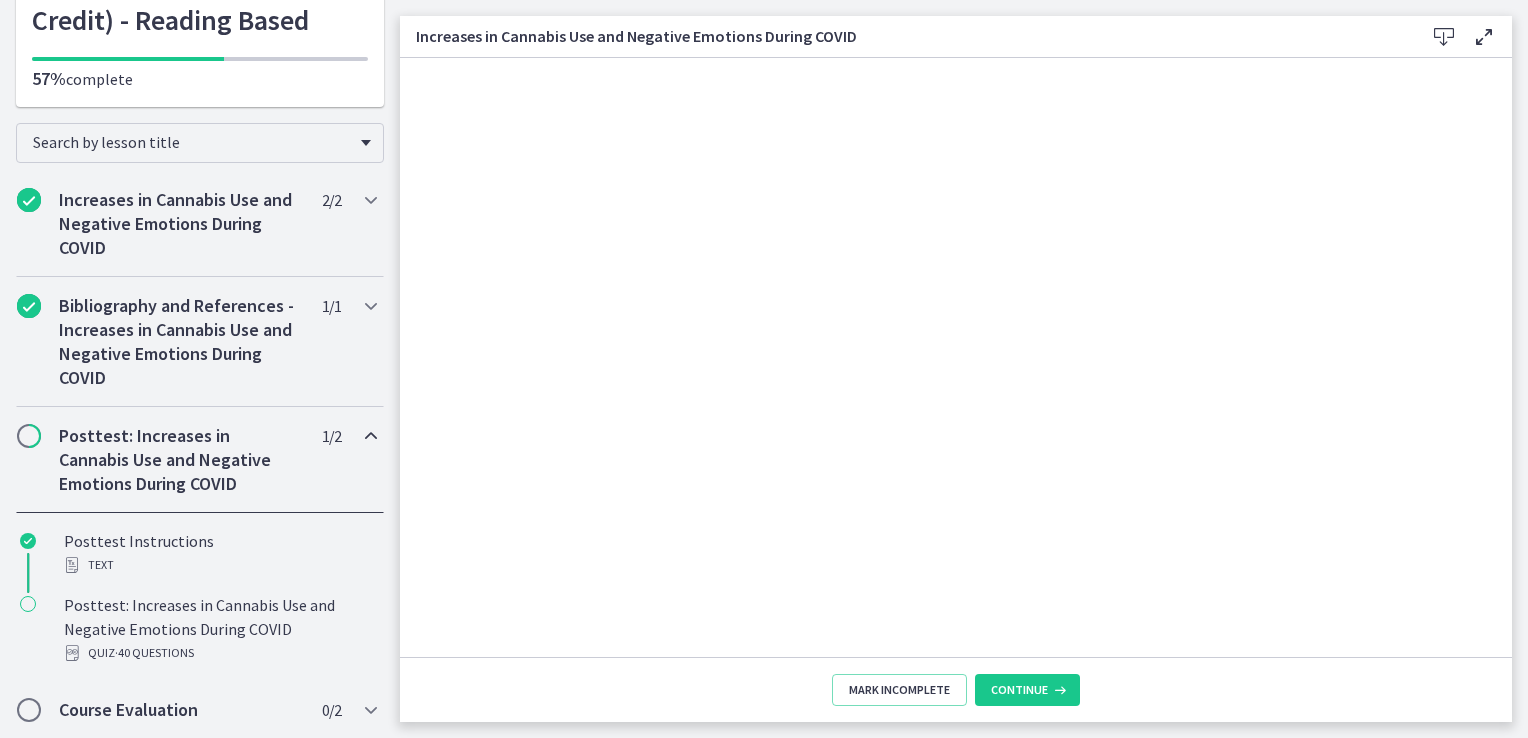 click on "Posttest: Increases in Cannabis Use and Negative Emotions During COVID" at bounding box center (181, 460) 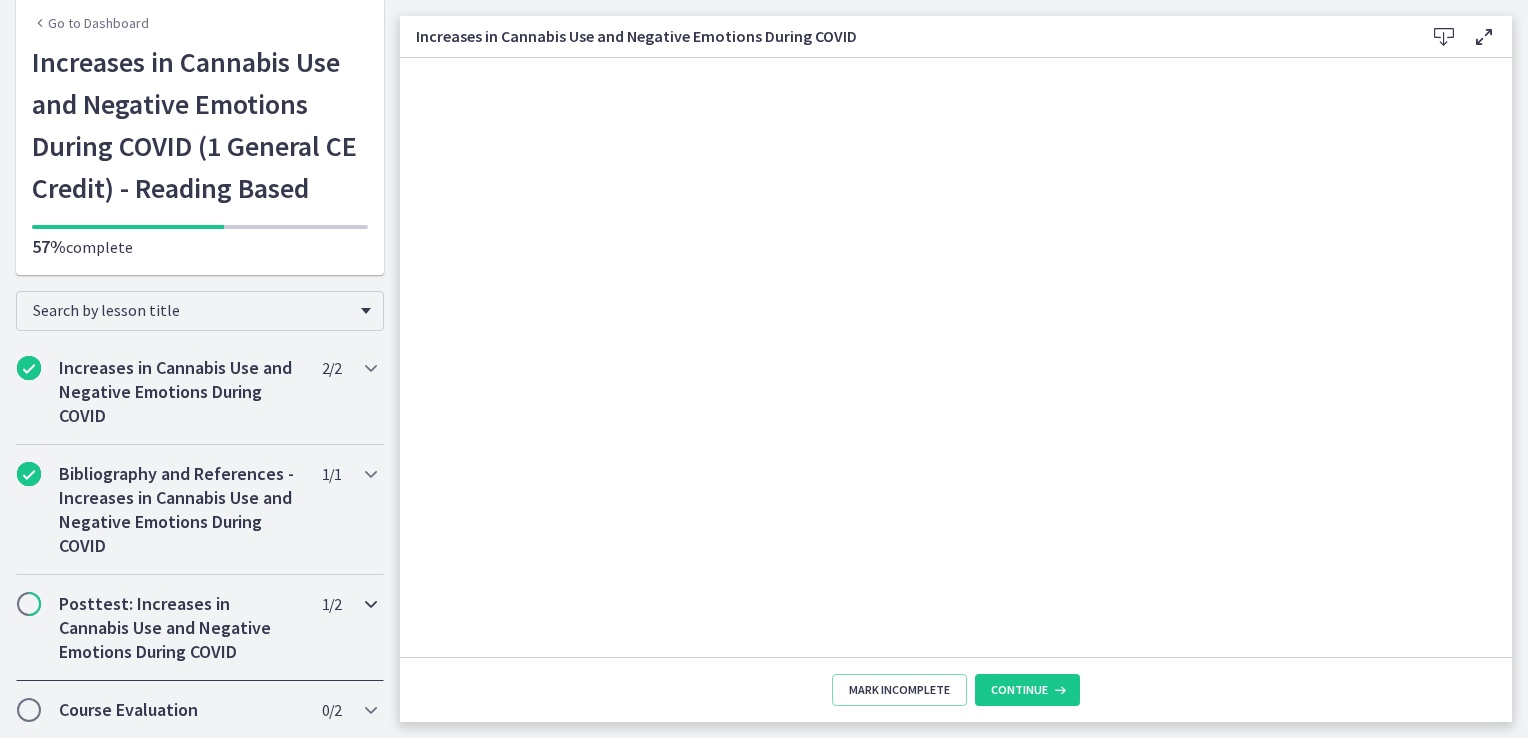 click on "Posttest: Increases in Cannabis Use and Negative Emotions During COVID" at bounding box center (181, 628) 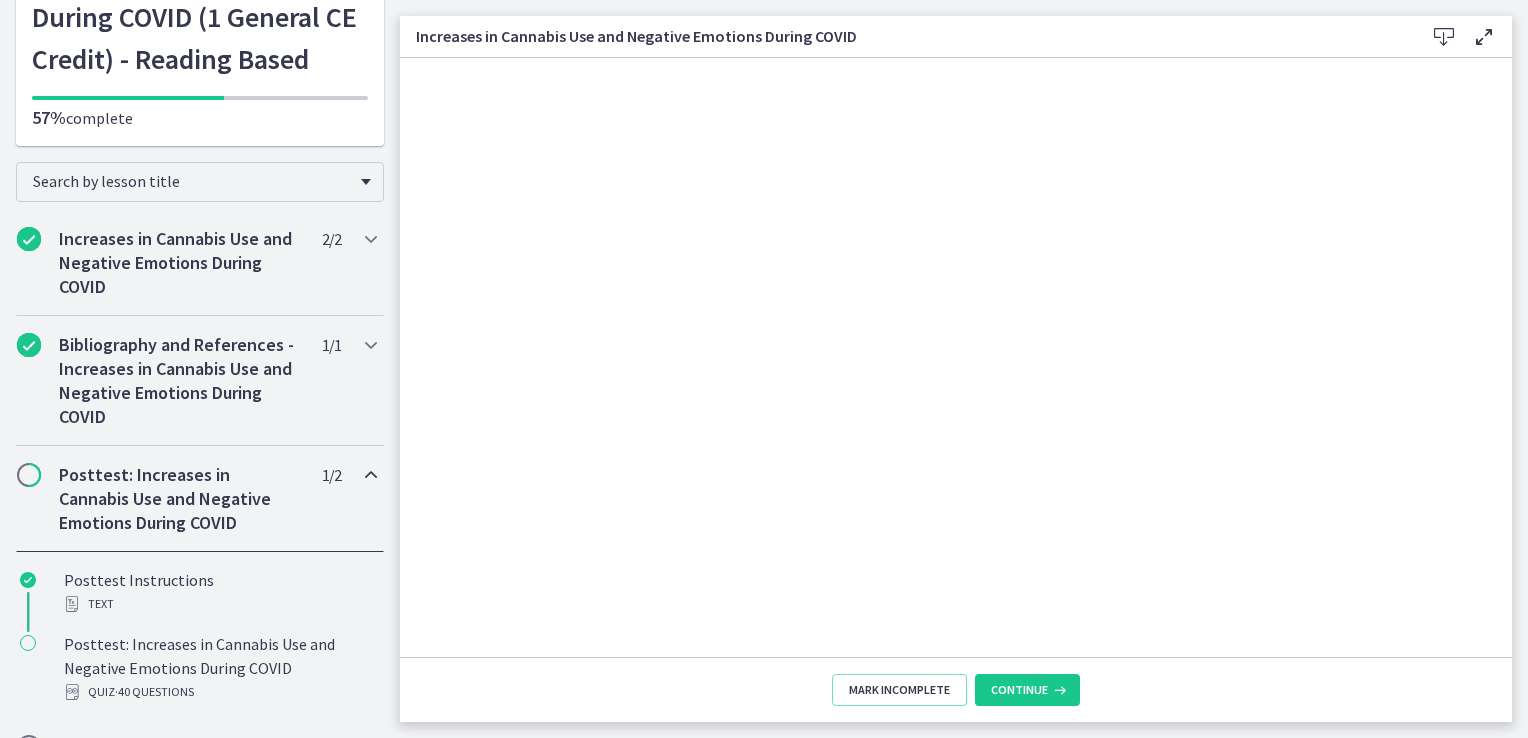 scroll, scrollTop: 251, scrollLeft: 0, axis: vertical 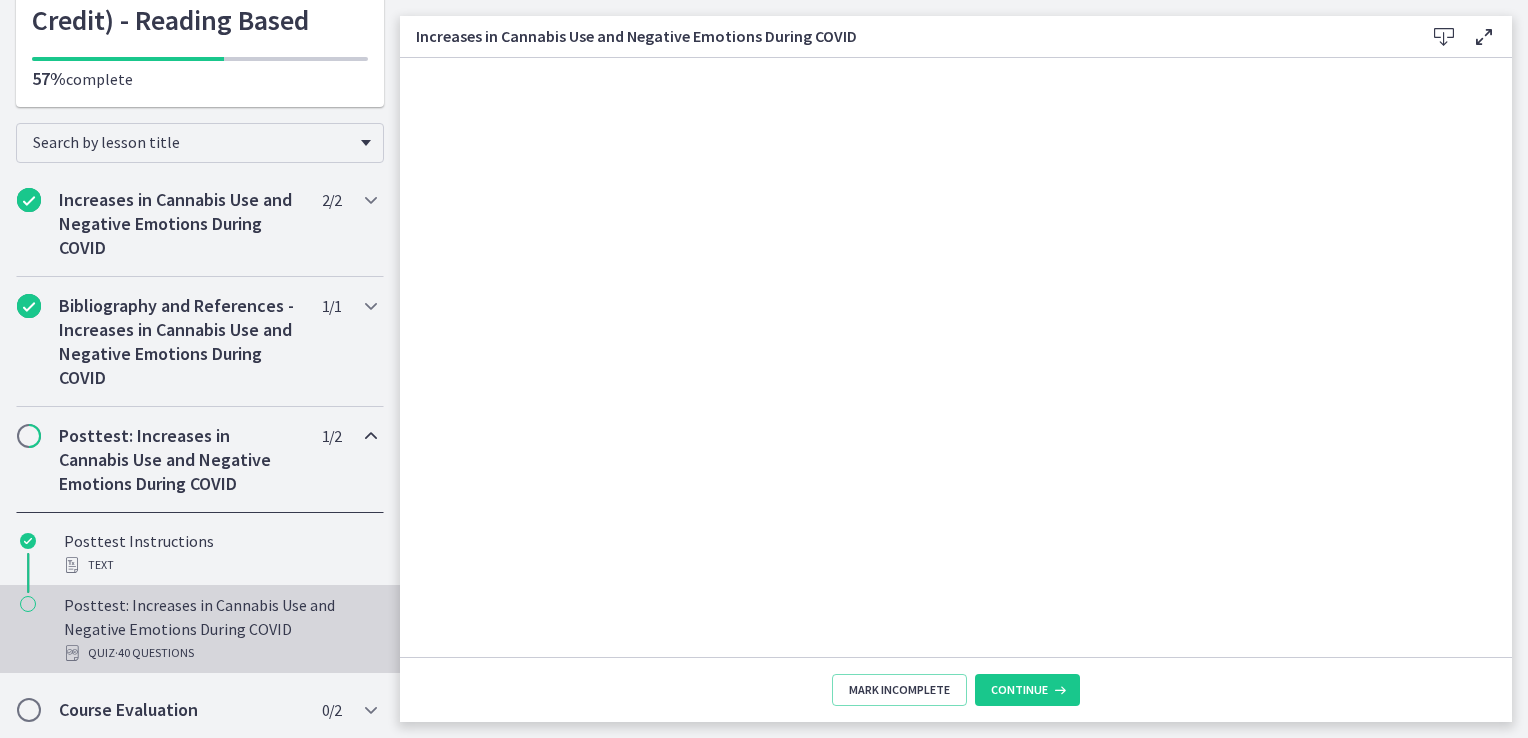 click on "Posttest: Increases in Cannabis Use and Negative Emotions During COVID
Quiz
·  40 Questions" at bounding box center [220, 629] 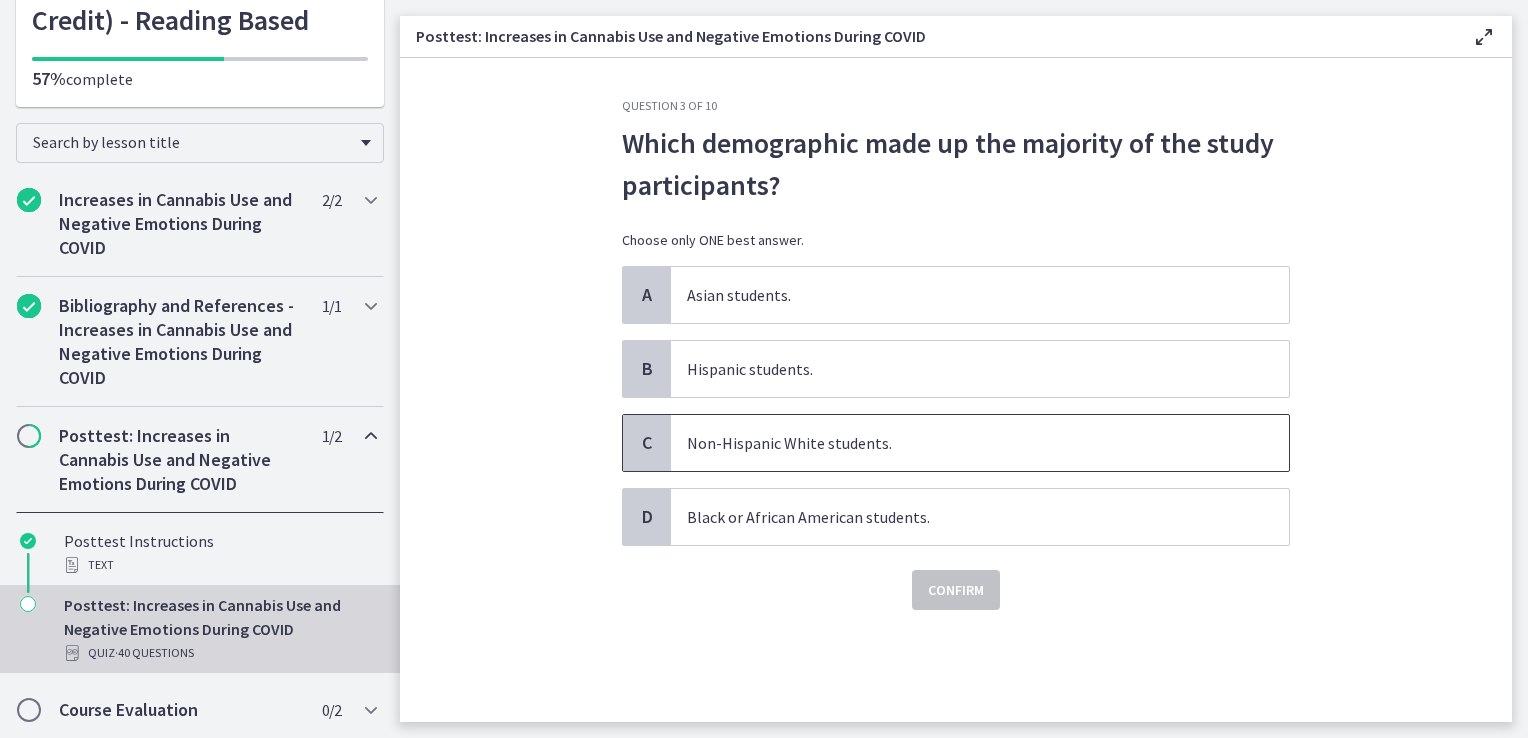 click on "Non-Hispanic White students." at bounding box center (980, 443) 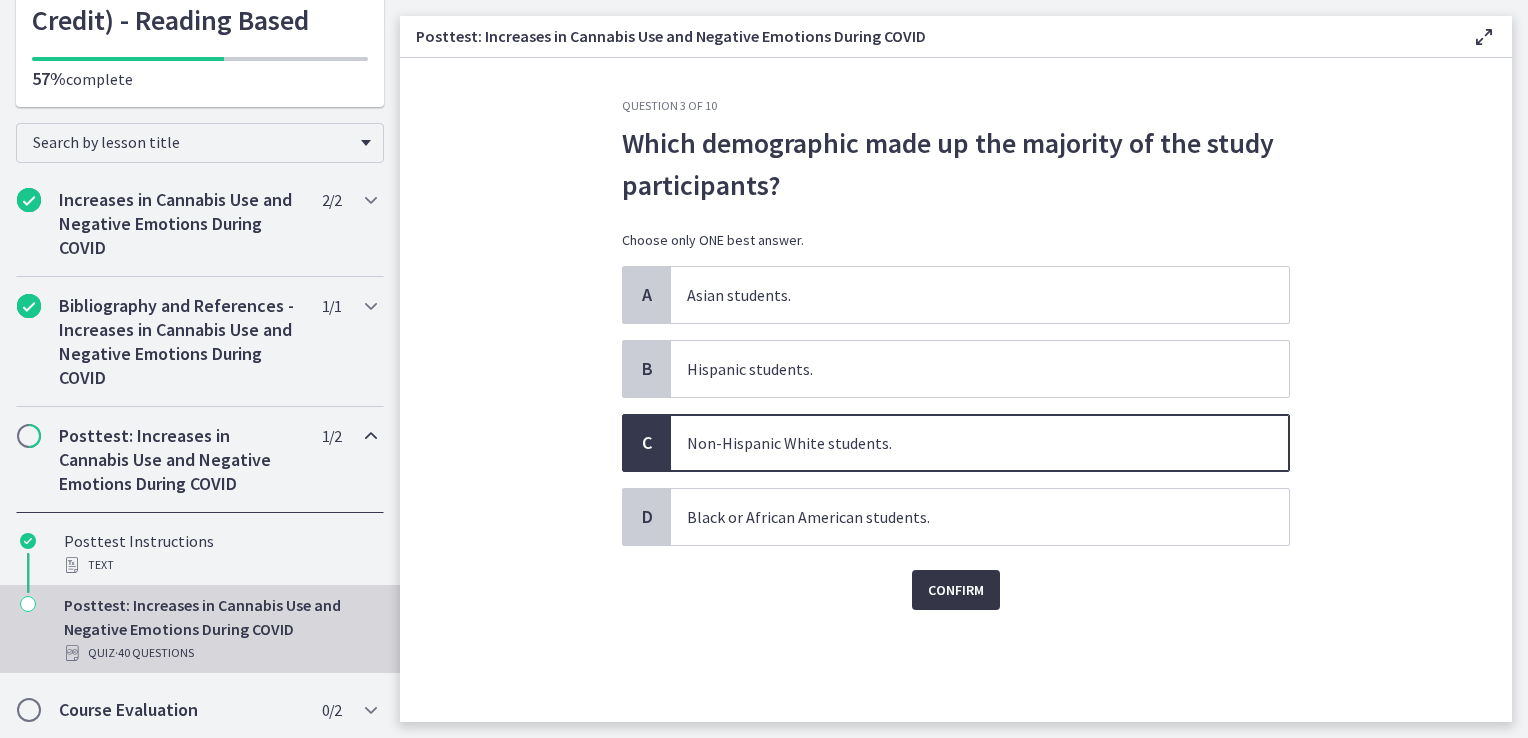 click on "Confirm" at bounding box center (956, 590) 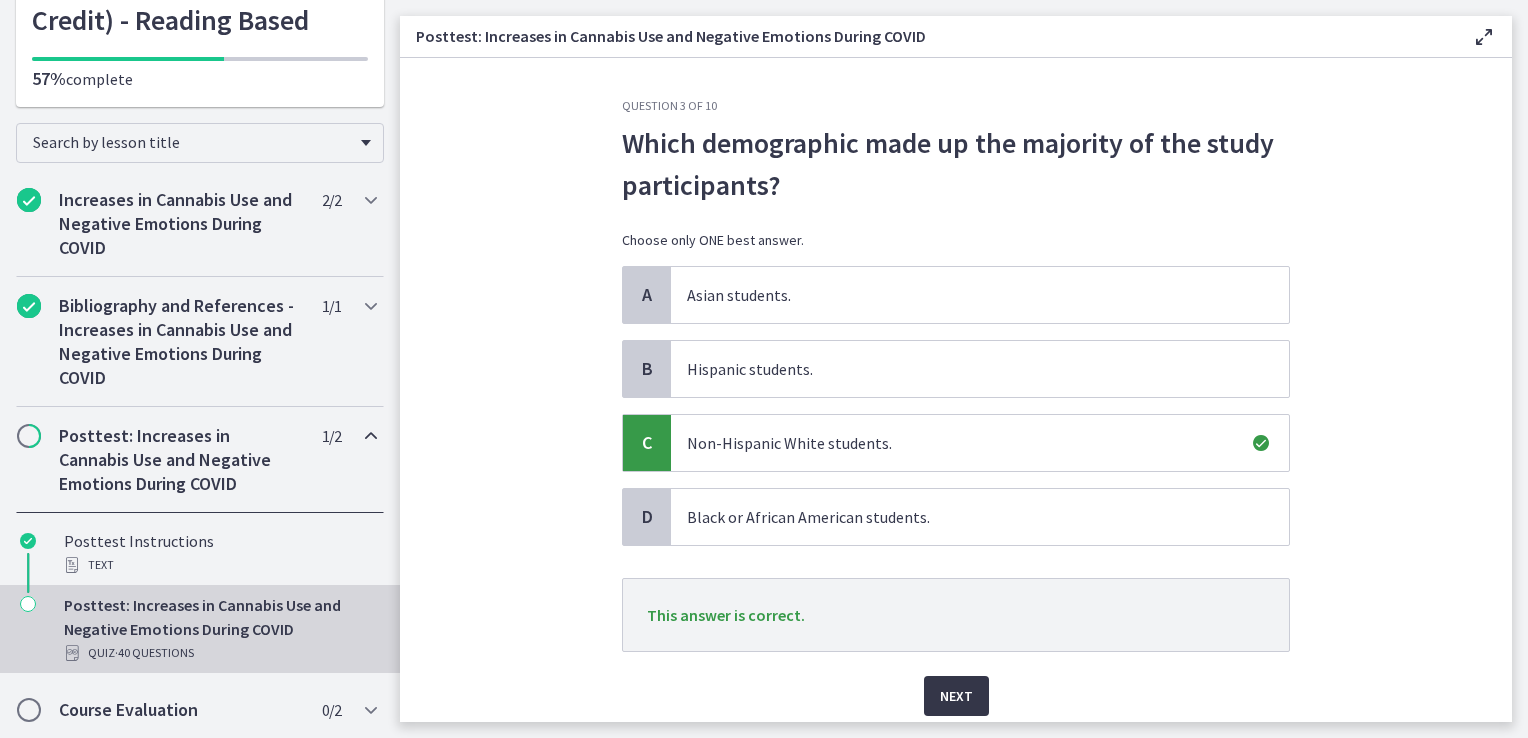 click on "Next" at bounding box center (956, 696) 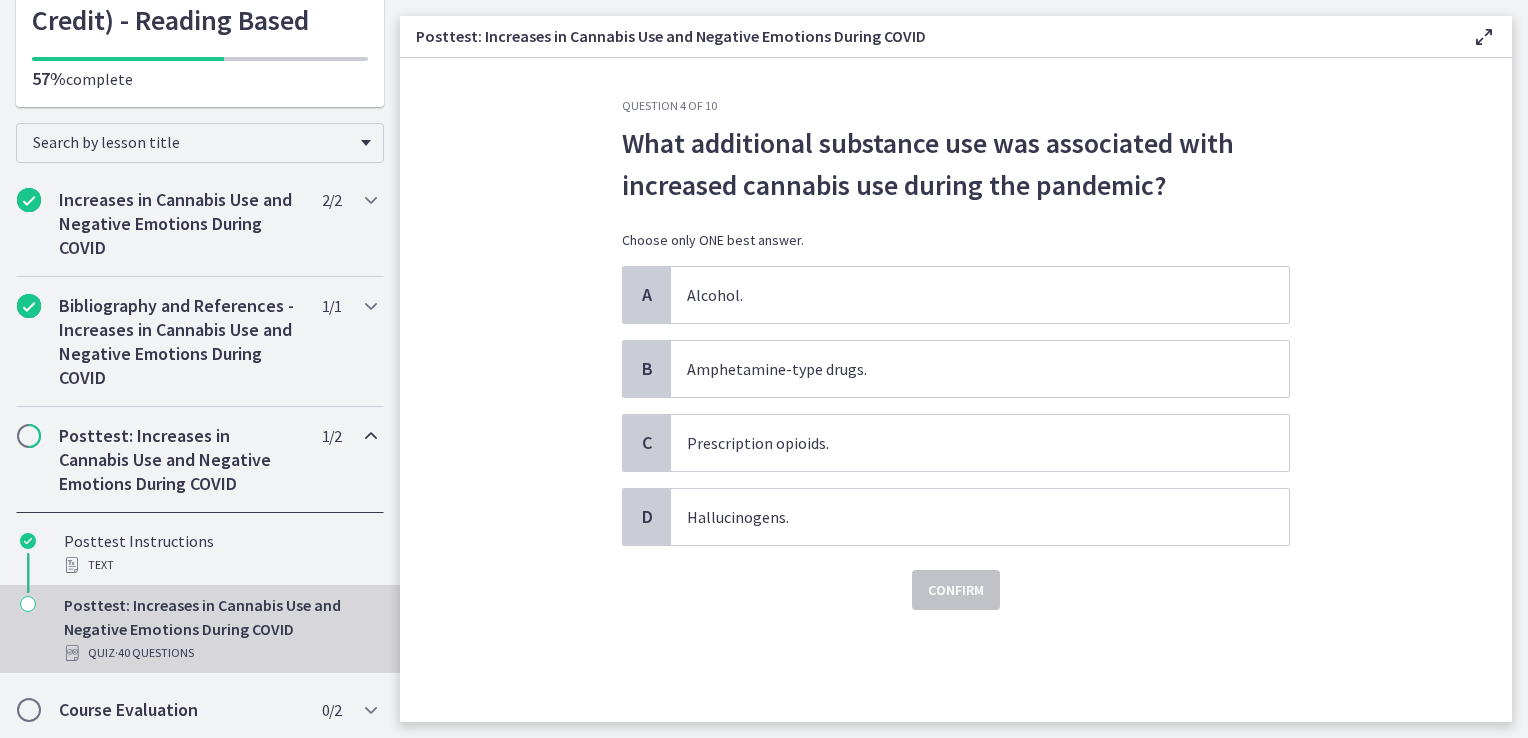 click on "Question   4   of   10
What additional substance use was associated with increased cannabis use during the pandemic?
Choose only ONE best answer.
A
Alcohol.
B
Amphetamine-type drugs.
C
Prescription opioids.
D
Hallucinogens.
Confirm" 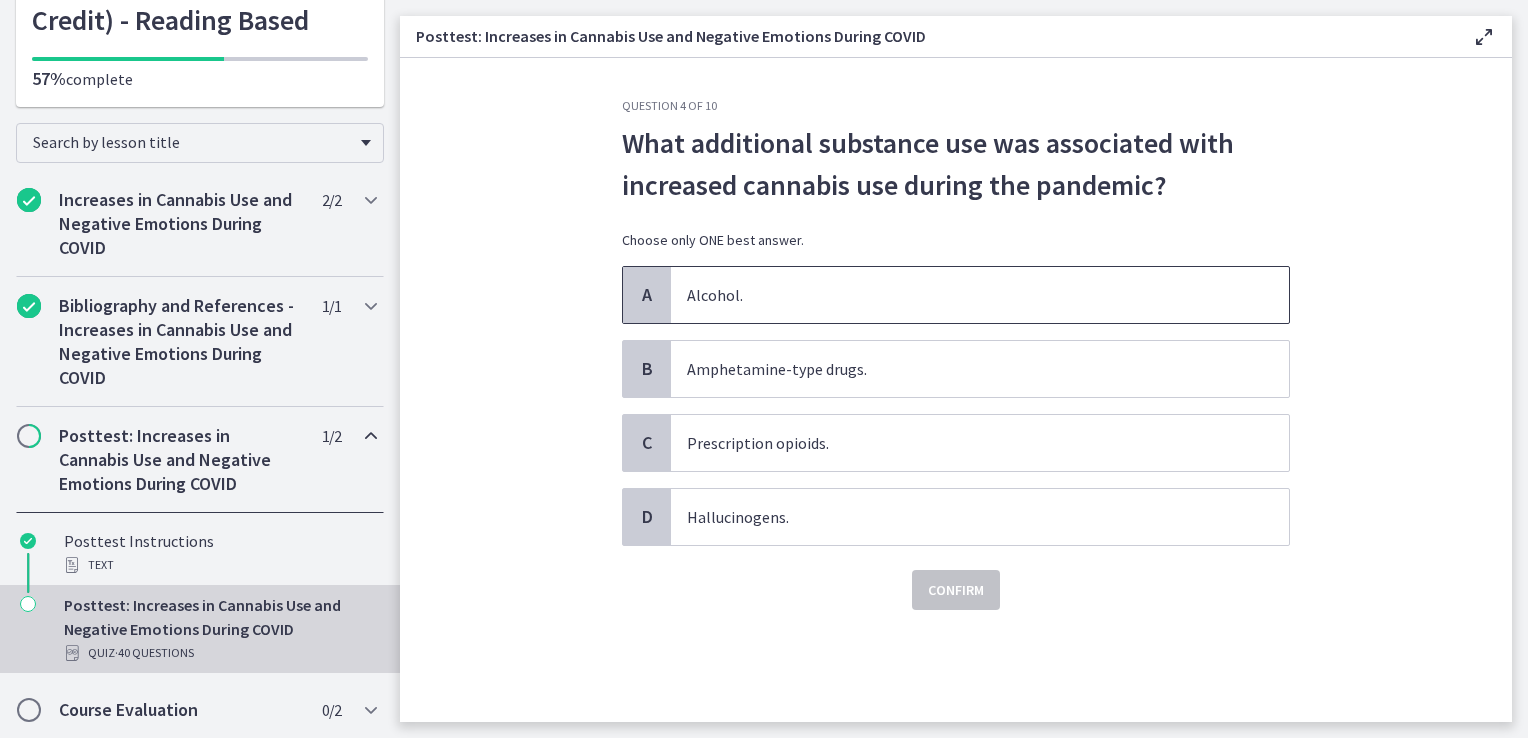 click on "Alcohol." at bounding box center (980, 295) 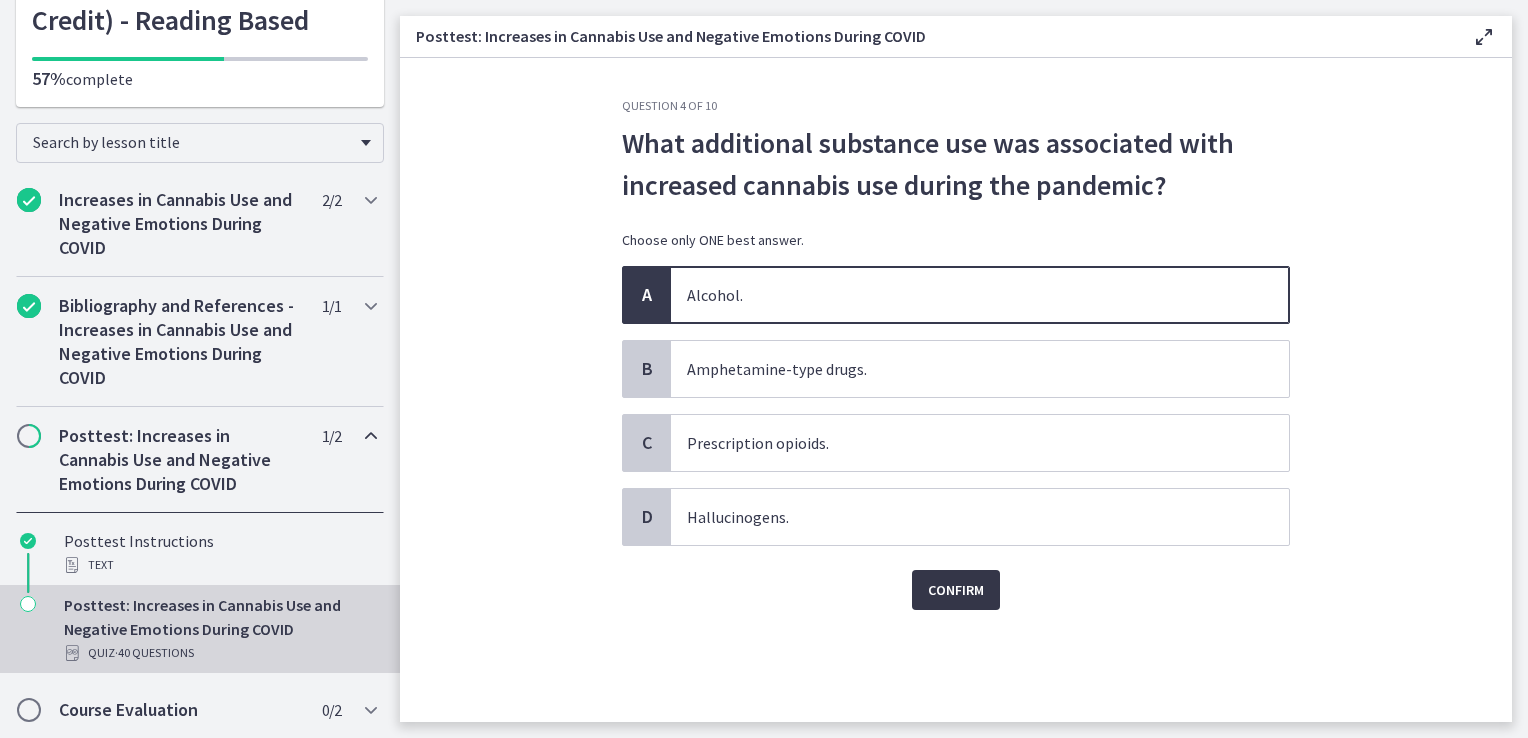 click on "Confirm" at bounding box center [956, 590] 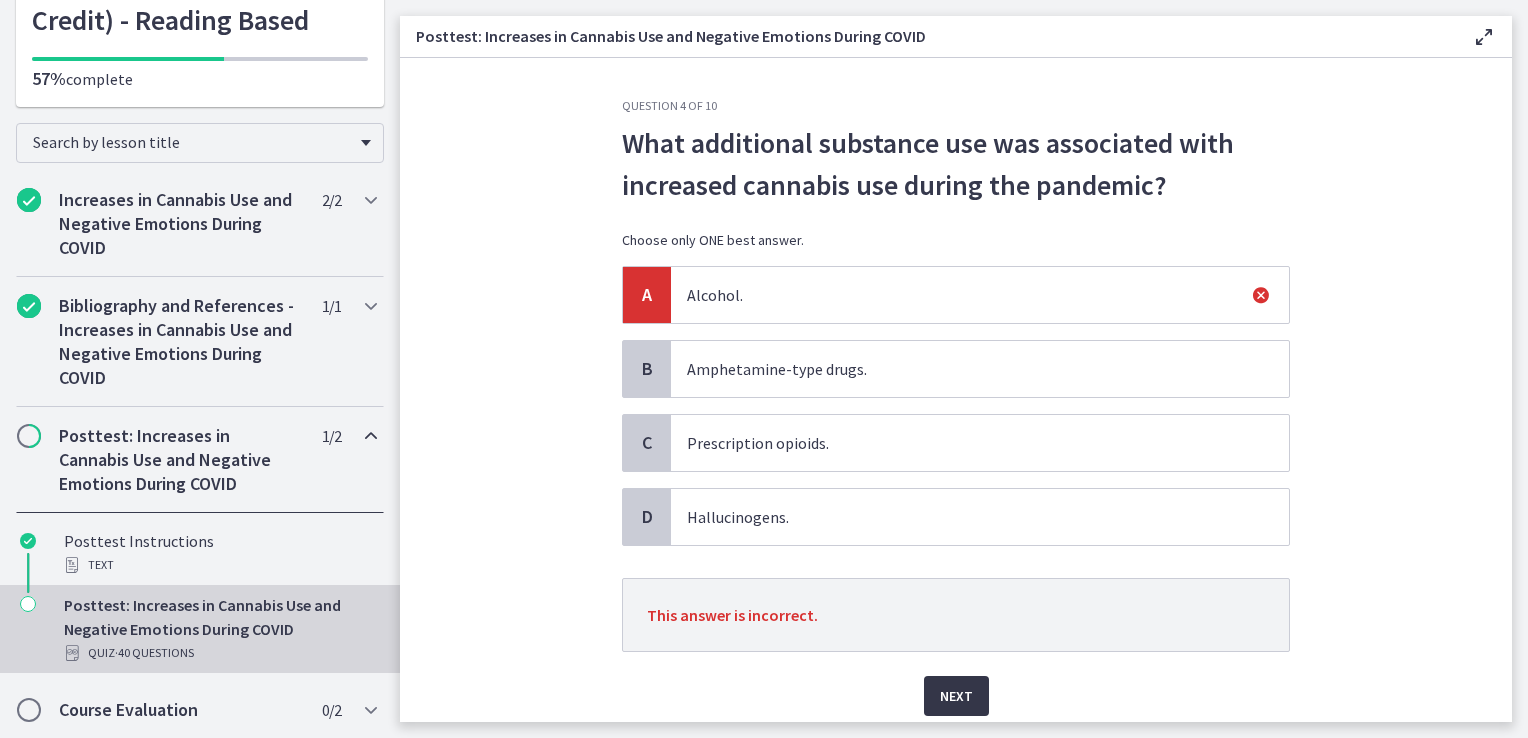 click on "Next" at bounding box center (956, 696) 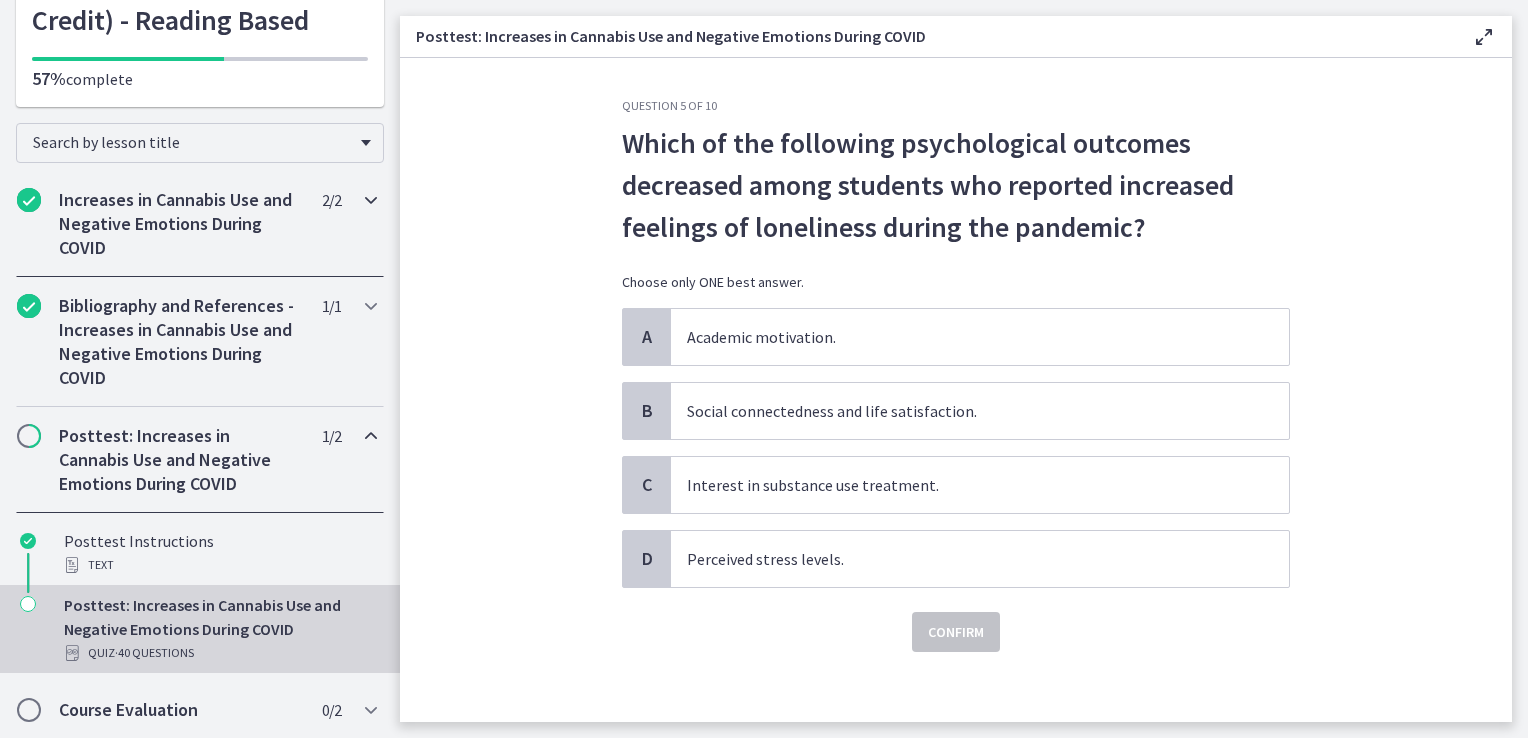 click on "Increases in Cannabis Use and Negative Emotions During COVID" at bounding box center [181, 224] 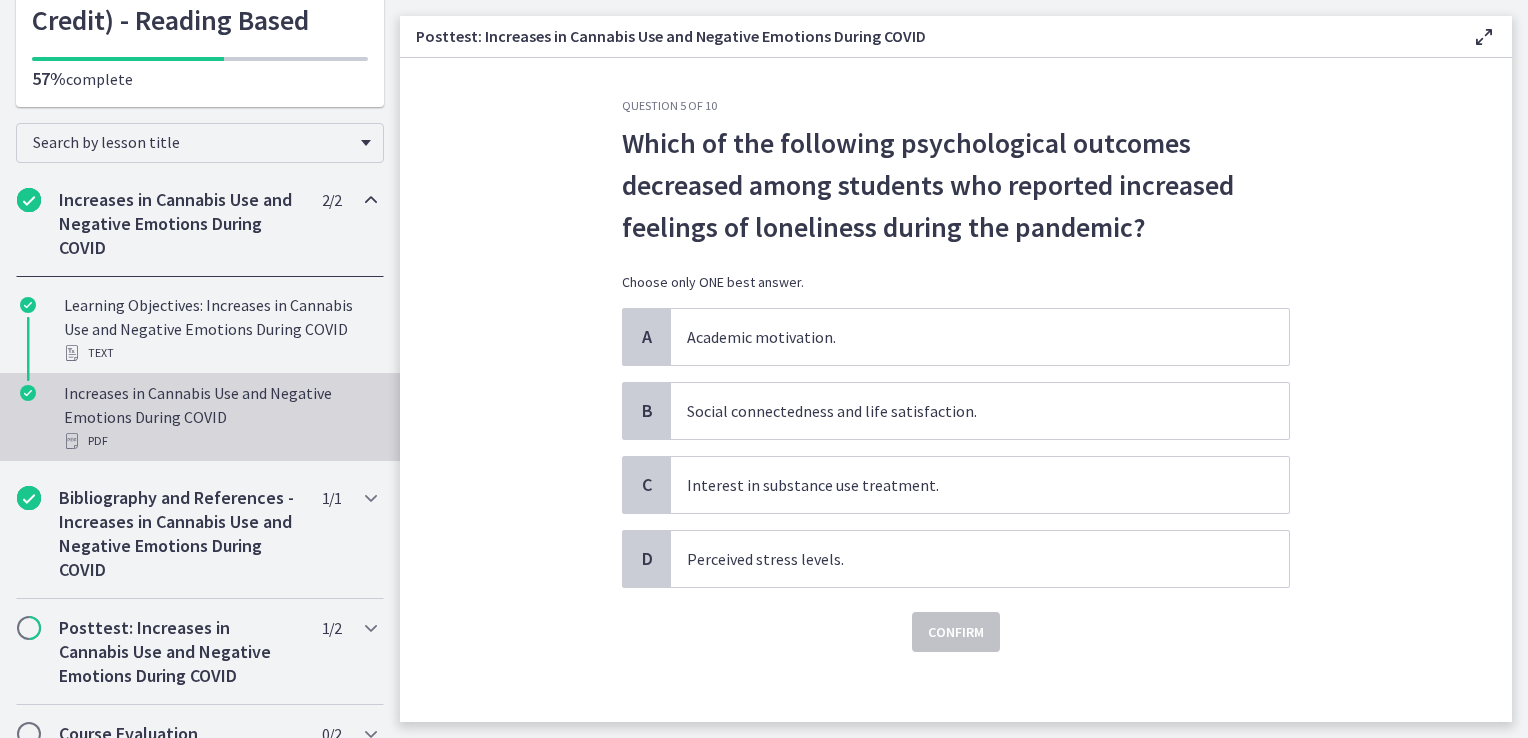 click on "Increases in Cannabis Use and Negative Emotions During COVID
PDF" at bounding box center (220, 417) 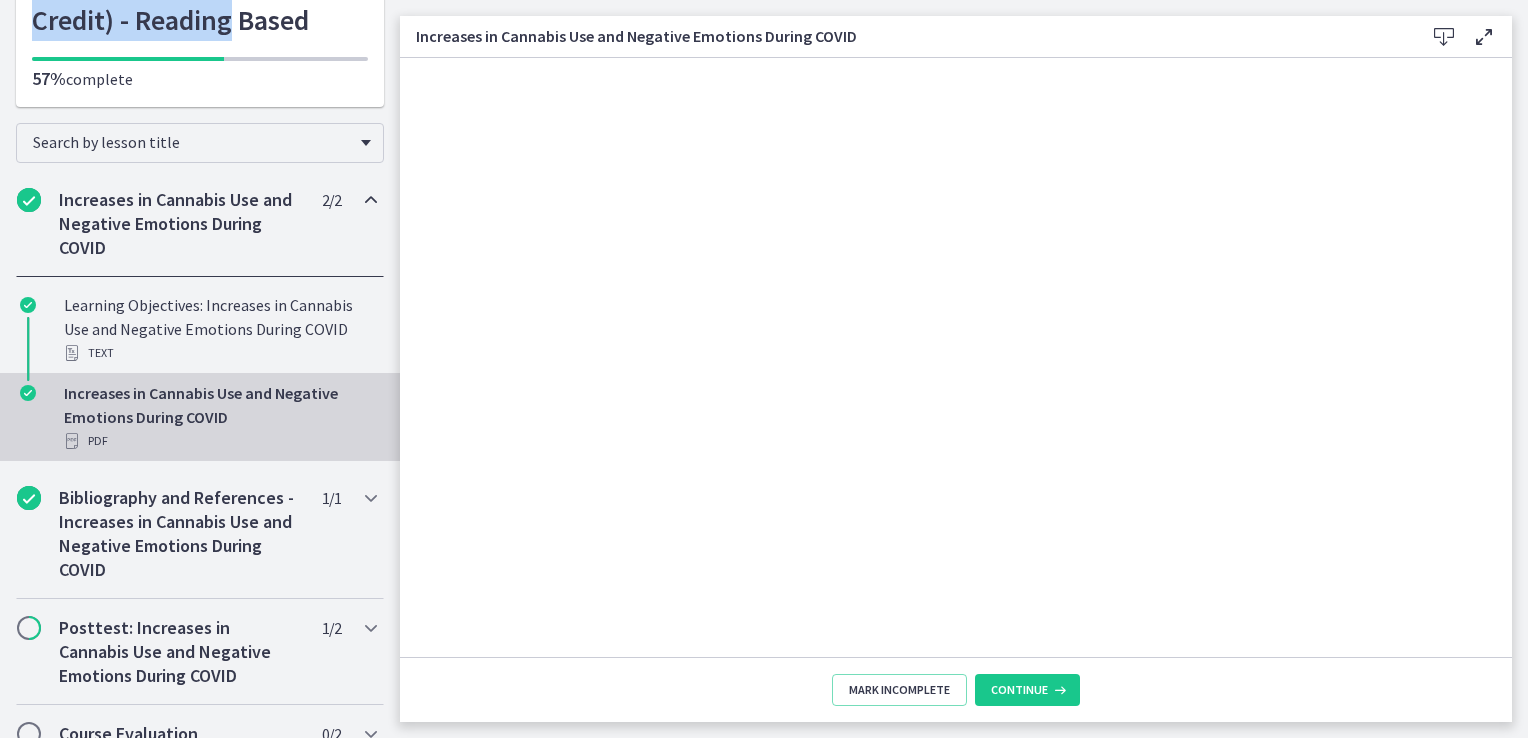 drag, startPoint x: 222, startPoint y: 26, endPoint x: 4, endPoint y: 25, distance: 218.00229 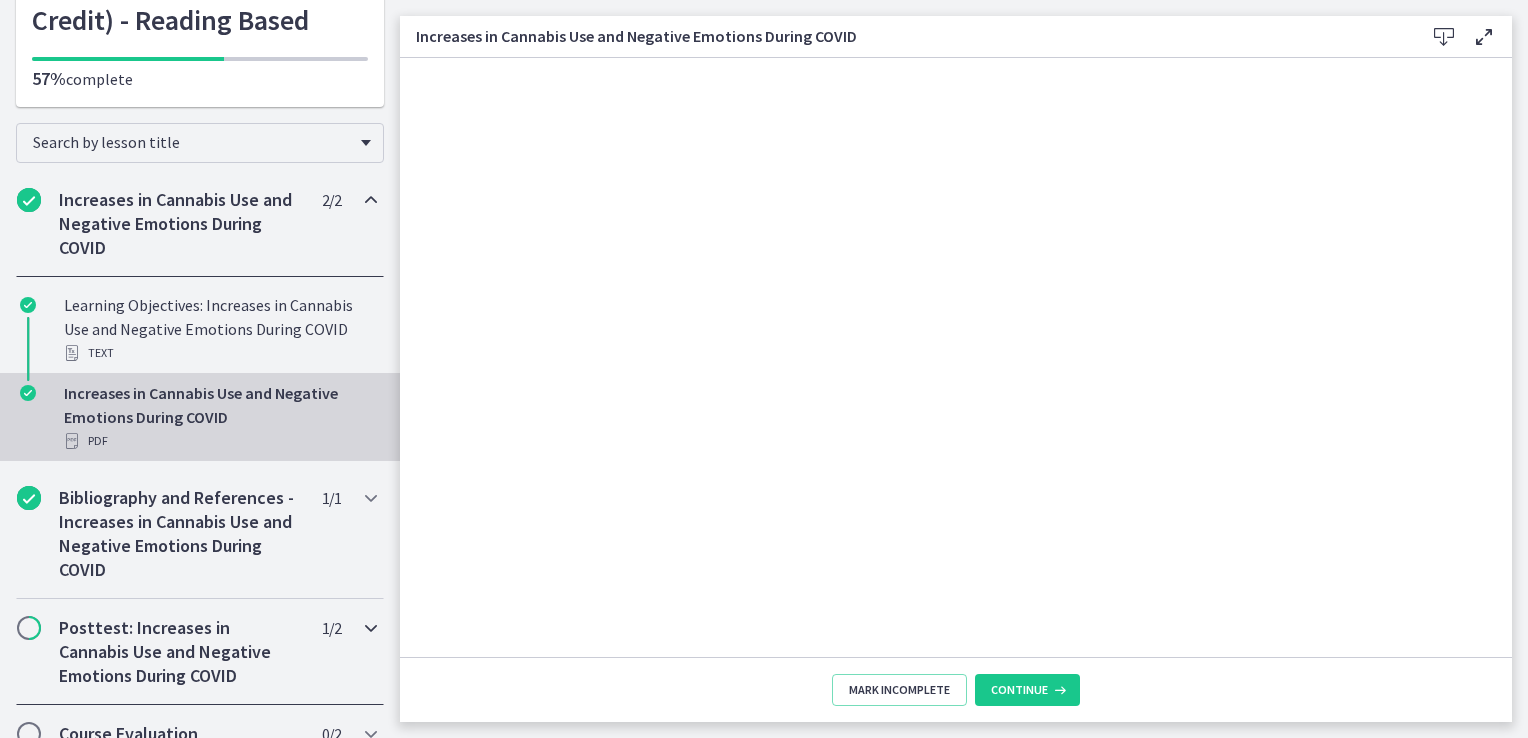 click on "Posttest: Increases in Cannabis Use and Negative Emotions During COVID" at bounding box center [181, 652] 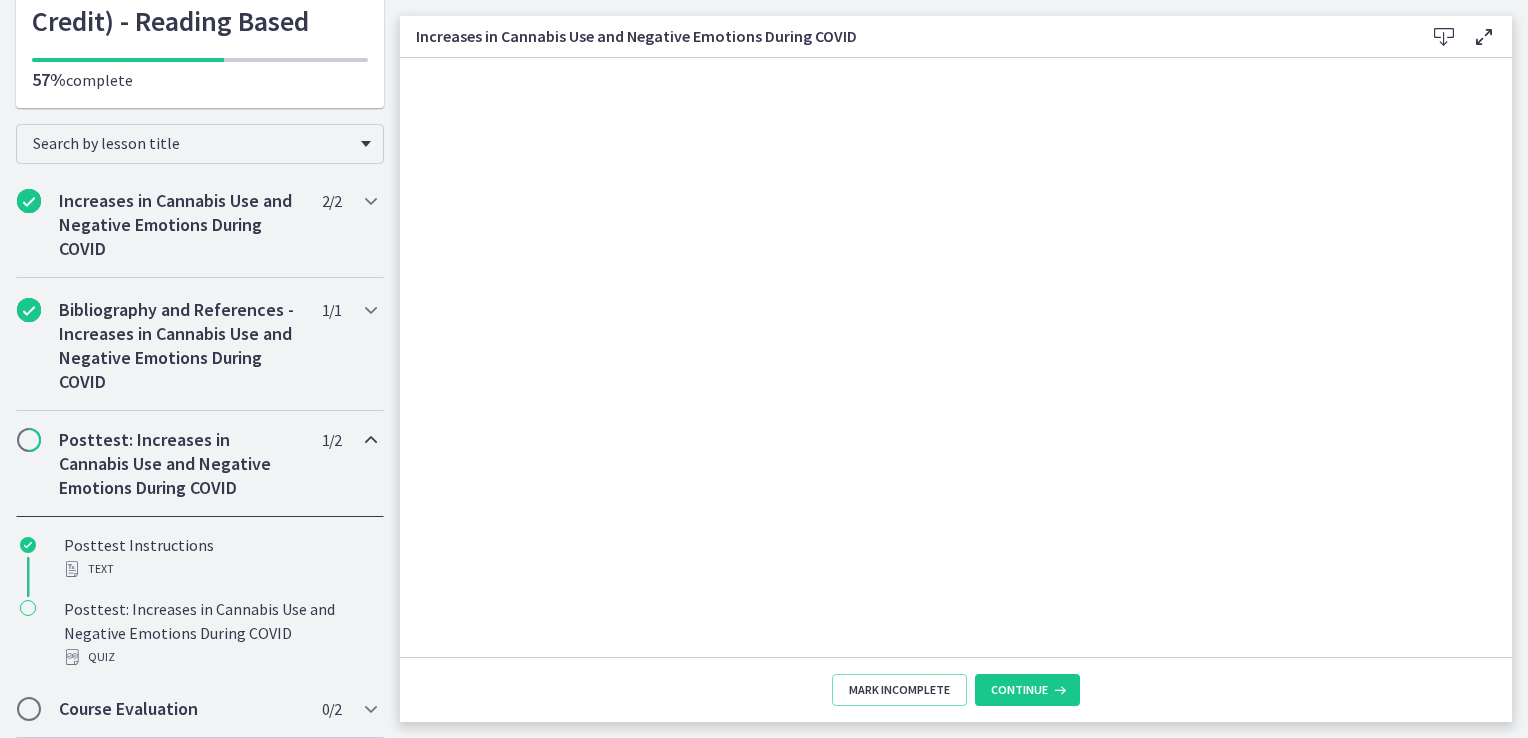 scroll, scrollTop: 251, scrollLeft: 0, axis: vertical 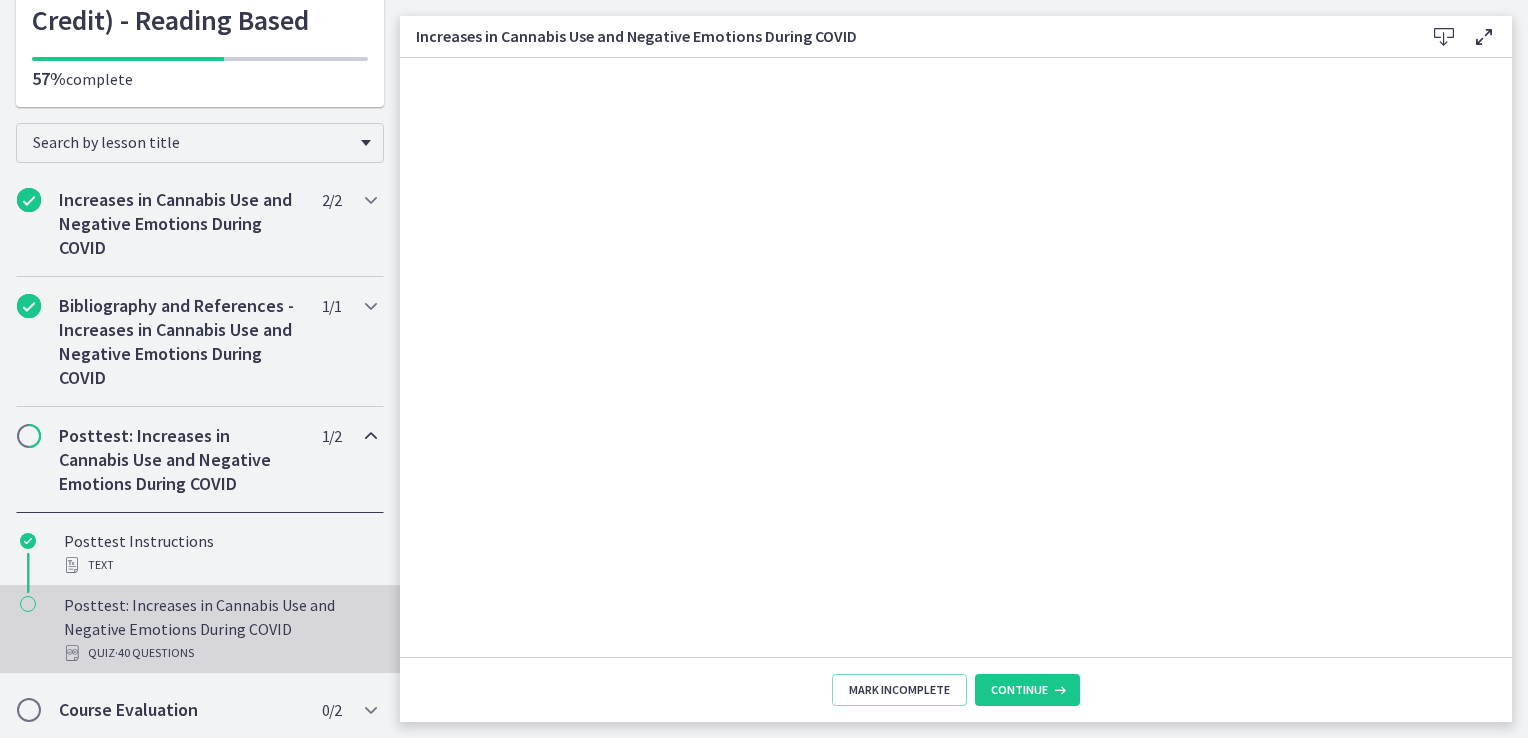 click on "Posttest: Increases in Cannabis Use and Negative Emotions During COVID
Quiz
·  40 Questions" at bounding box center (220, 629) 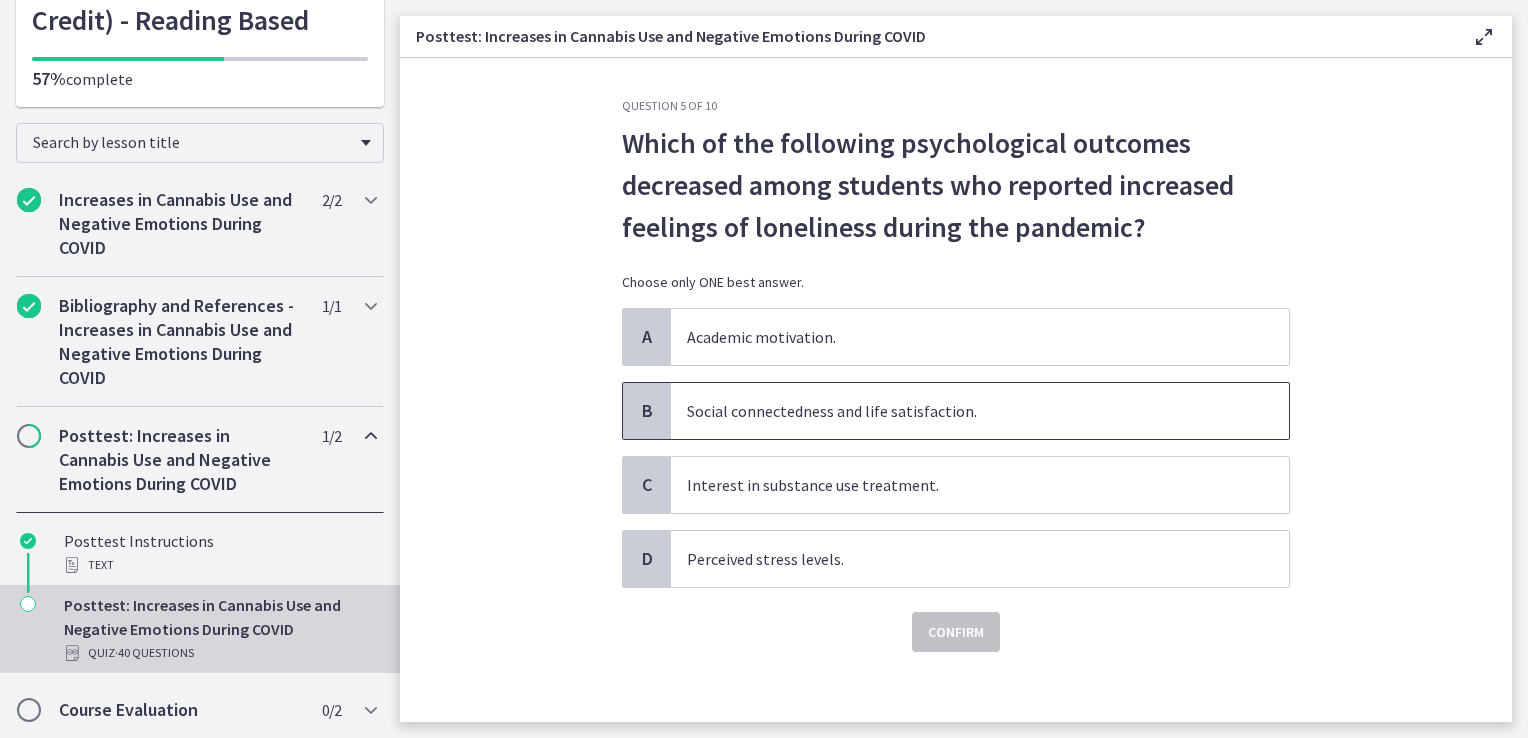 click on "Social connectedness and life satisfaction." at bounding box center (980, 411) 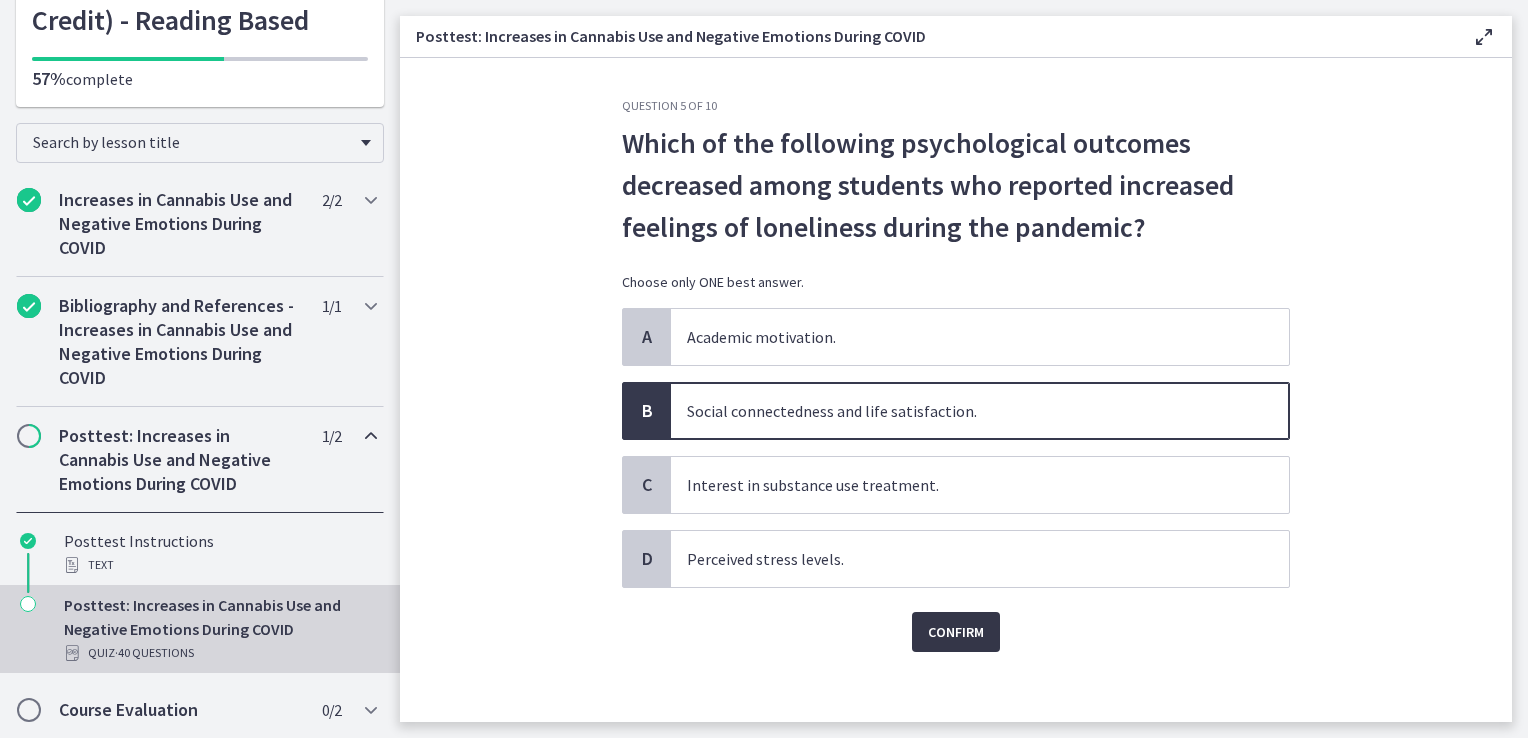 click on "Confirm" at bounding box center (956, 632) 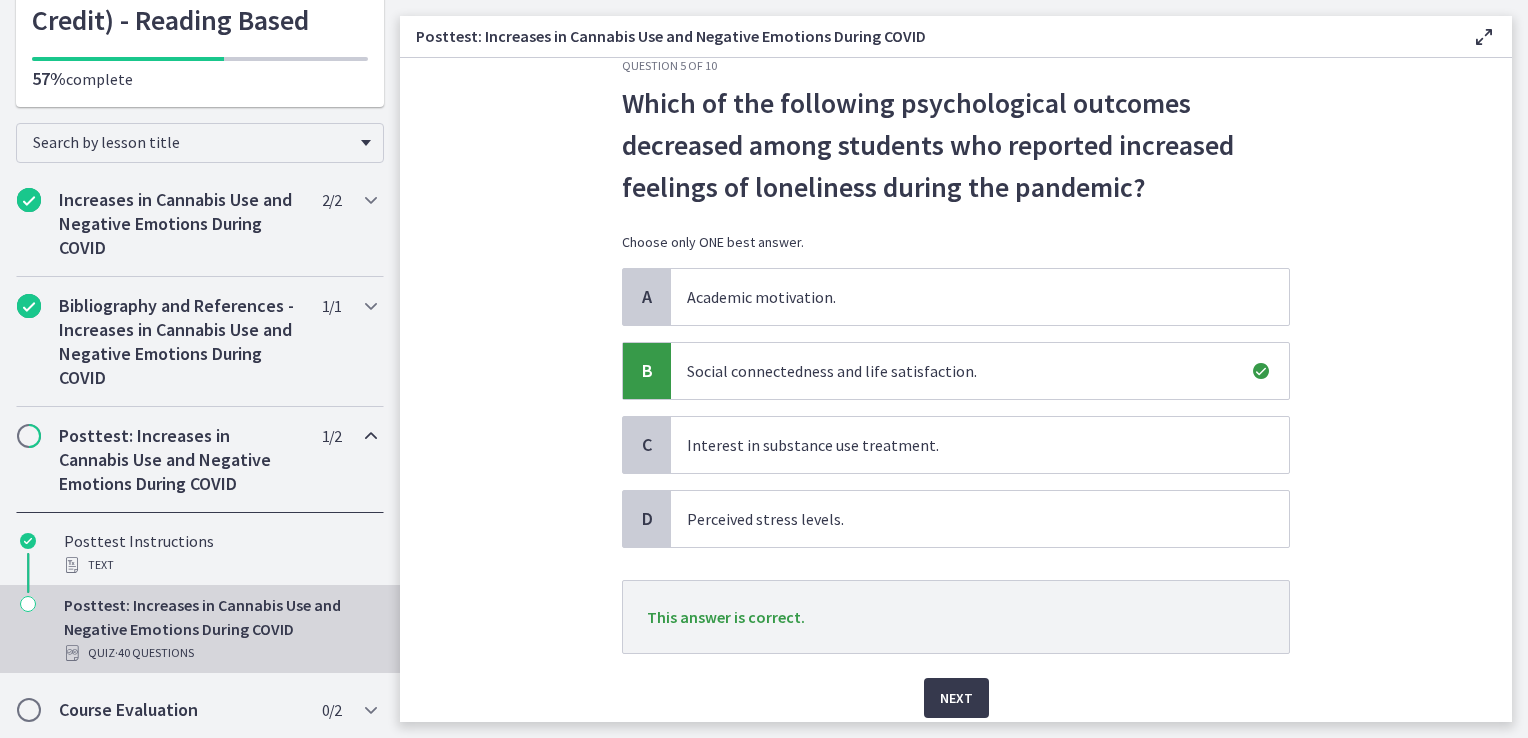 scroll, scrollTop: 113, scrollLeft: 0, axis: vertical 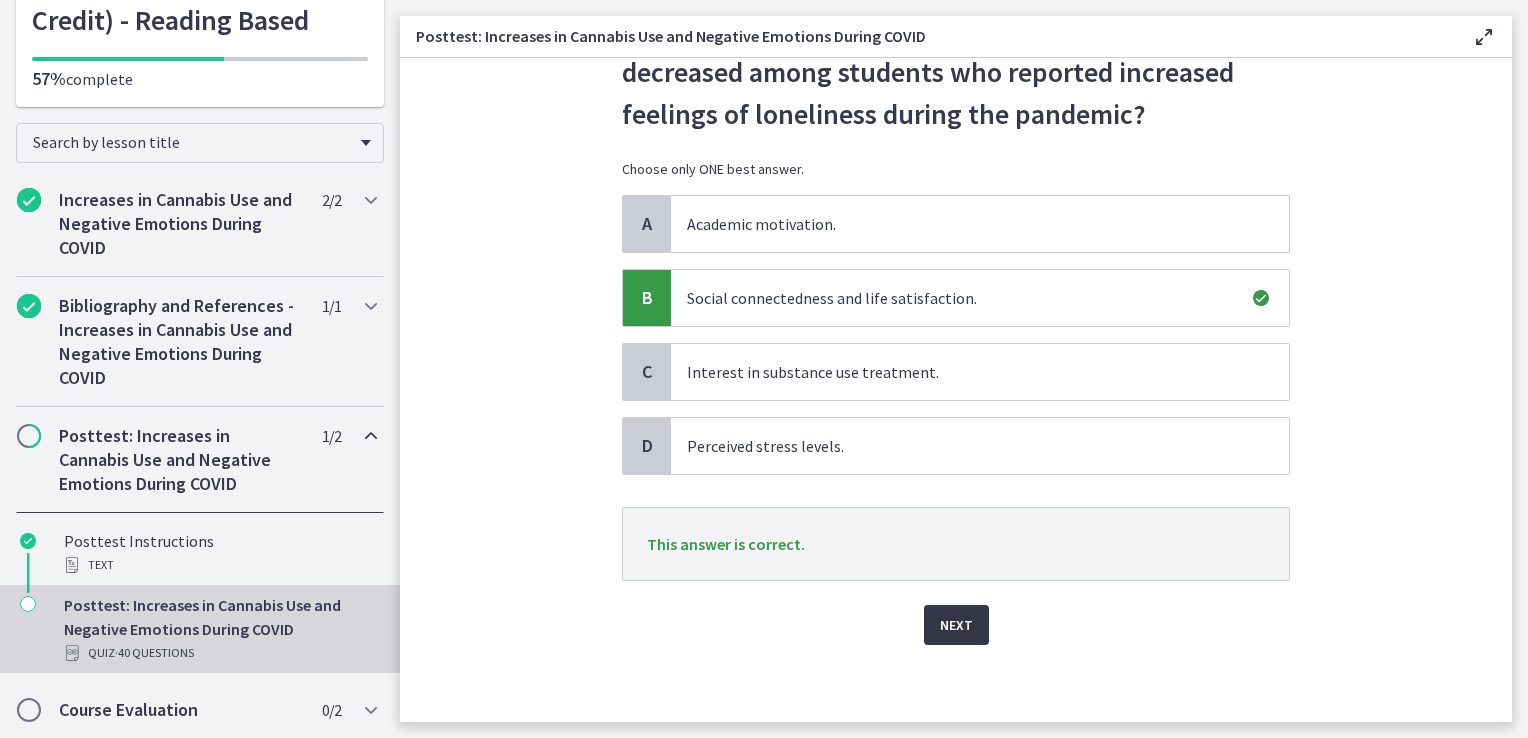 click on "Next" at bounding box center (956, 625) 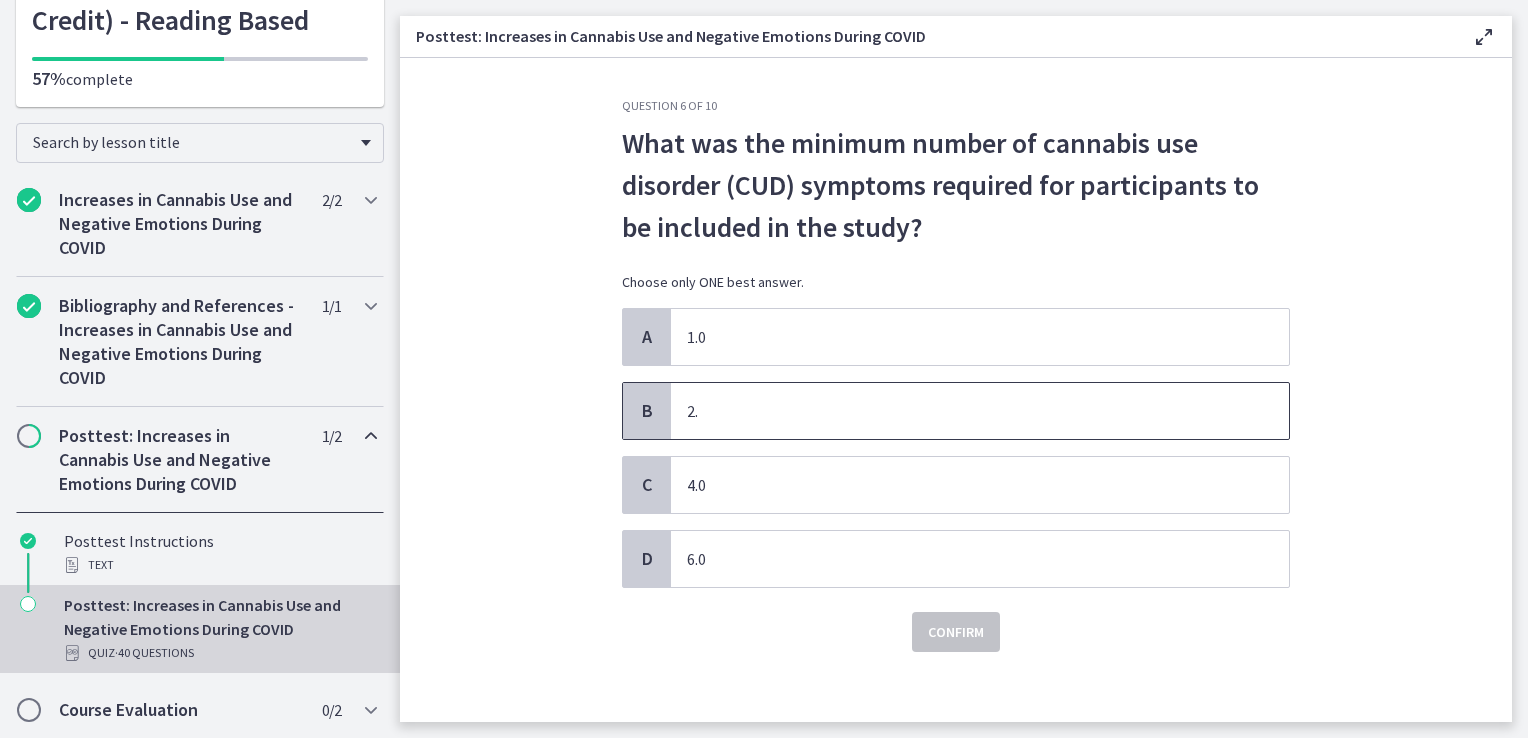 click on "2." at bounding box center [980, 411] 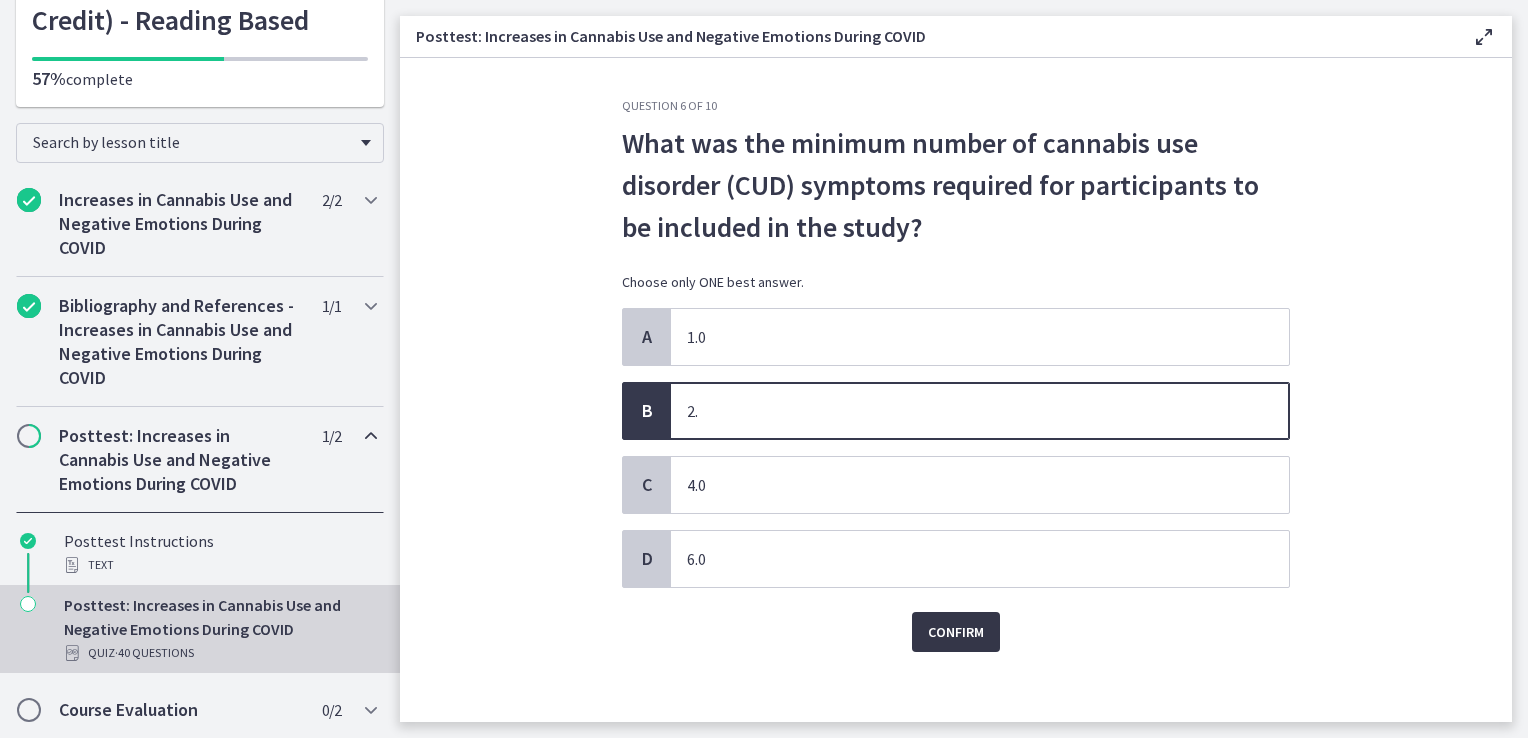 click on "Confirm" at bounding box center [956, 632] 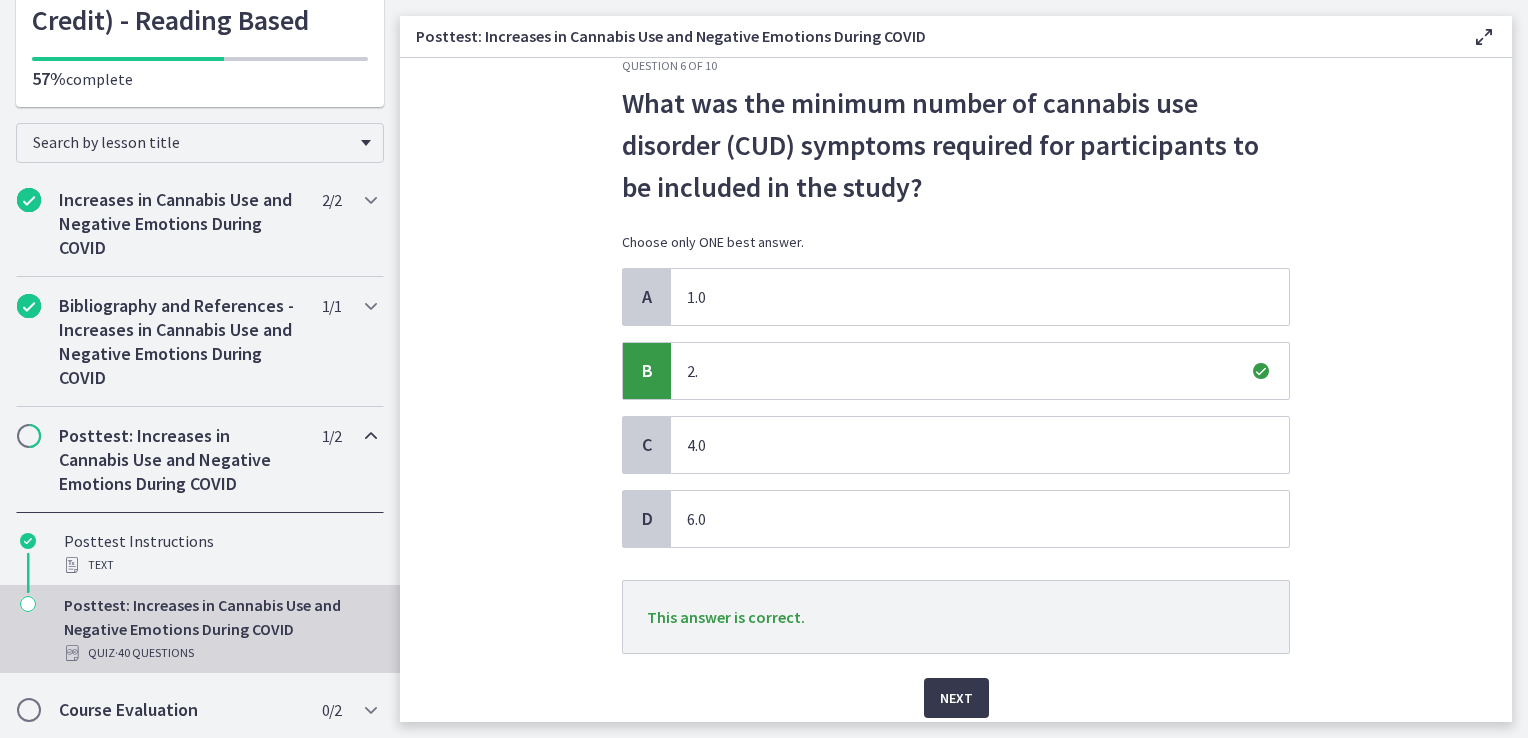 scroll, scrollTop: 113, scrollLeft: 0, axis: vertical 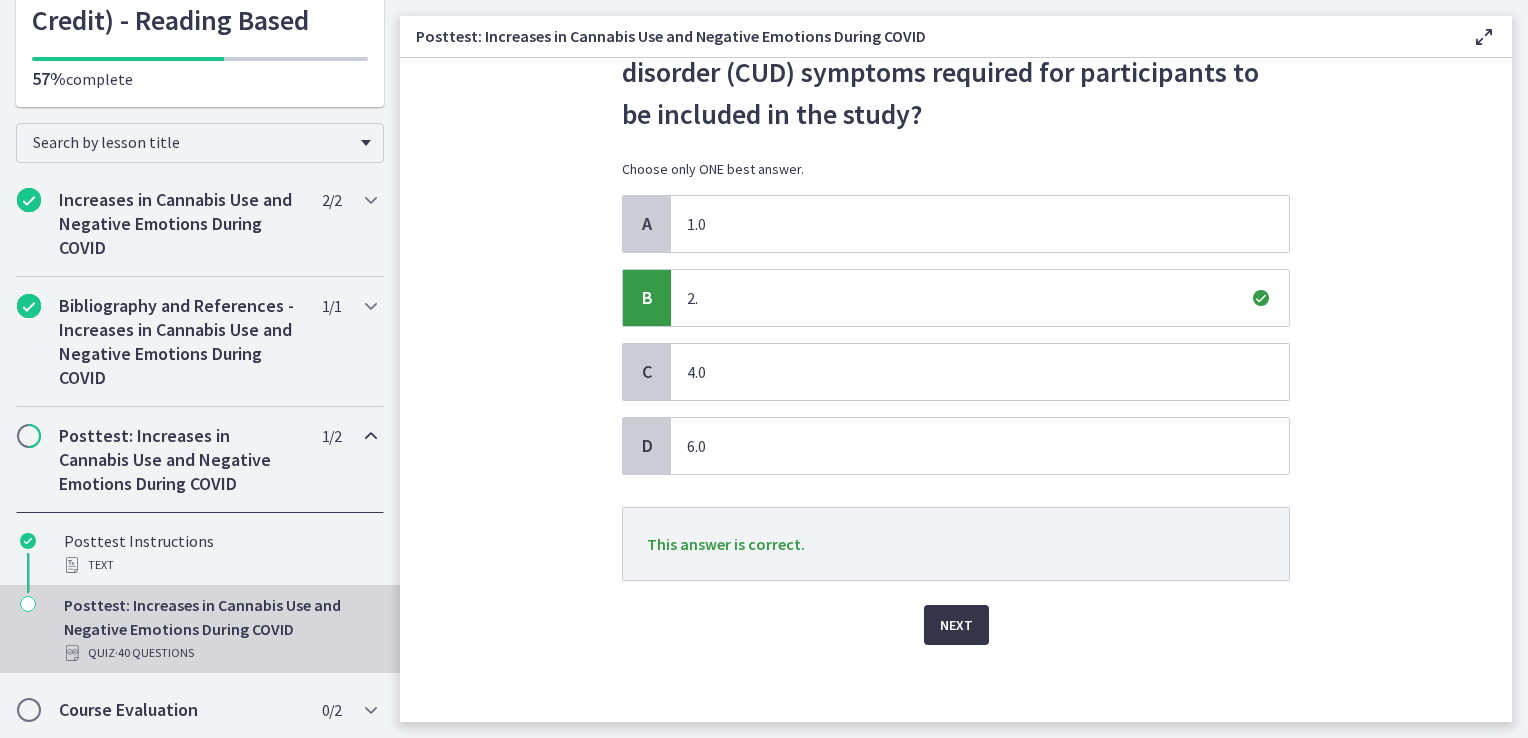 click on "Next" at bounding box center (956, 625) 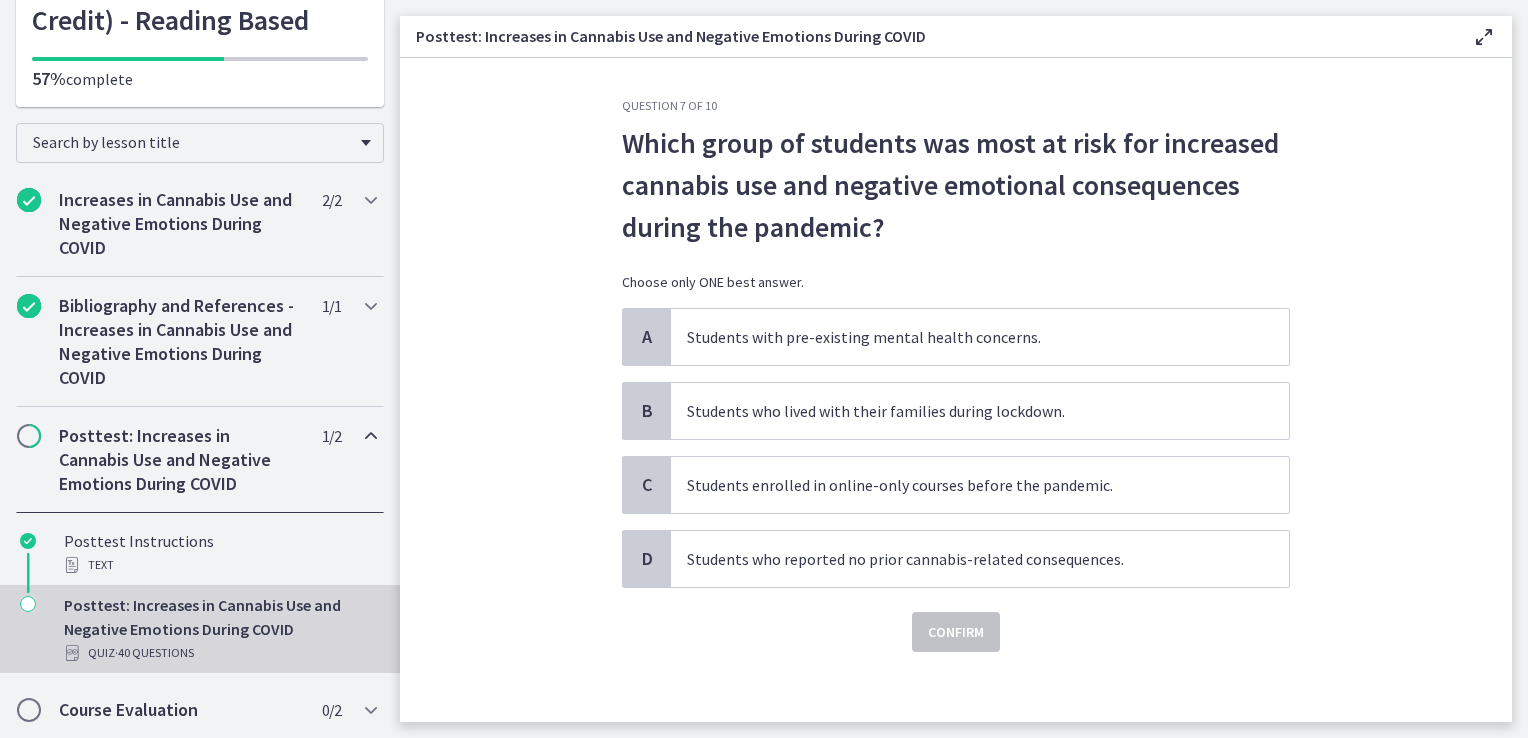 click on "Question   7   of   10
Which group of students was most at risk for increased cannabis use and negative emotional consequences during the pandemic?
Choose only ONE best answer.
A
Students with pre-existing mental health concerns.
B
Students who lived with their families during lockdown.
C
Students enrolled in online-only courses before the pandemic.
D
Students who reported no prior cannabis-related consequences.
Confirm" 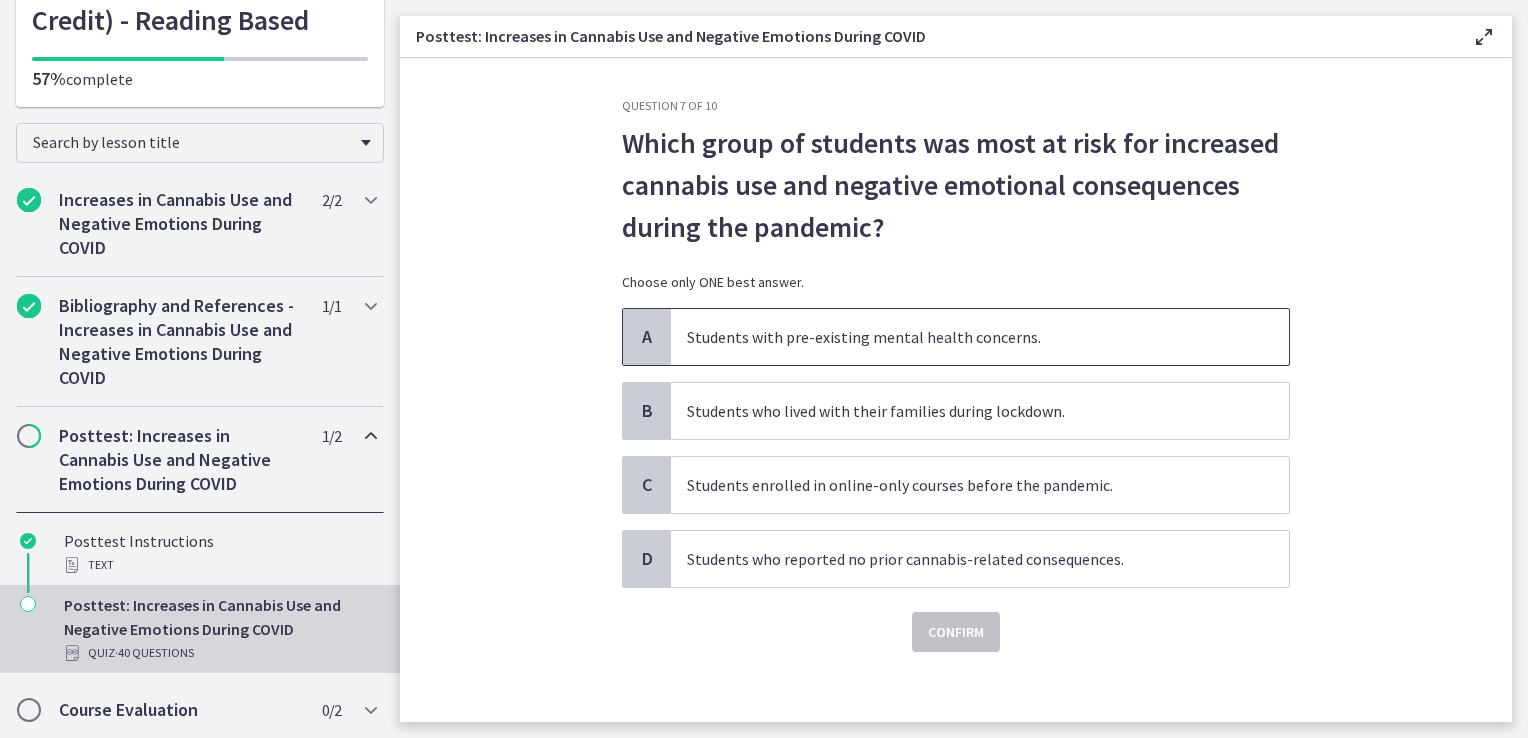 click on "Students with pre-existing mental health concerns." at bounding box center [980, 337] 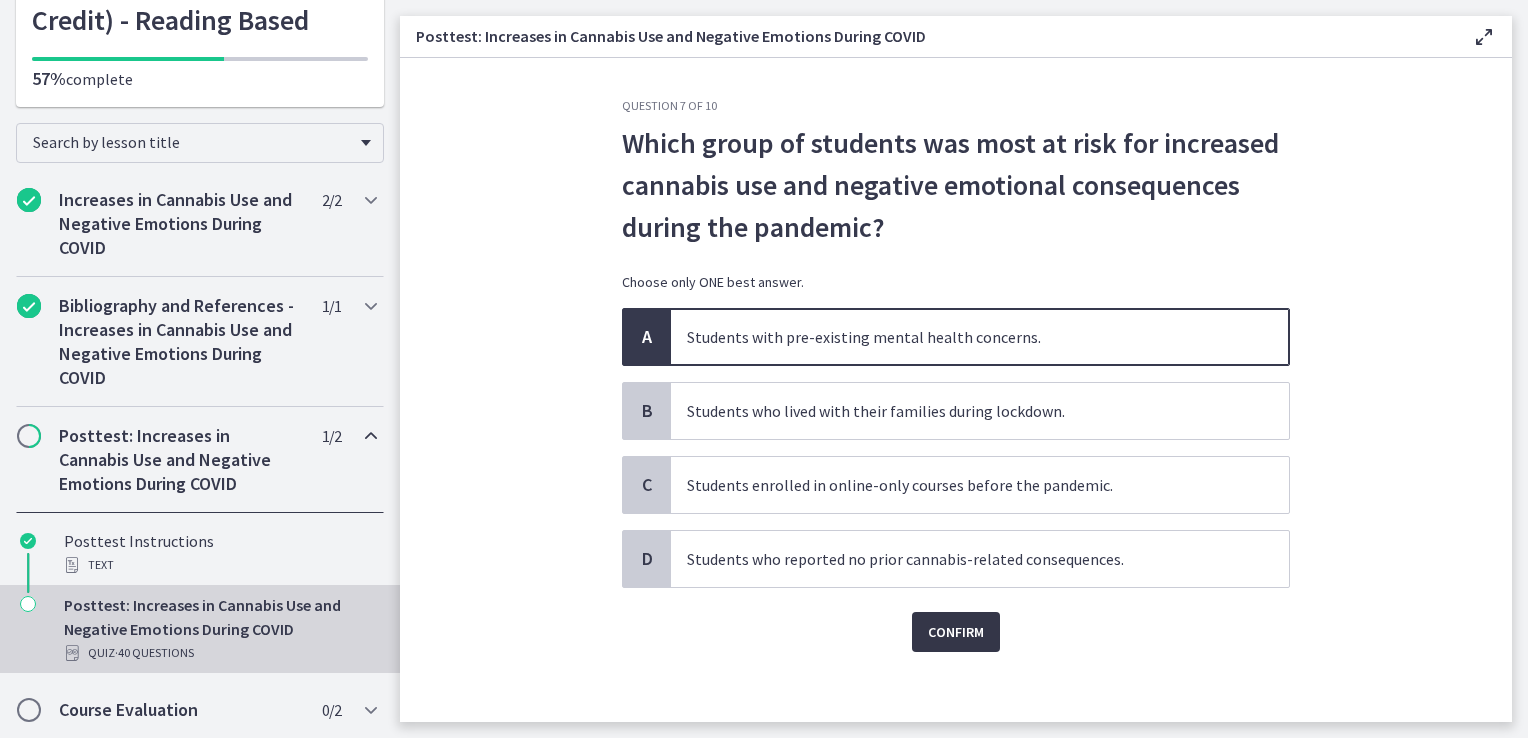 click on "Confirm" at bounding box center (956, 632) 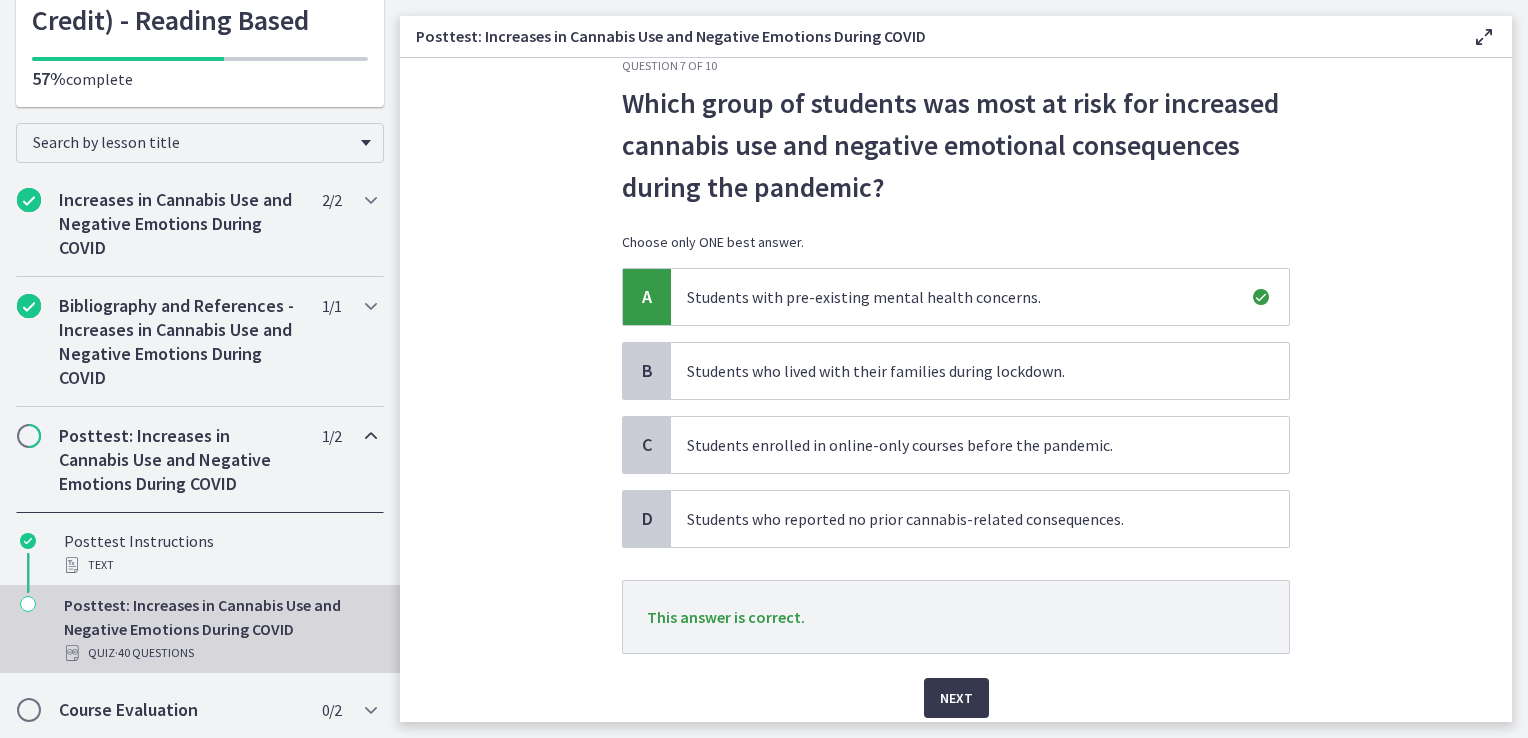 scroll, scrollTop: 113, scrollLeft: 0, axis: vertical 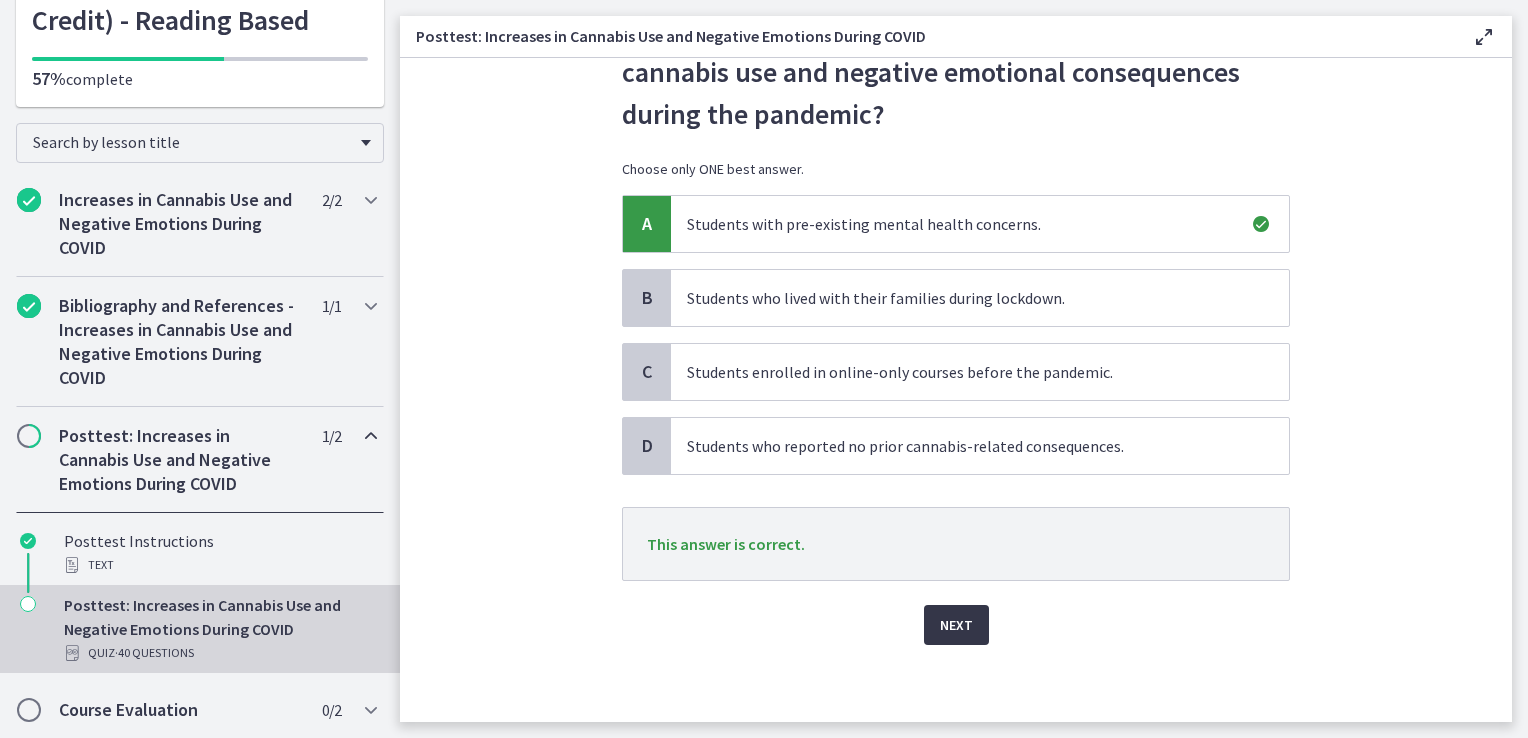 click on "Next" at bounding box center [956, 625] 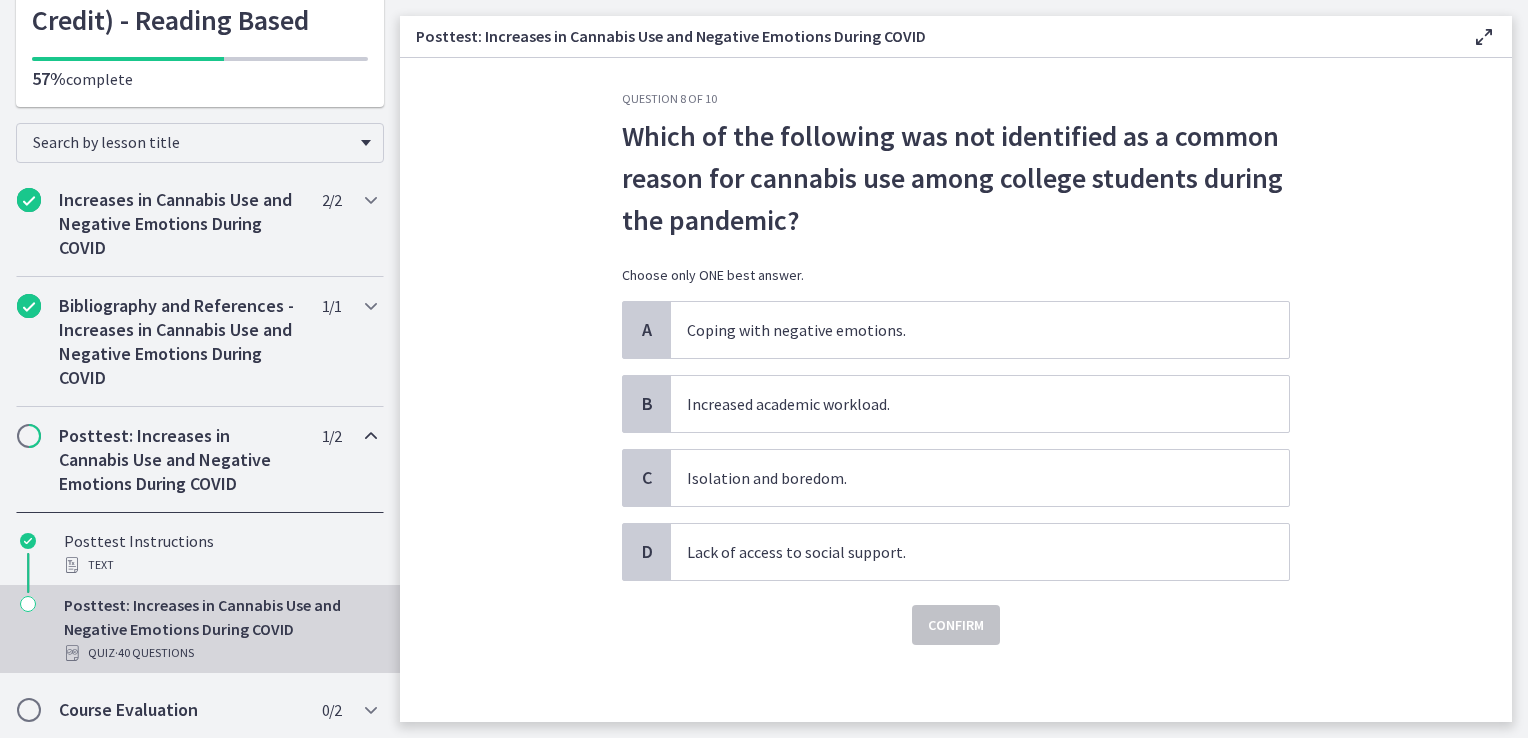 scroll, scrollTop: 8, scrollLeft: 0, axis: vertical 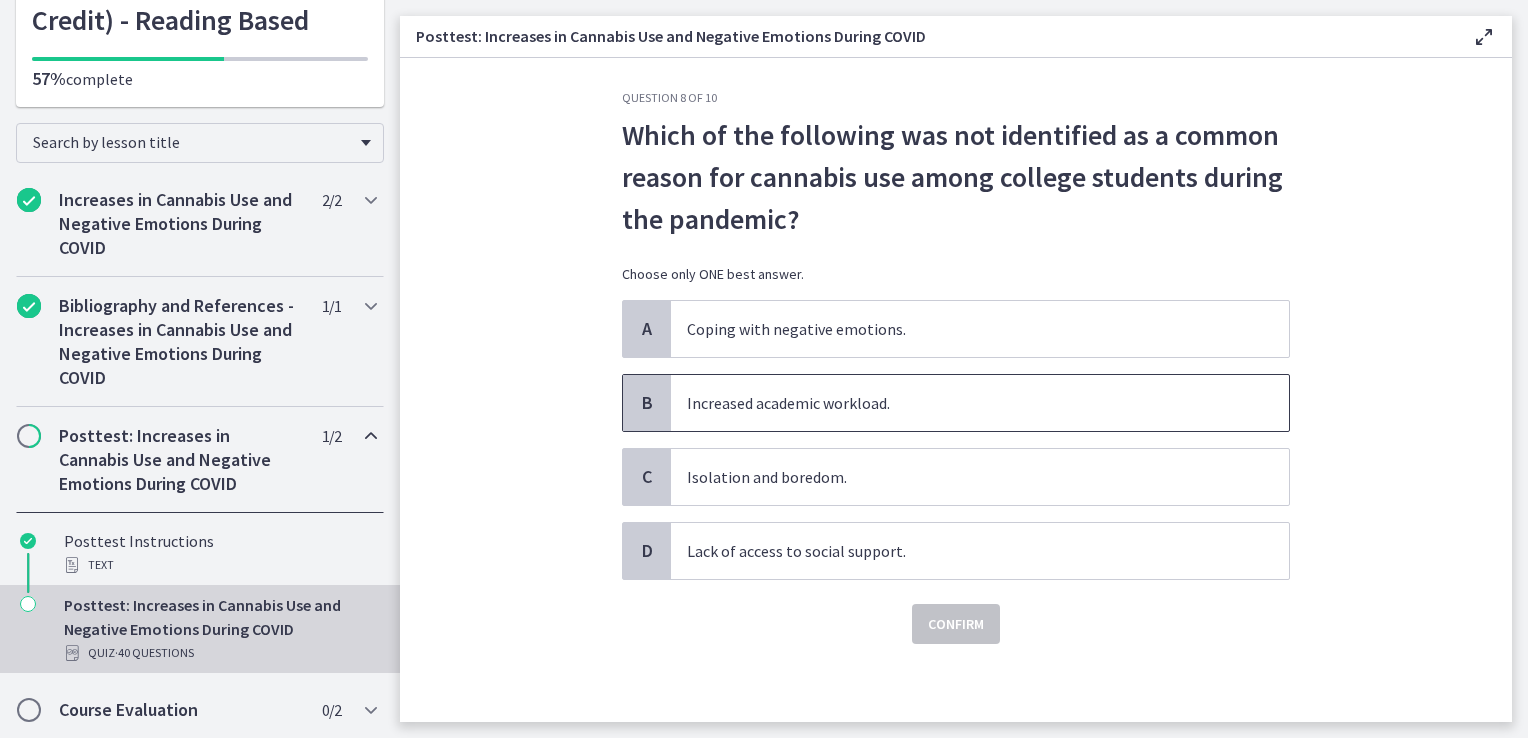 click on "Increased academic workload." at bounding box center [980, 403] 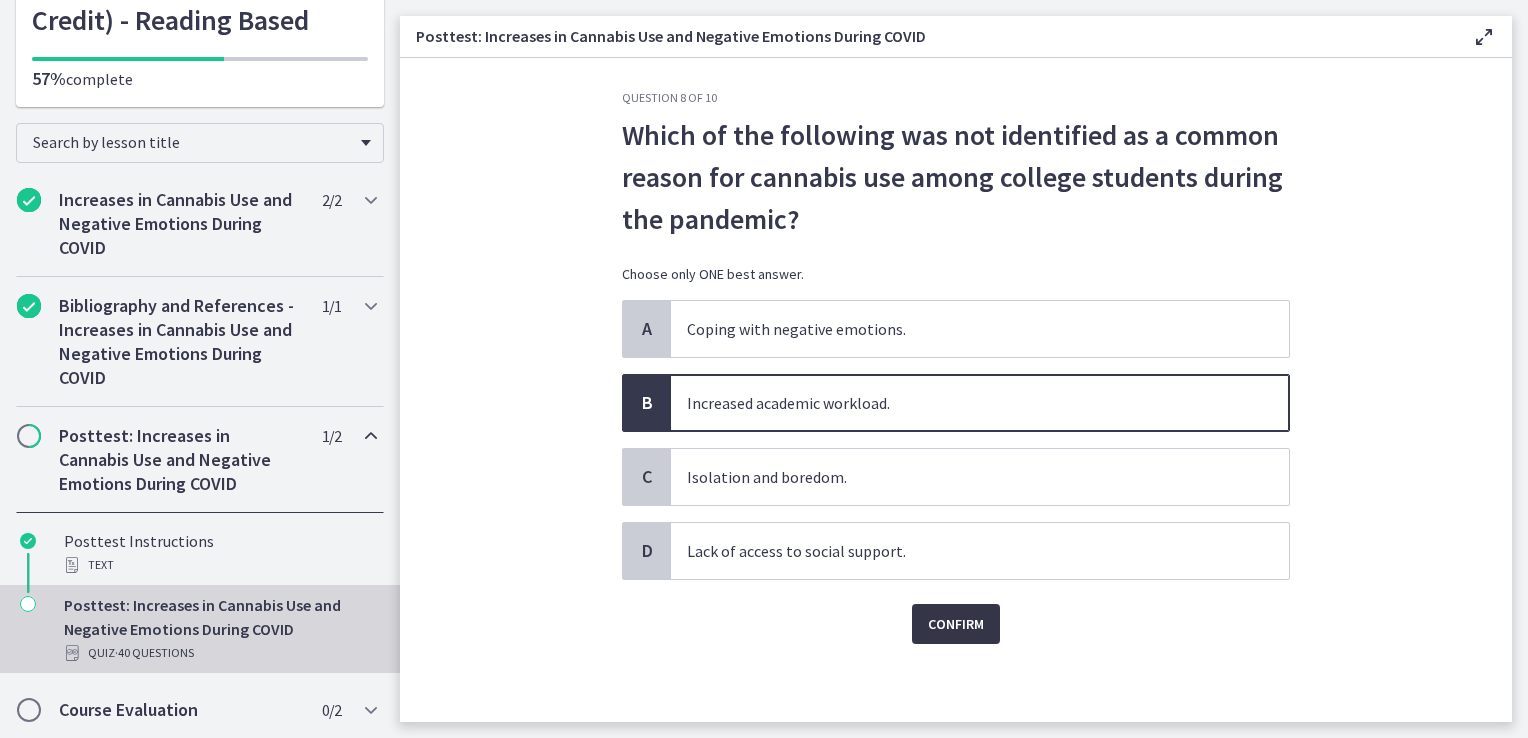 click on "Confirm" at bounding box center (956, 624) 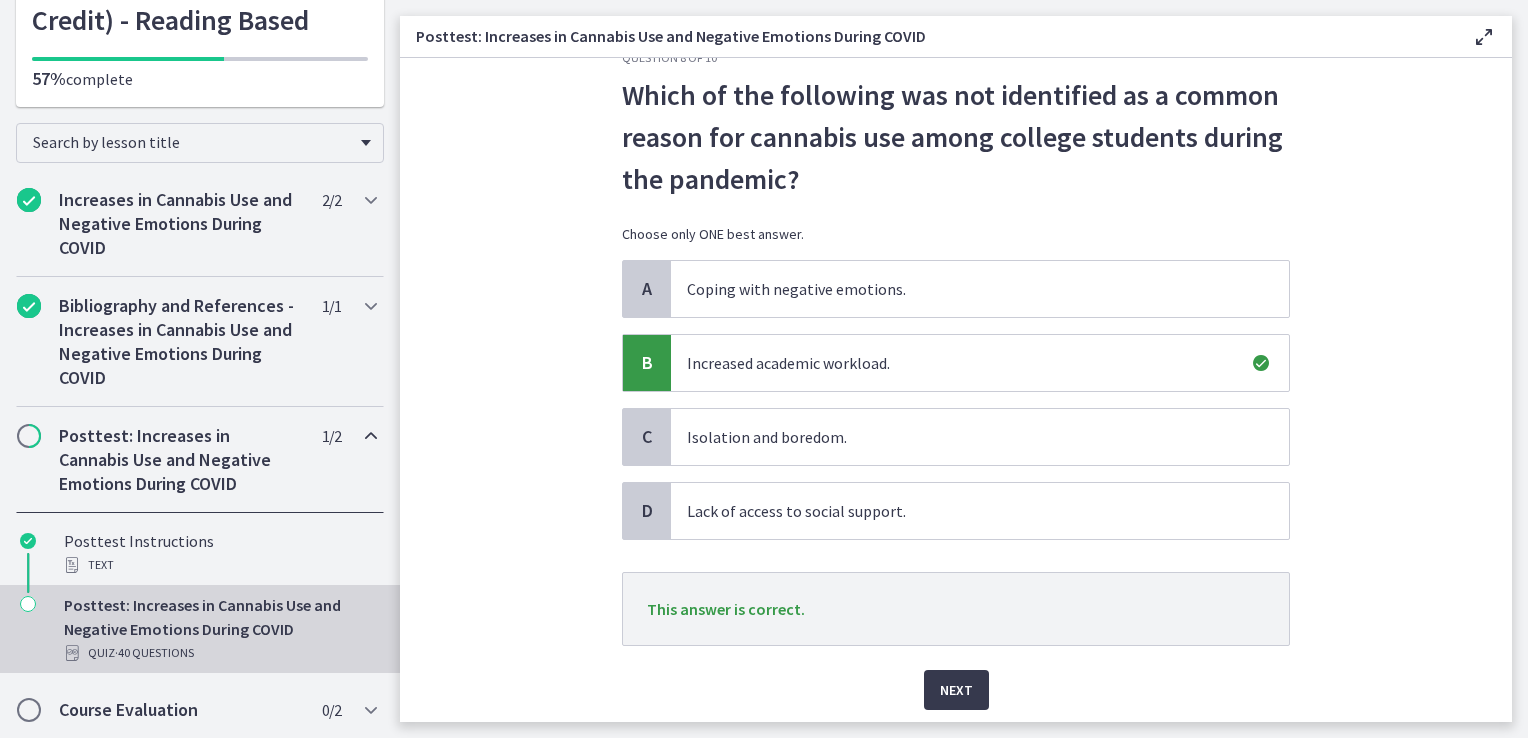 scroll, scrollTop: 113, scrollLeft: 0, axis: vertical 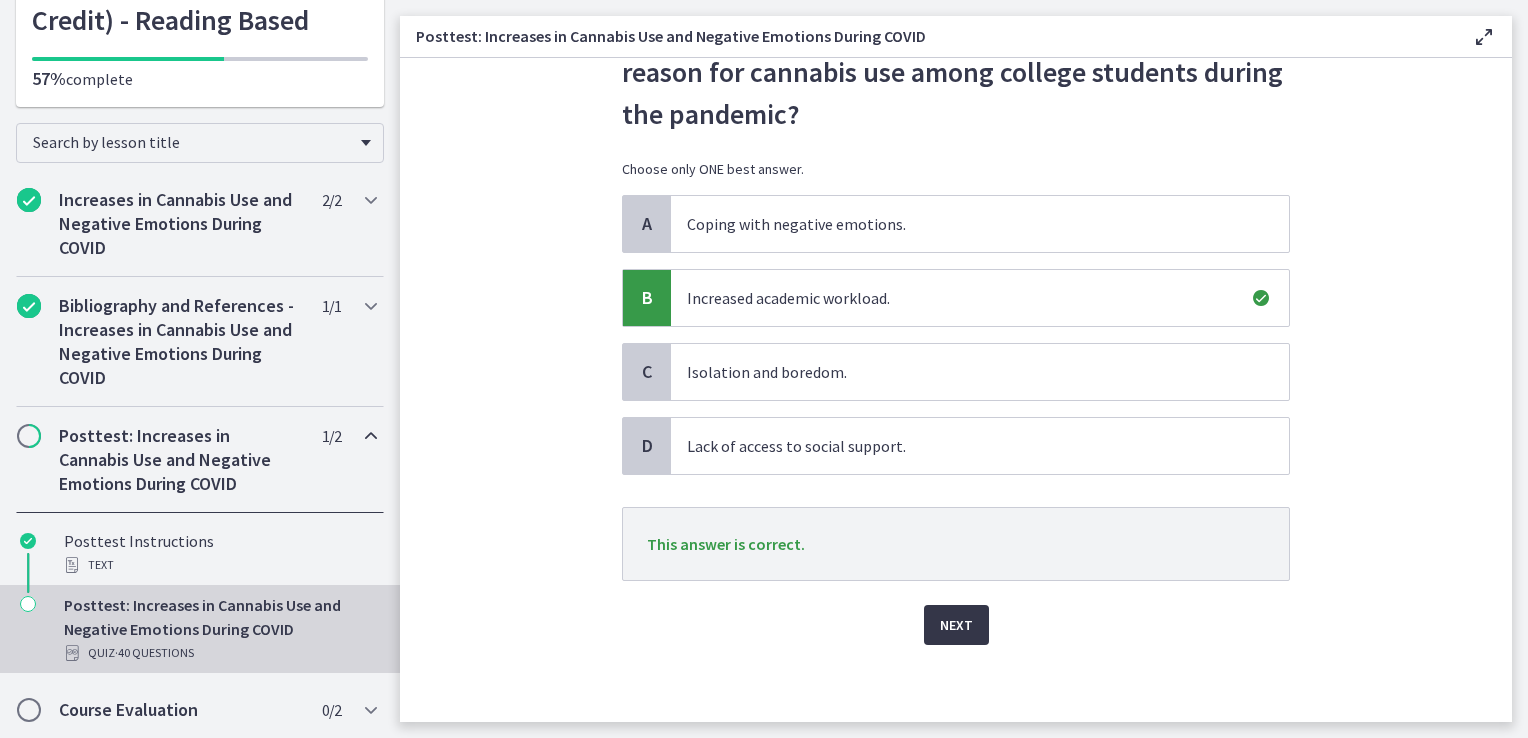 click on "Next" at bounding box center [956, 625] 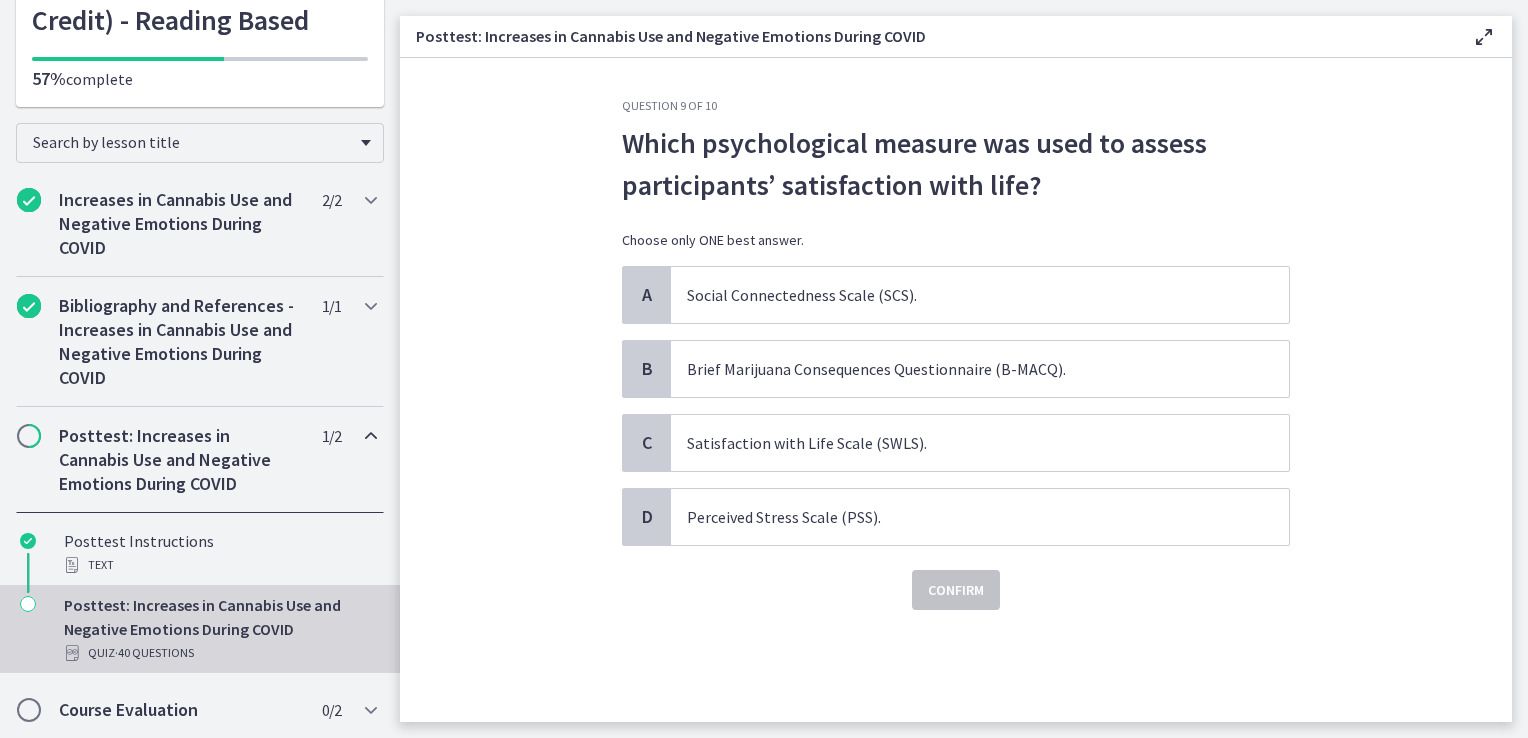 scroll, scrollTop: 0, scrollLeft: 0, axis: both 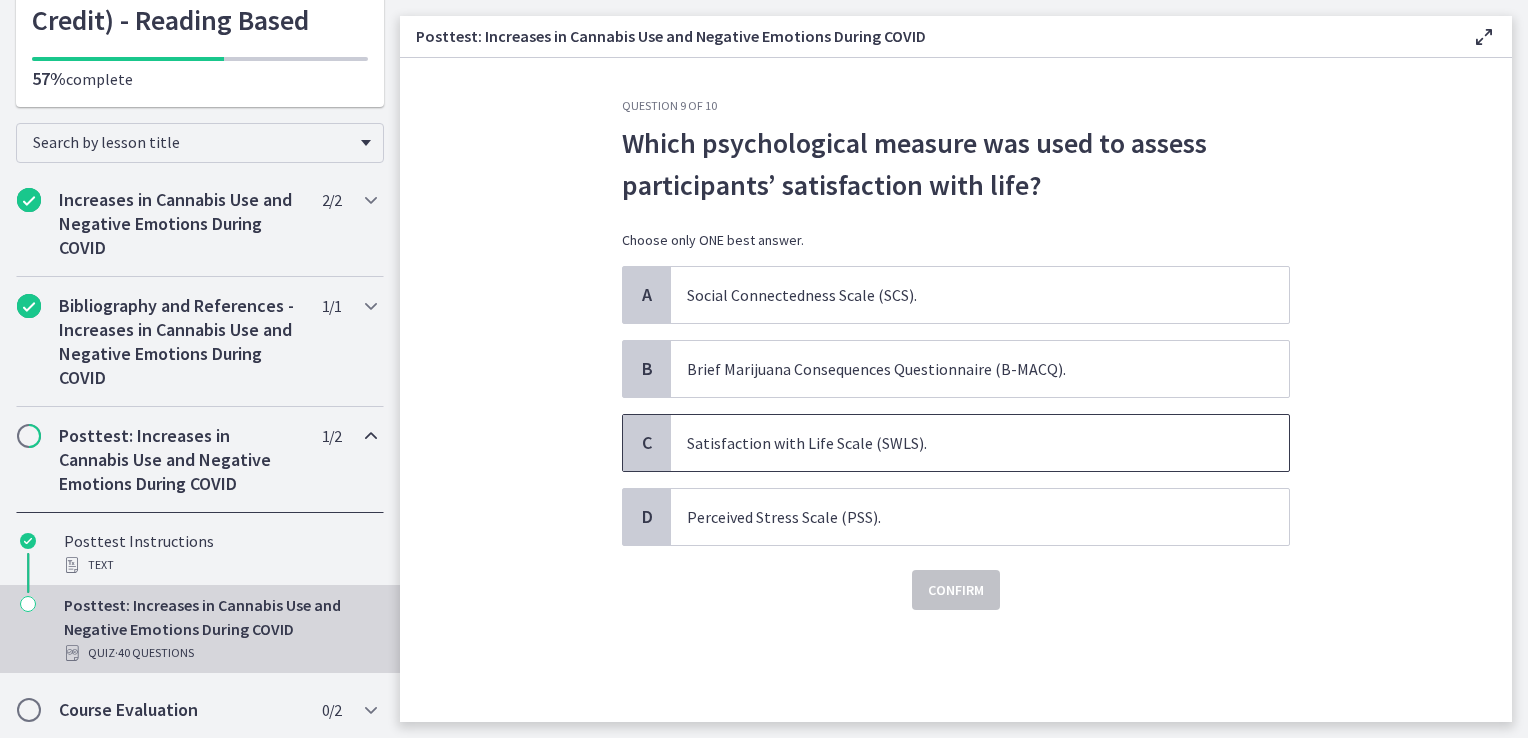 click on "Satisfaction with Life Scale (SWLS)." at bounding box center [980, 443] 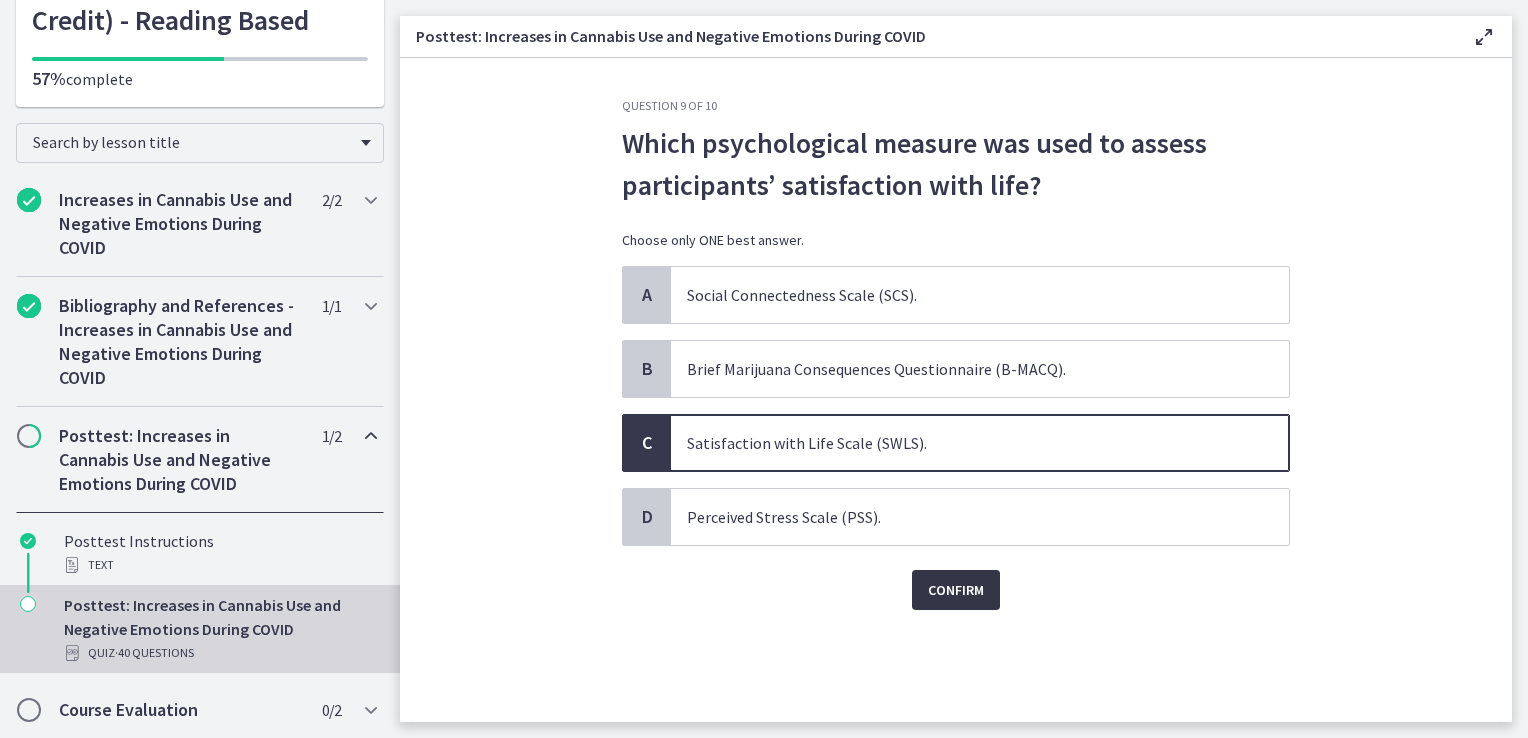 click on "Confirm" at bounding box center (956, 590) 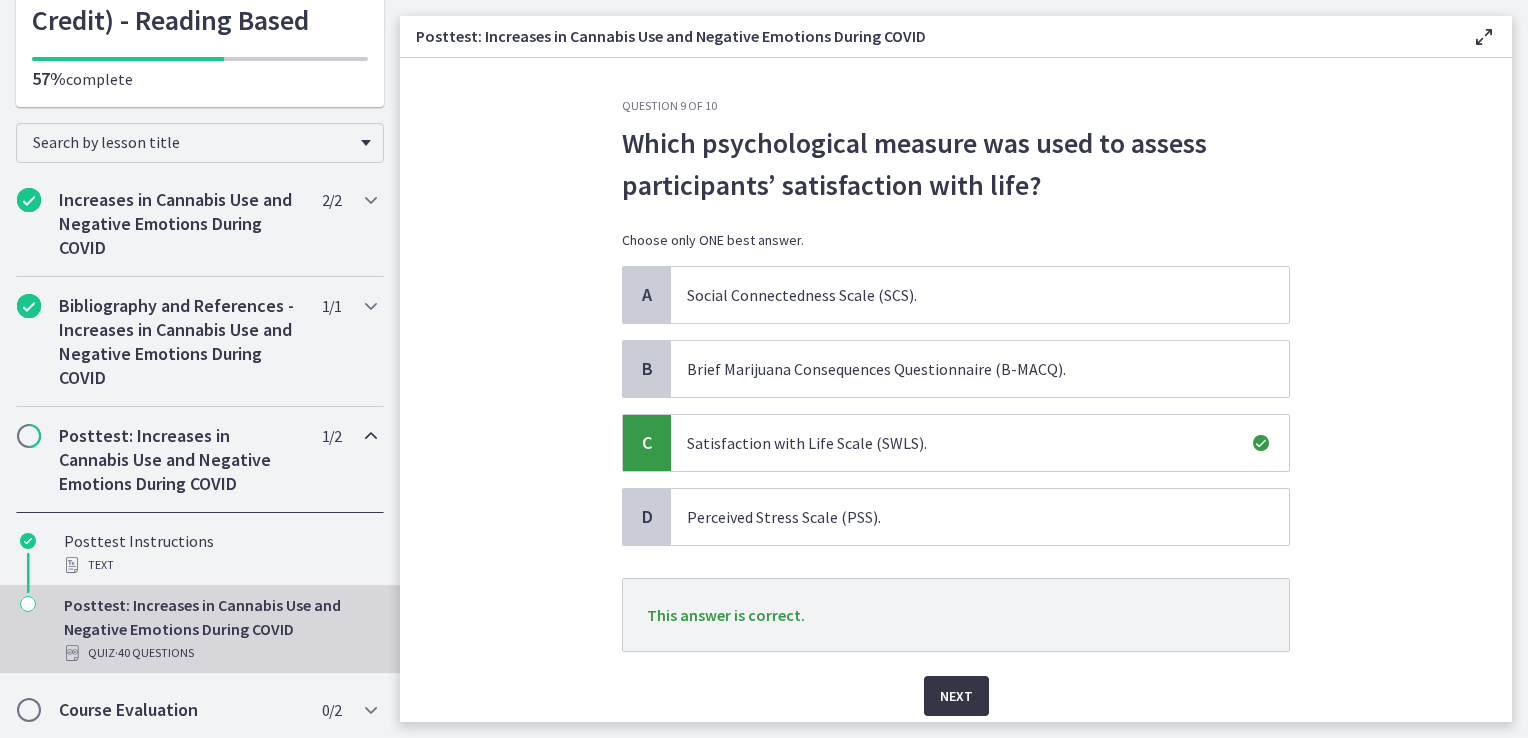 click on "Next" at bounding box center (956, 696) 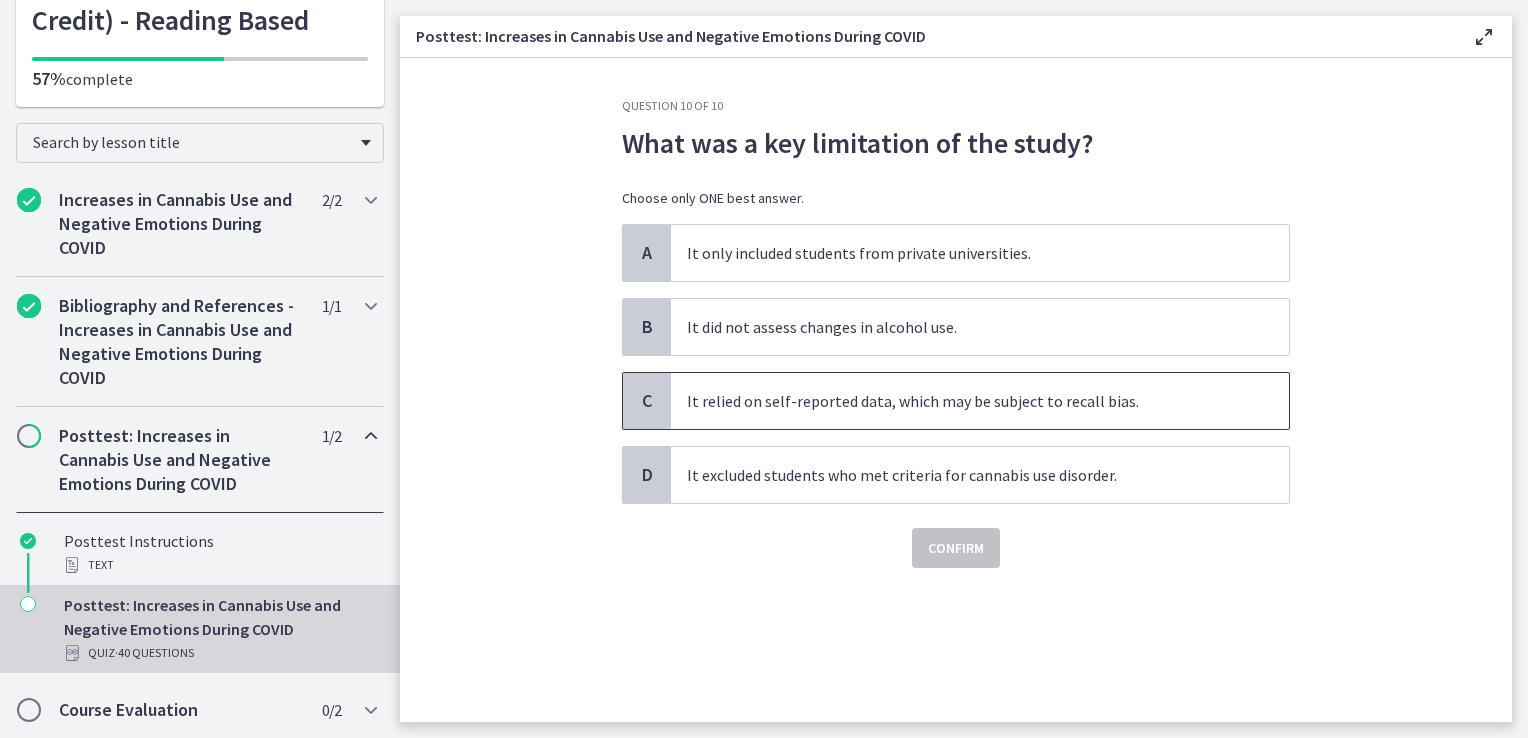click on "It relied on self-reported data, which may be subject to recall bias." at bounding box center (980, 401) 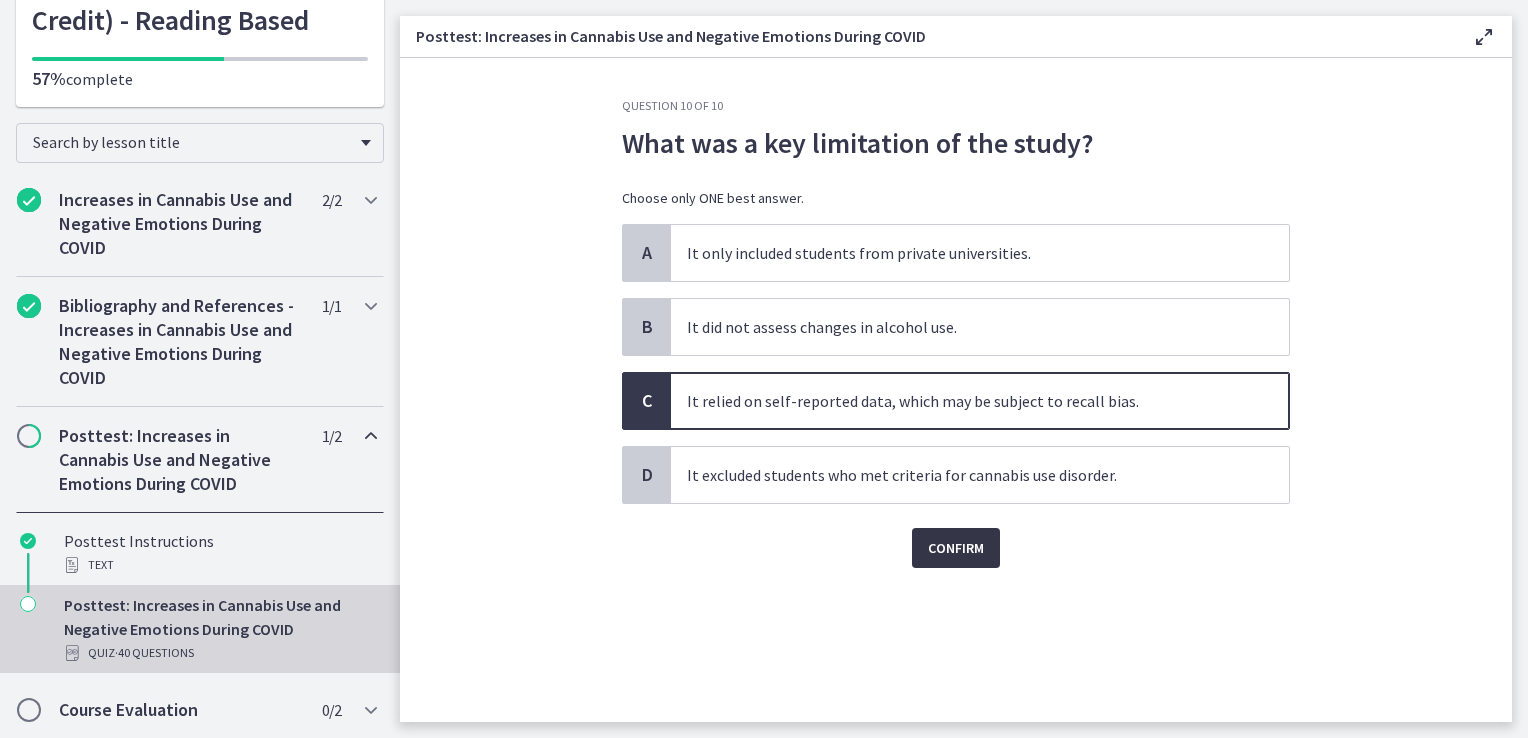 click on "Confirm" at bounding box center [956, 548] 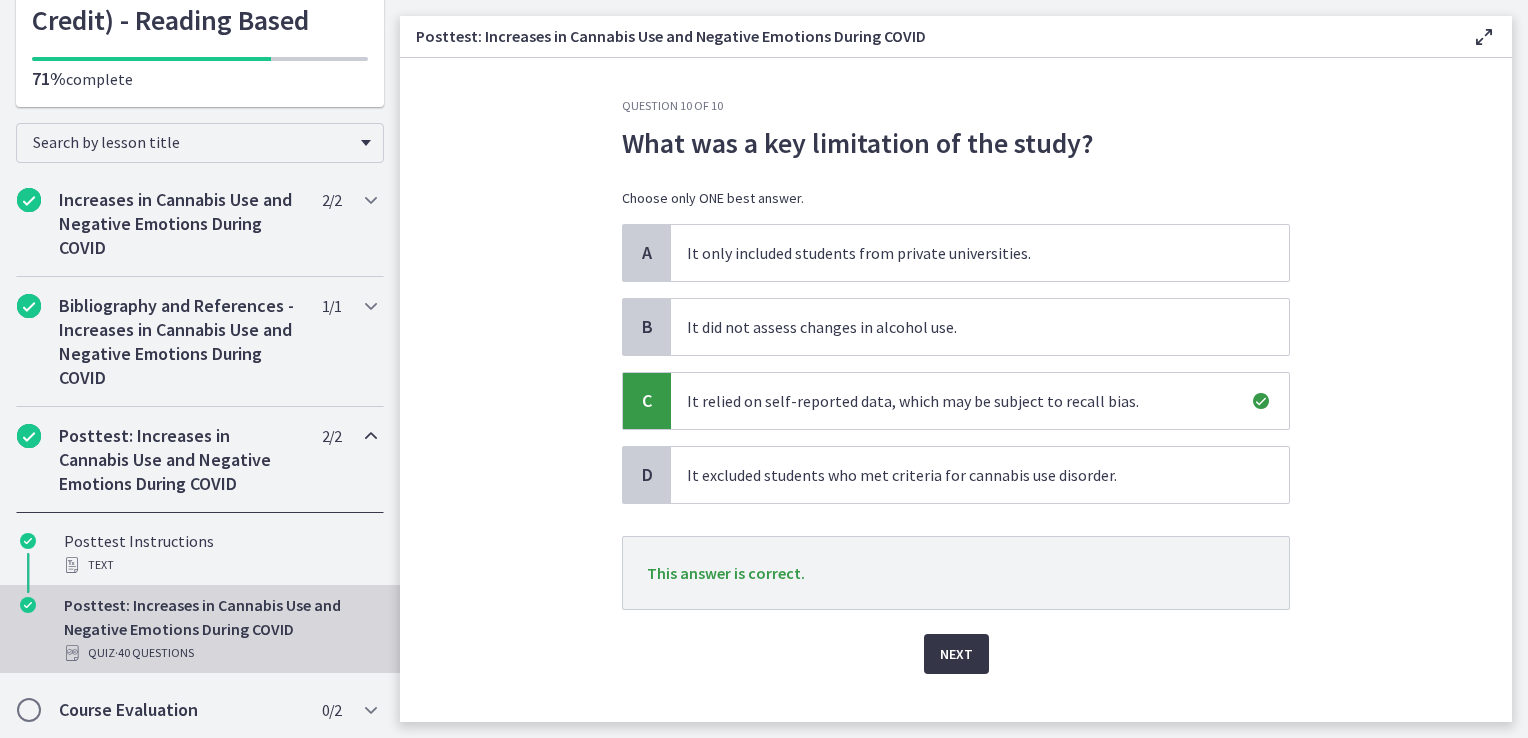 click on "Next" at bounding box center (956, 654) 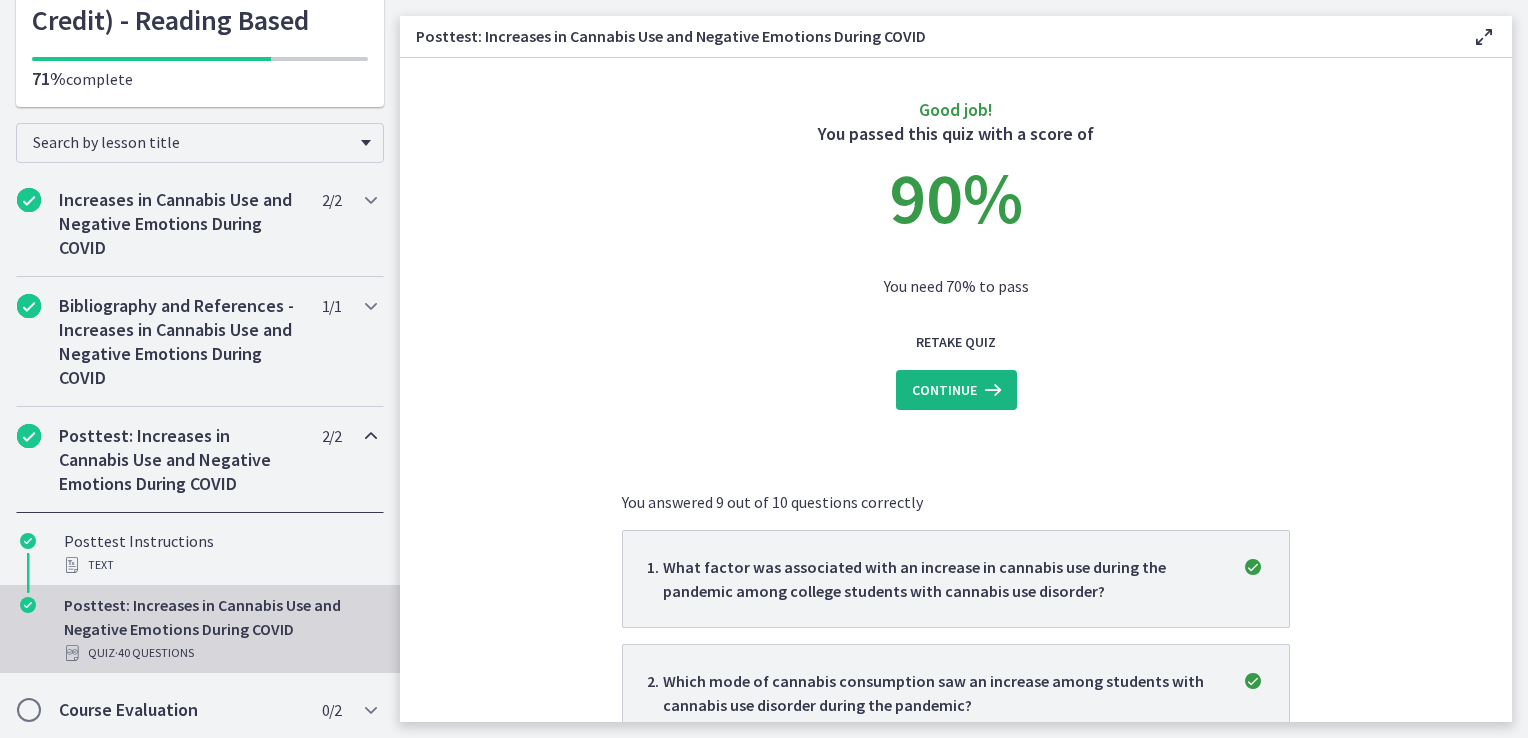 click on "Continue" at bounding box center (944, 390) 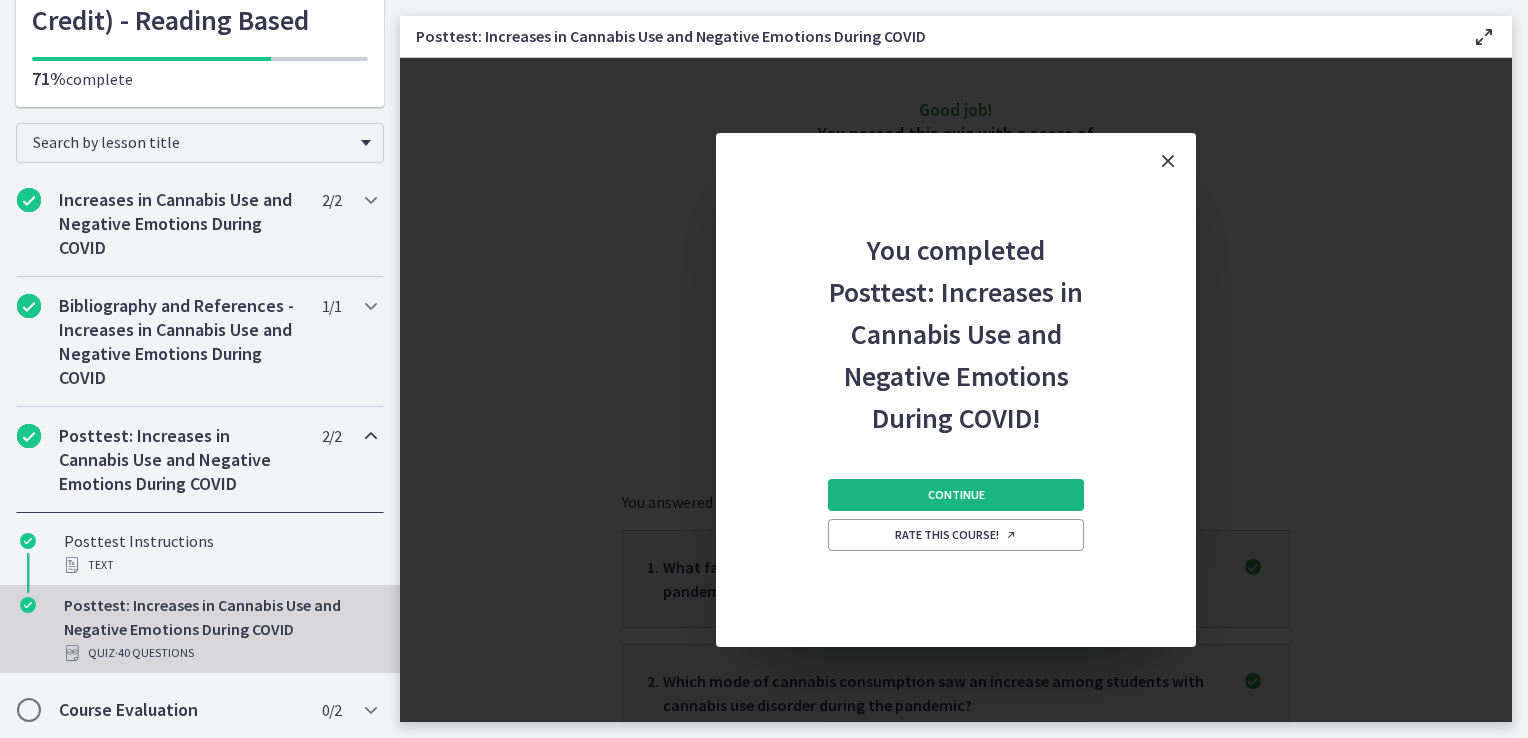 click on "Continue" at bounding box center [956, 495] 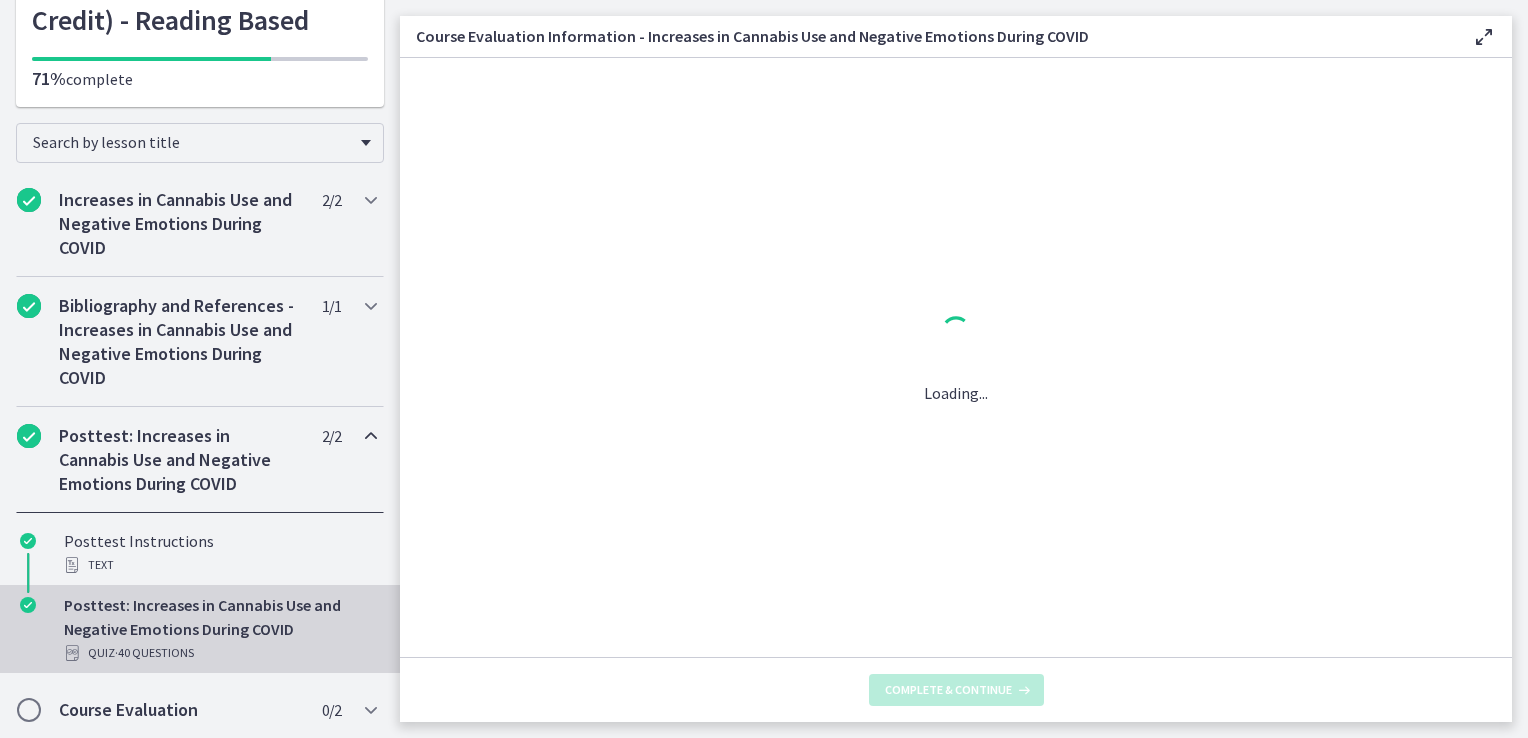 scroll, scrollTop: 251, scrollLeft: 0, axis: vertical 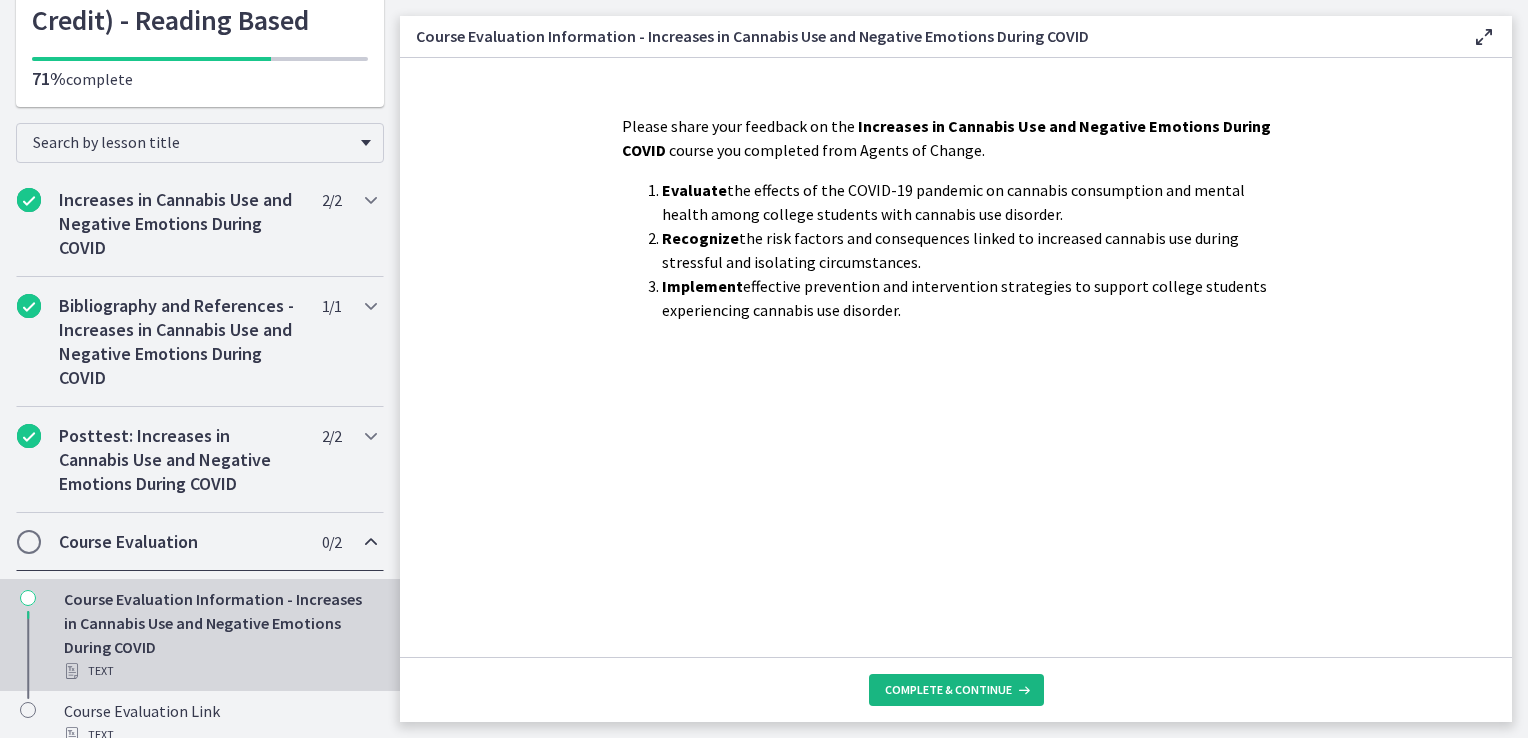 click on "Complete & continue" at bounding box center (948, 690) 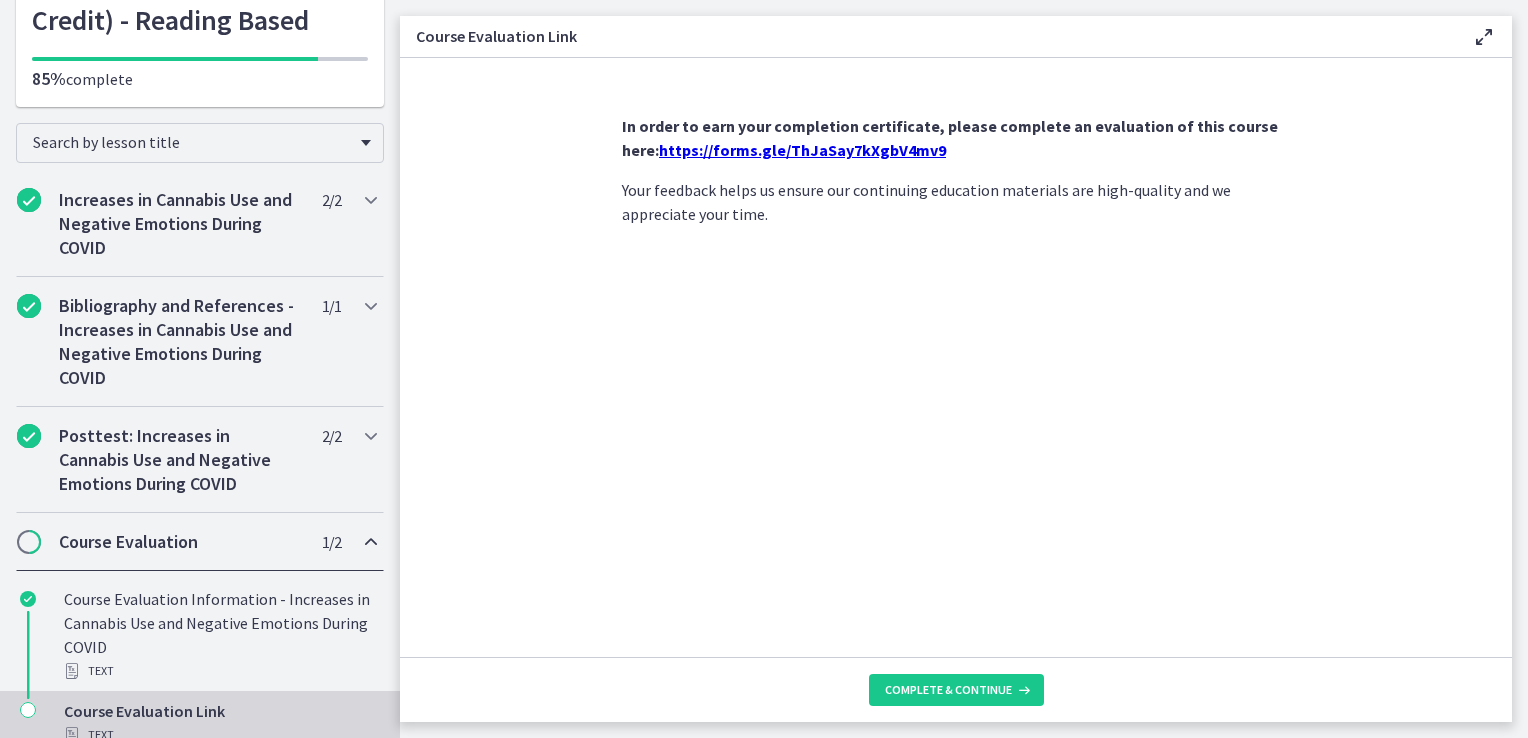 click on "https://forms.gle/ThJaSay7kXgbV4mv9" at bounding box center (802, 150) 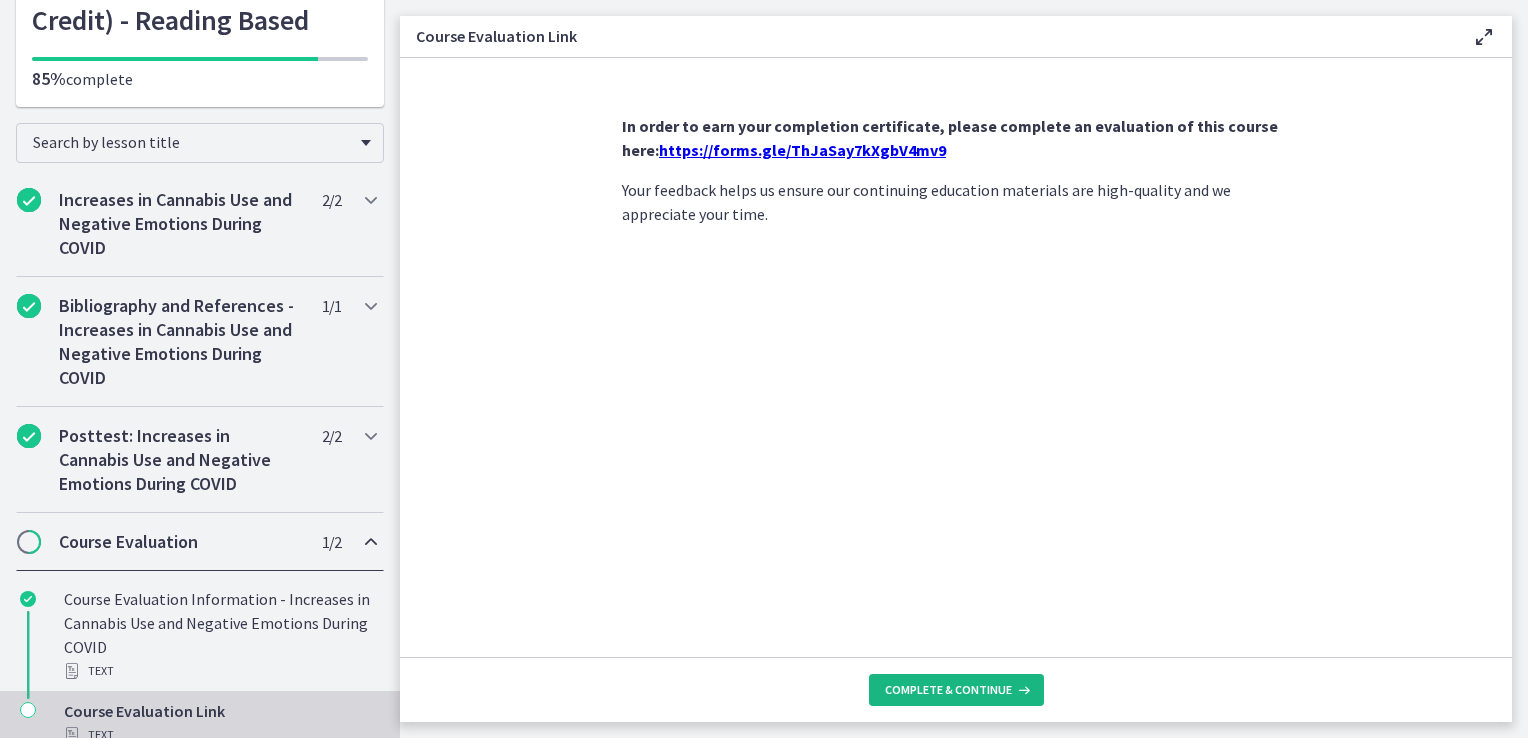 click on "Complete & continue" at bounding box center (948, 690) 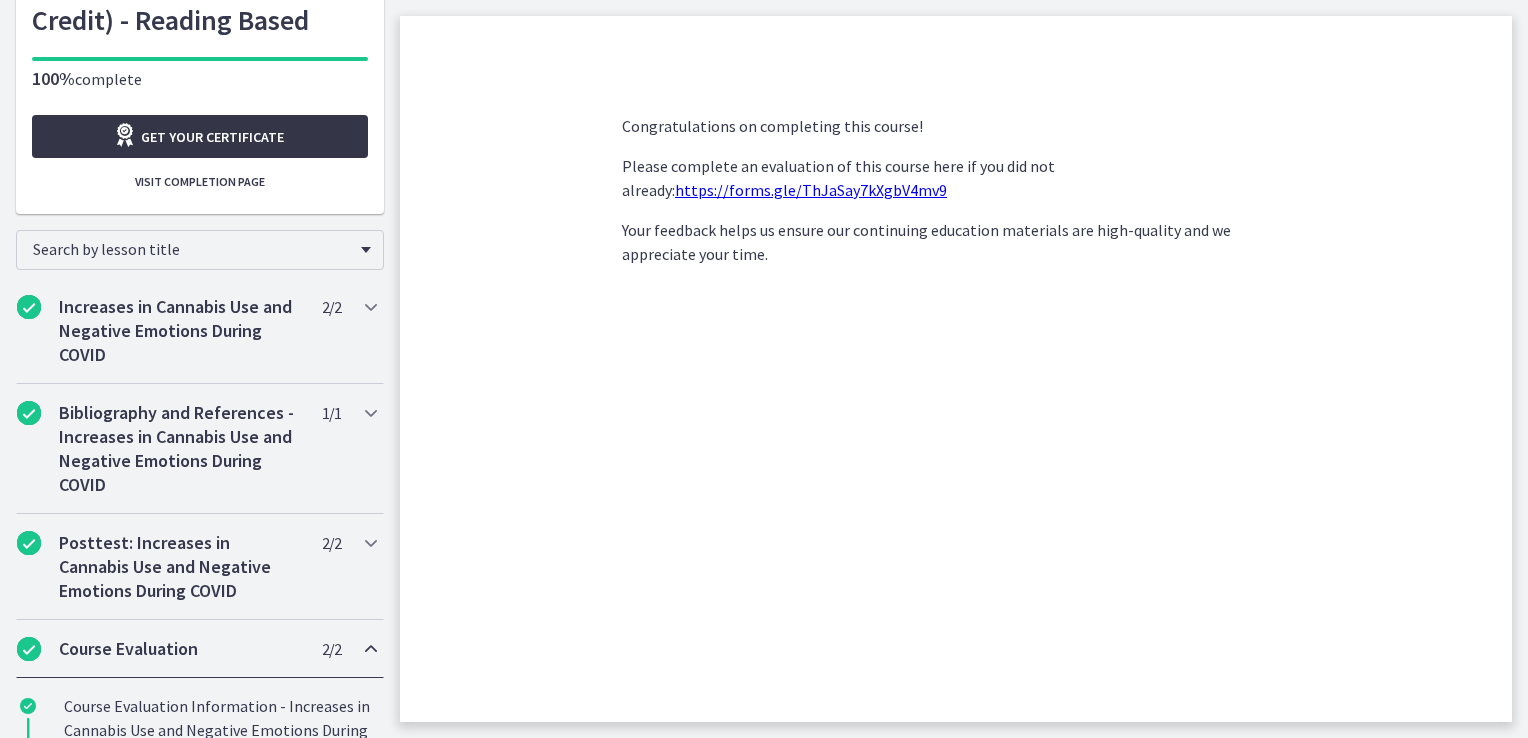 click on "Get your certificate" at bounding box center (212, 137) 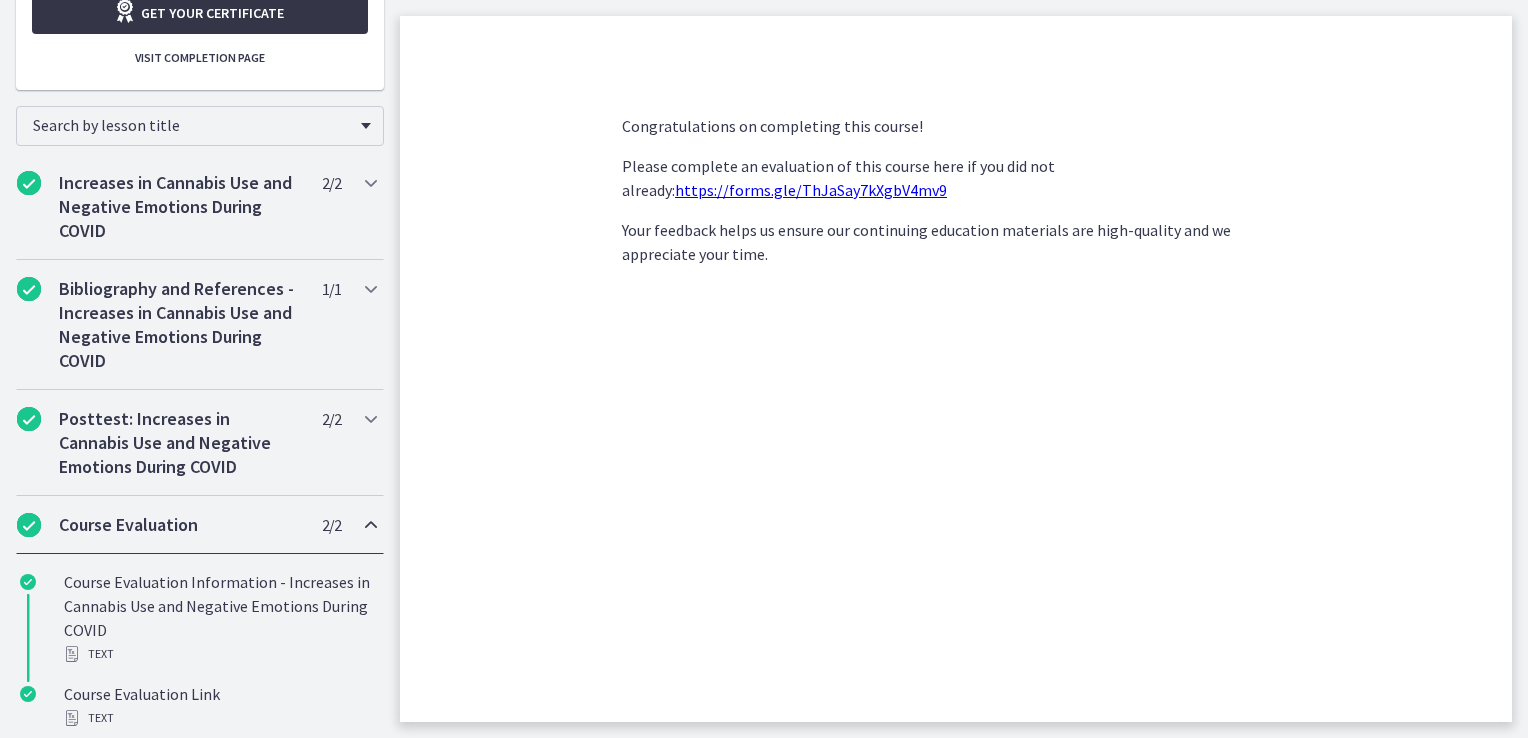 scroll, scrollTop: 383, scrollLeft: 0, axis: vertical 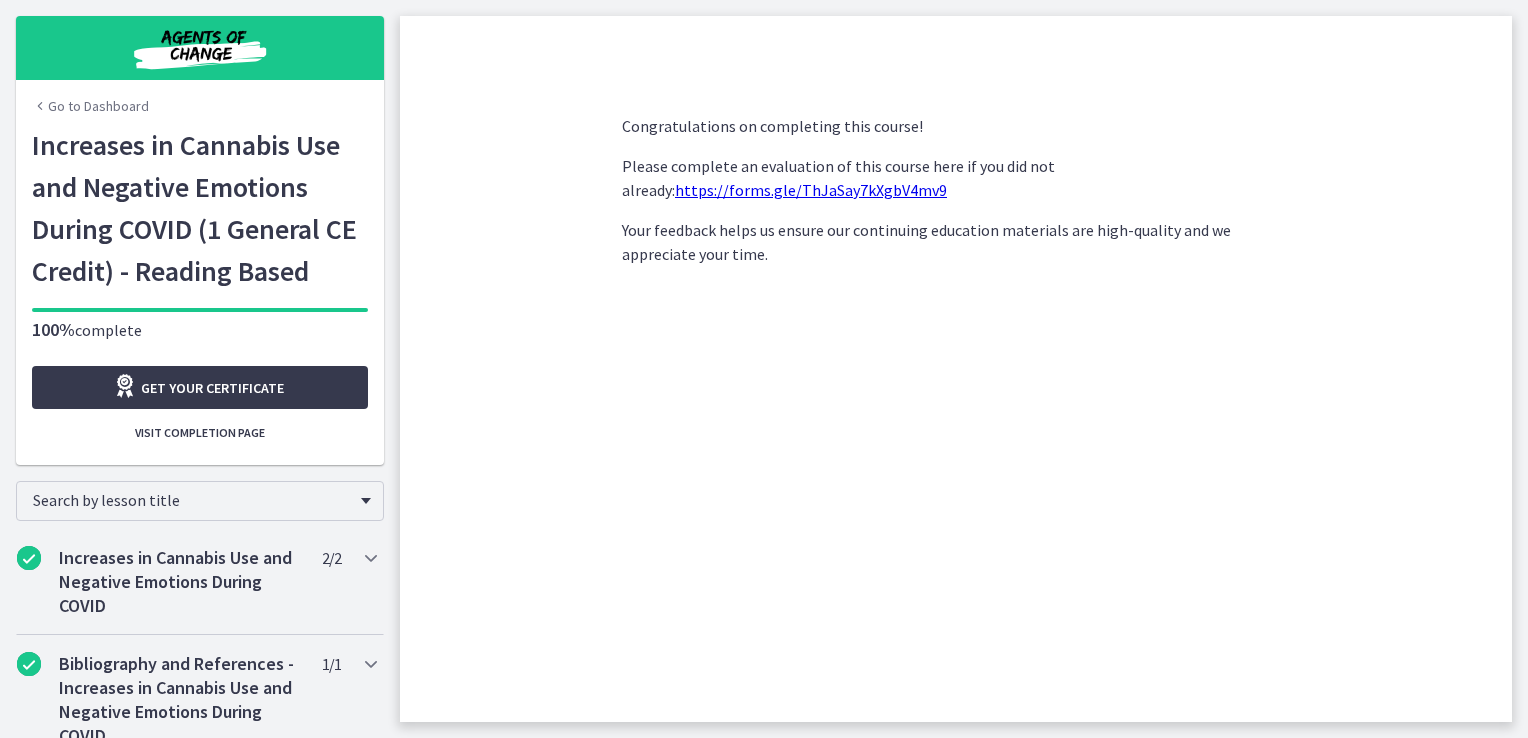 click on "Go to Dashboard" at bounding box center (90, 106) 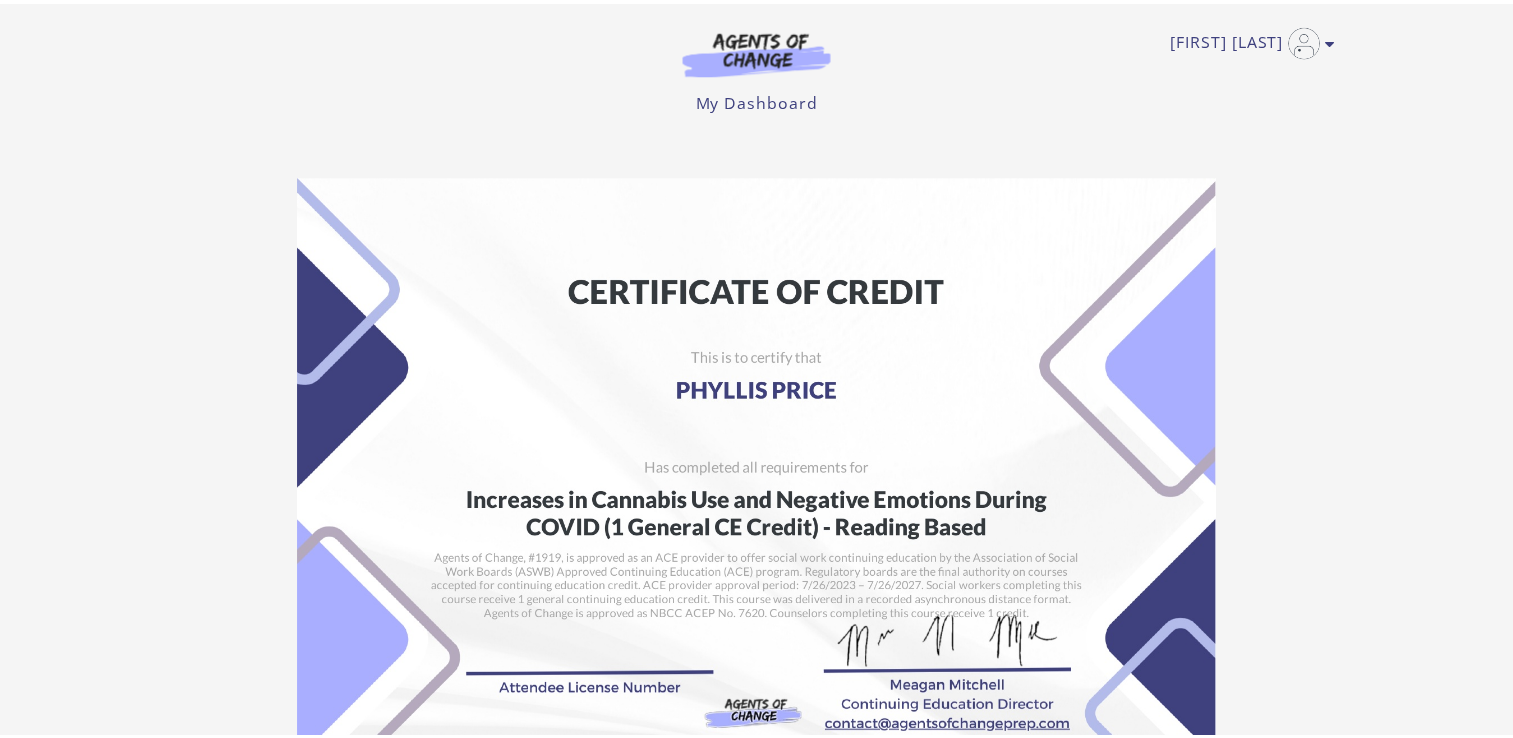 scroll, scrollTop: 0, scrollLeft: 0, axis: both 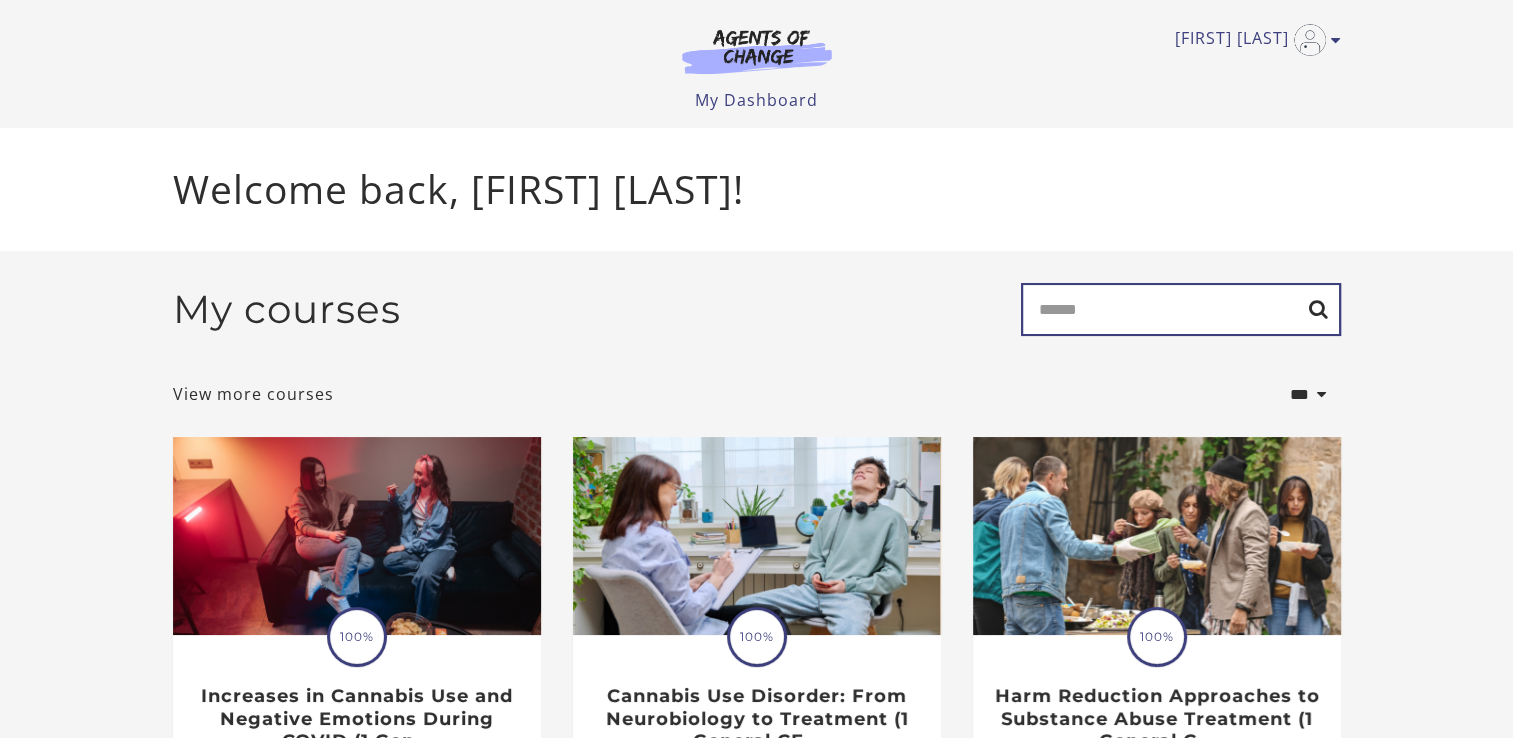 click on "Search" at bounding box center (1181, 309) 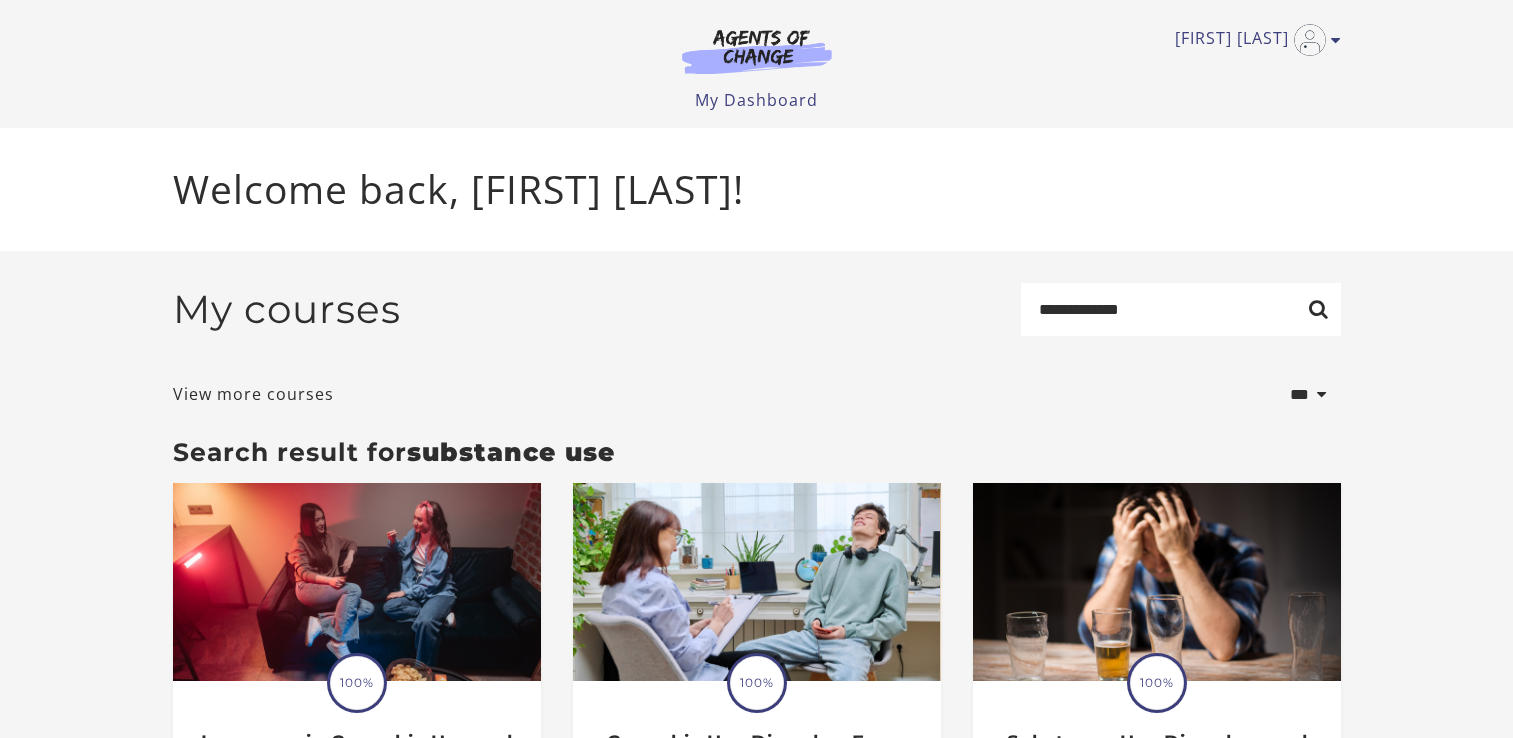 scroll, scrollTop: 0, scrollLeft: 0, axis: both 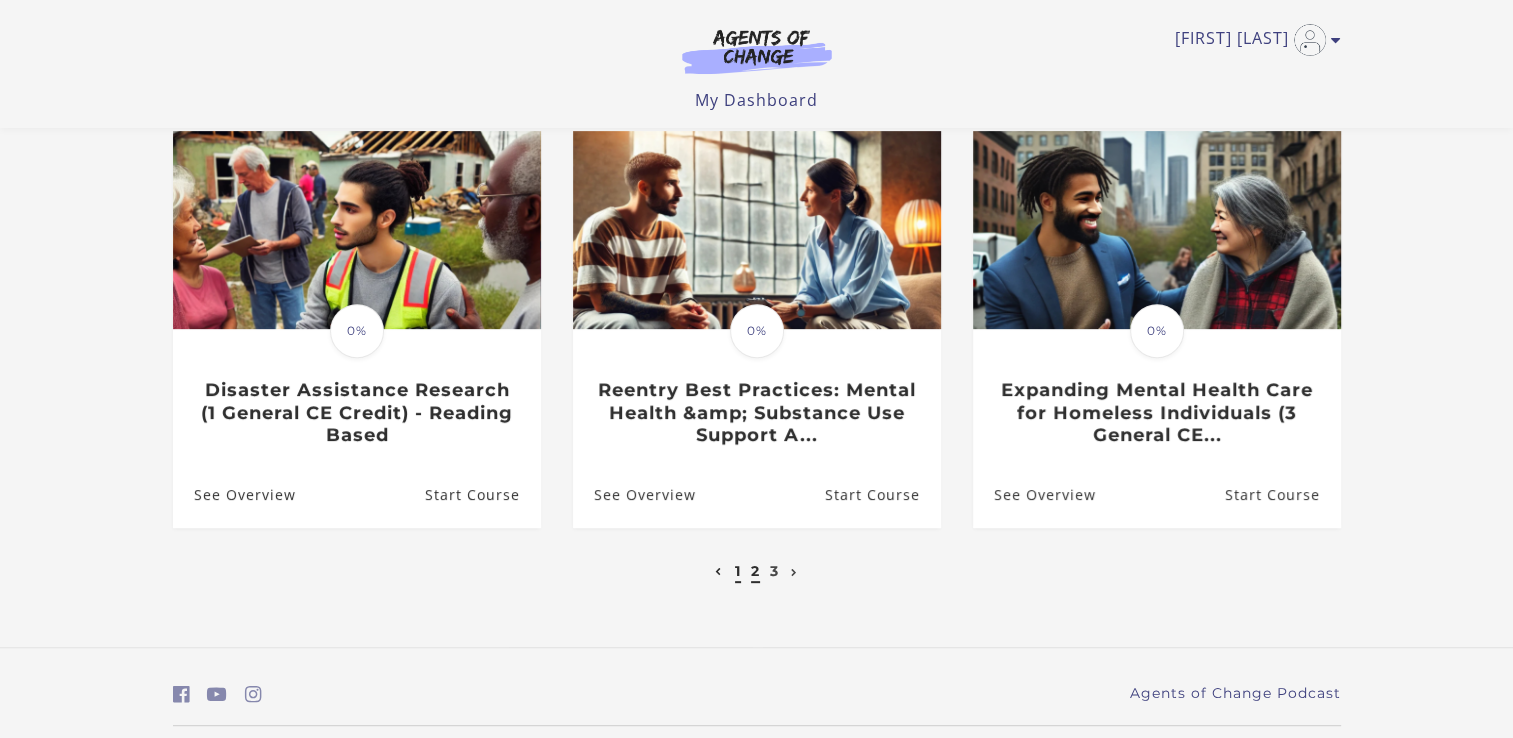 click on "2" at bounding box center [755, 571] 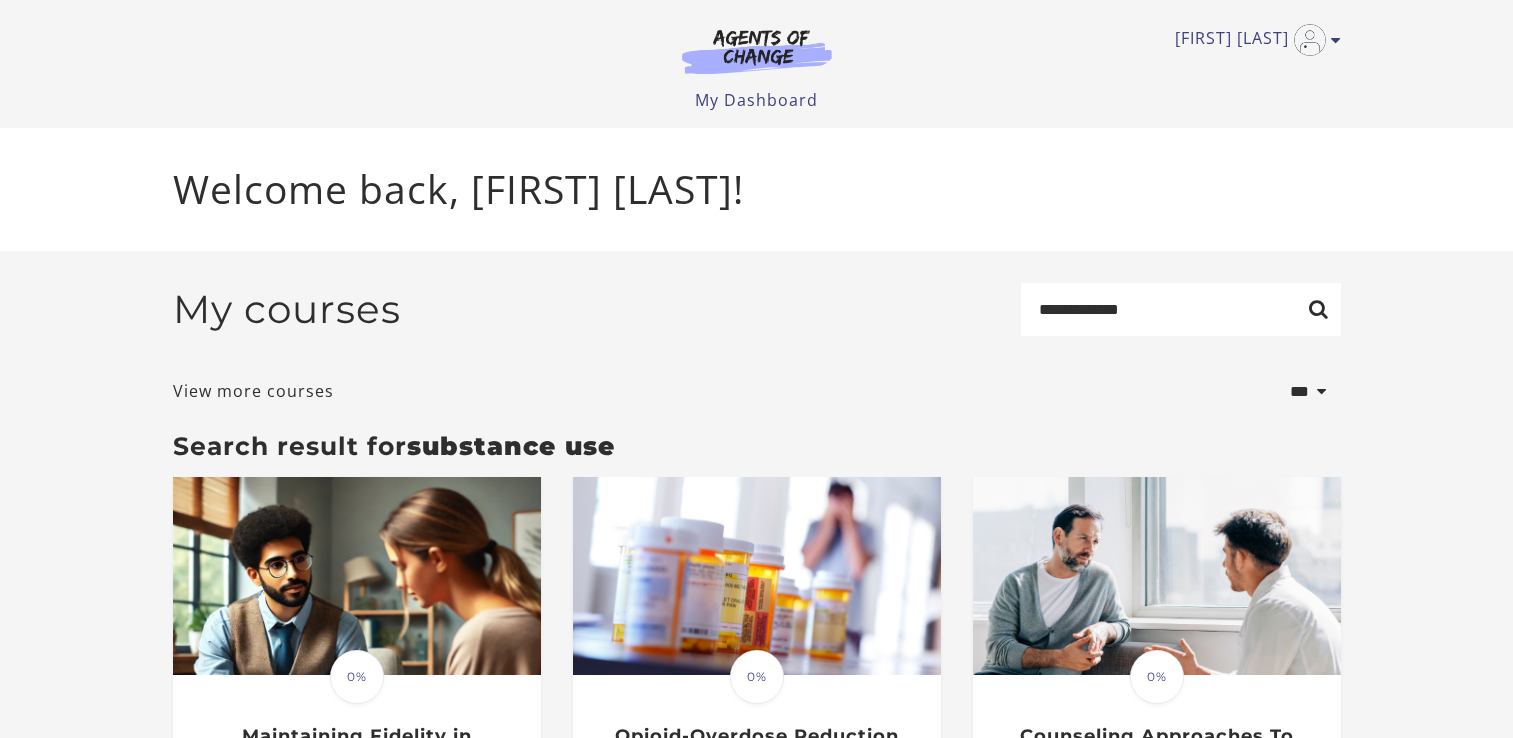 scroll, scrollTop: 0, scrollLeft: 0, axis: both 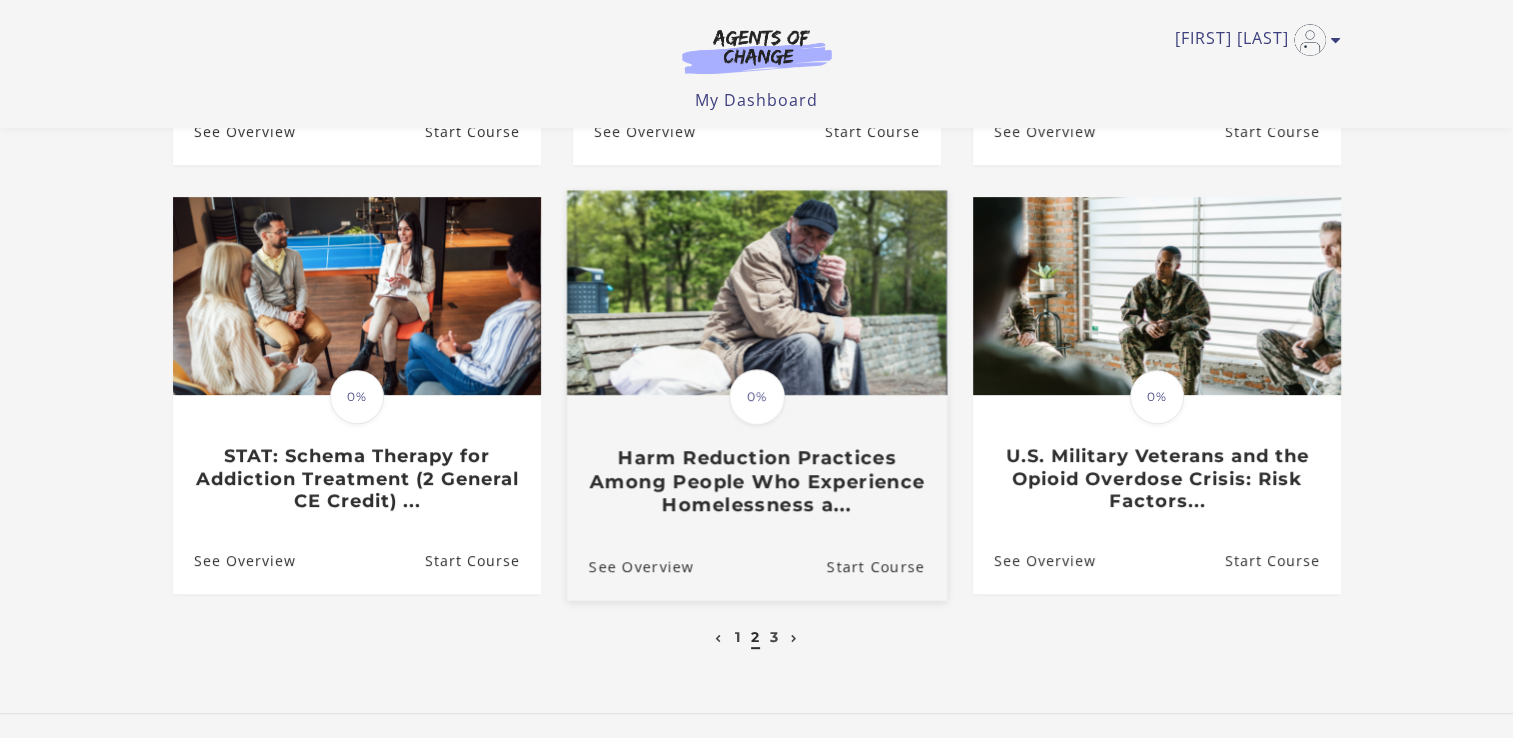click on "Harm Reduction Practices Among People Who Experience Homelessness a..." at bounding box center (756, 481) 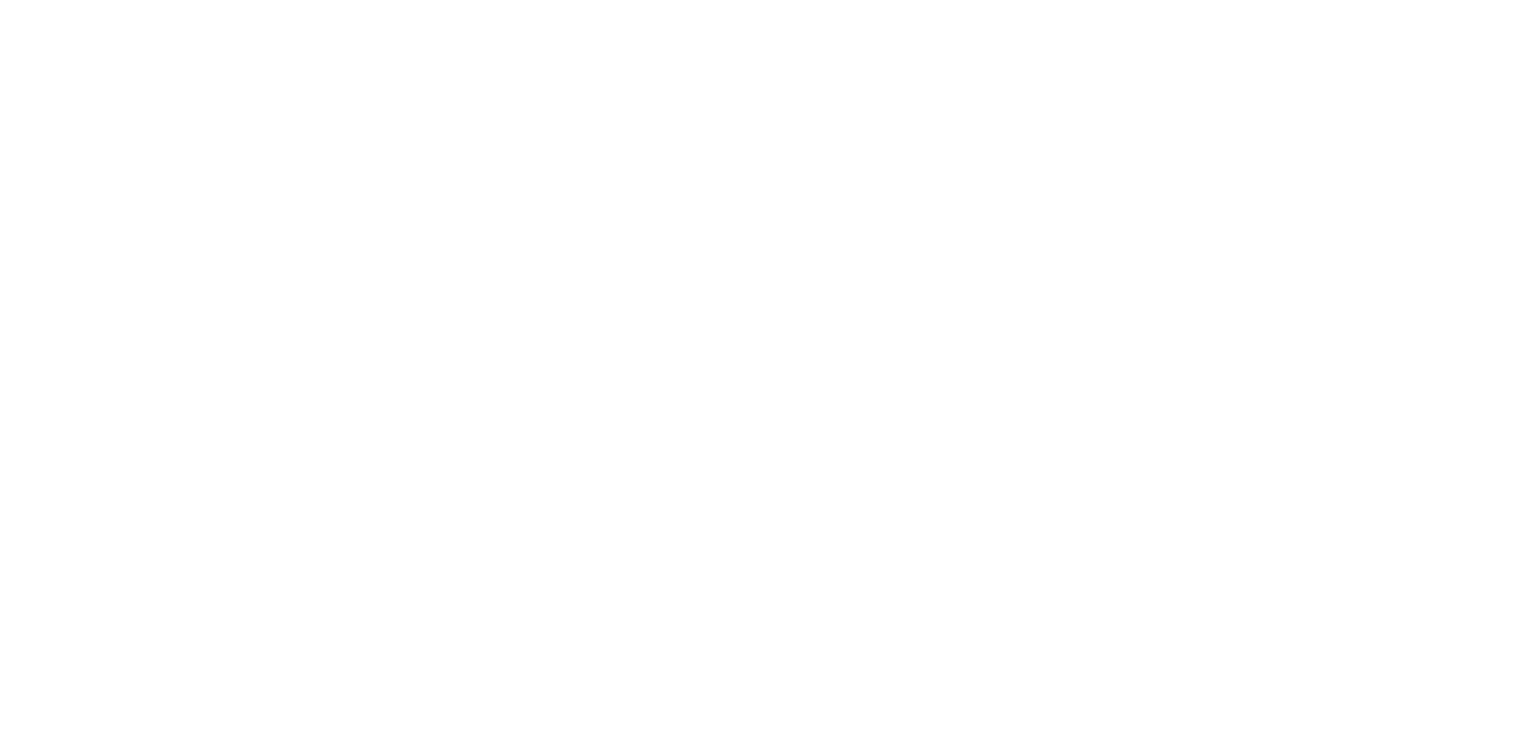 scroll, scrollTop: 0, scrollLeft: 0, axis: both 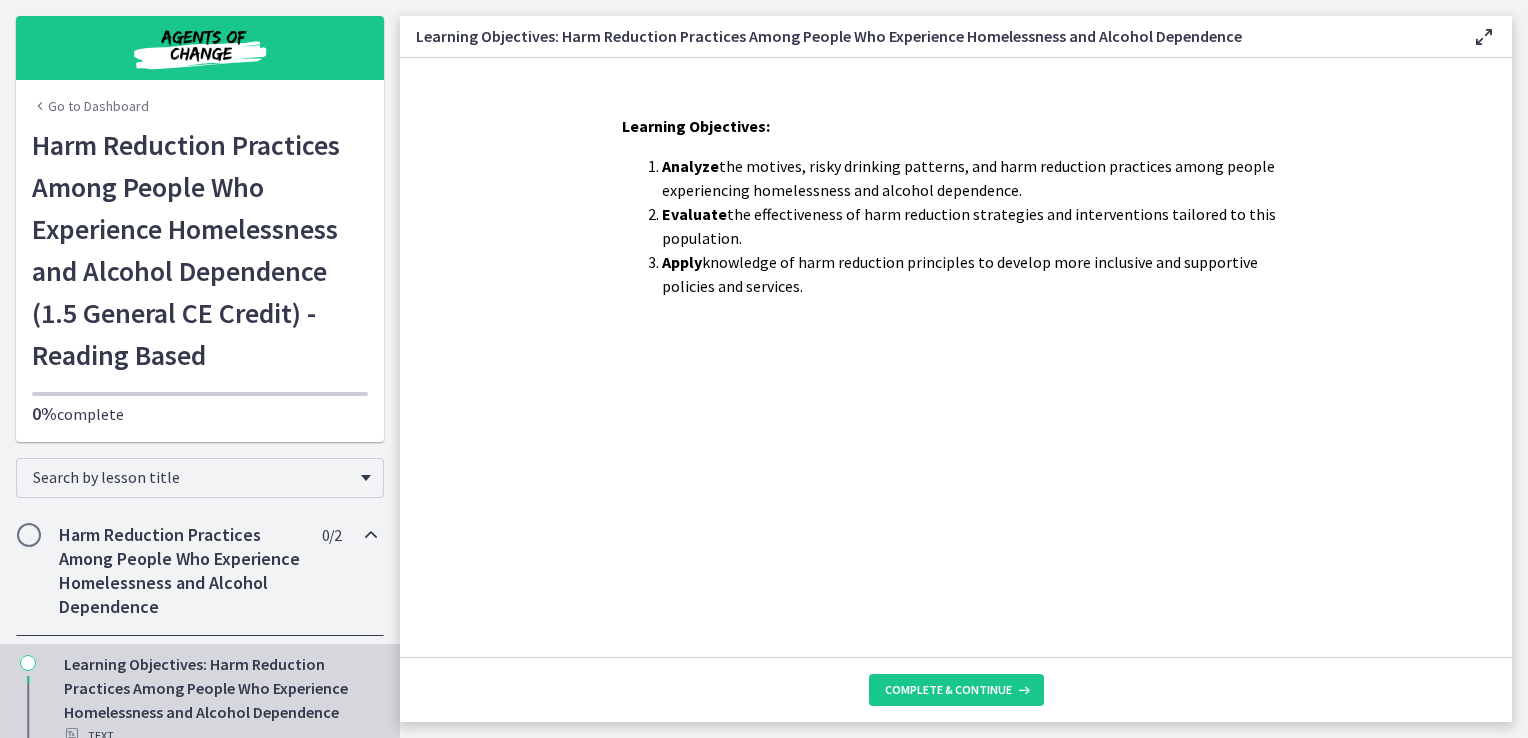 click on "Go to Dashboard" at bounding box center [90, 106] 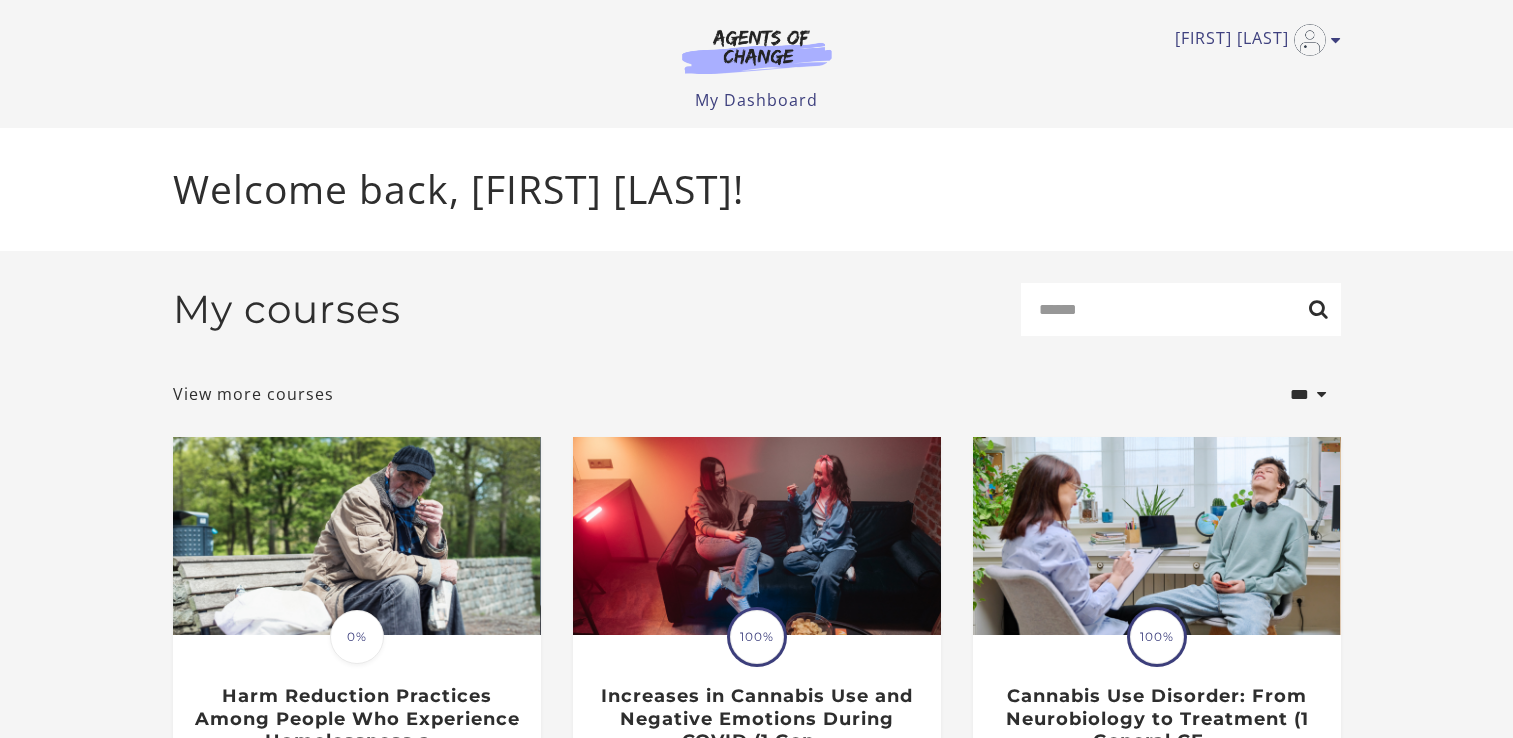 scroll, scrollTop: 0, scrollLeft: 0, axis: both 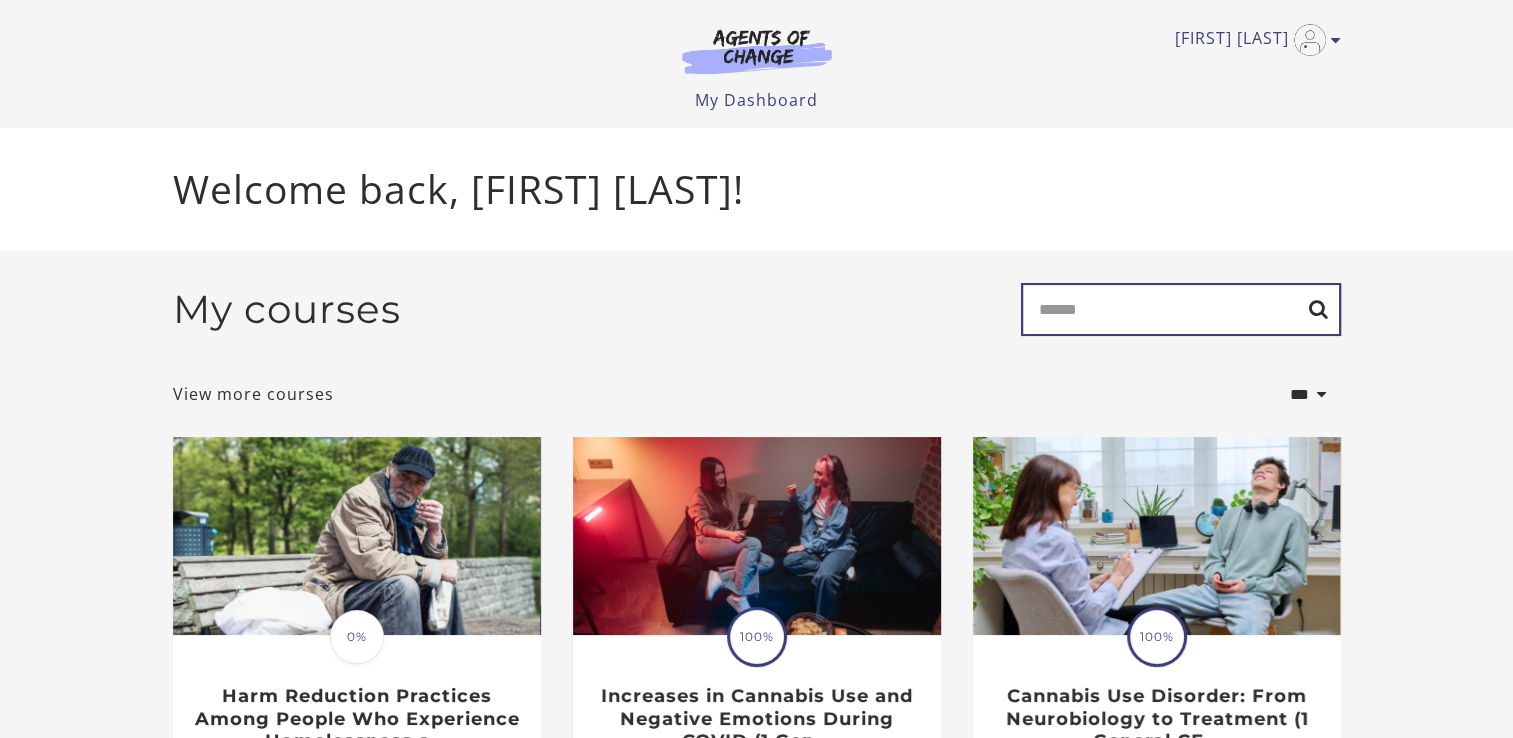click on "Search" at bounding box center (1181, 309) 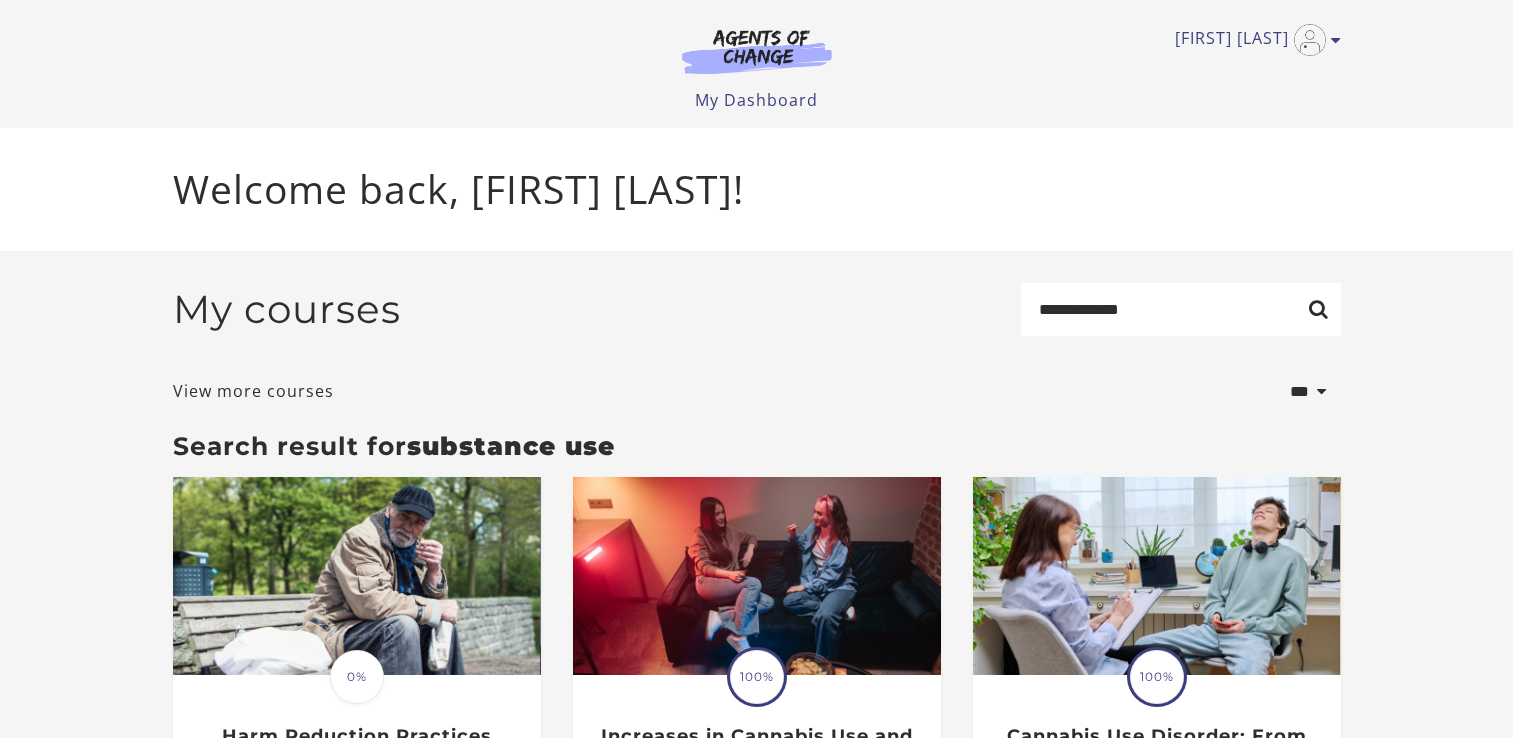 scroll, scrollTop: 0, scrollLeft: 0, axis: both 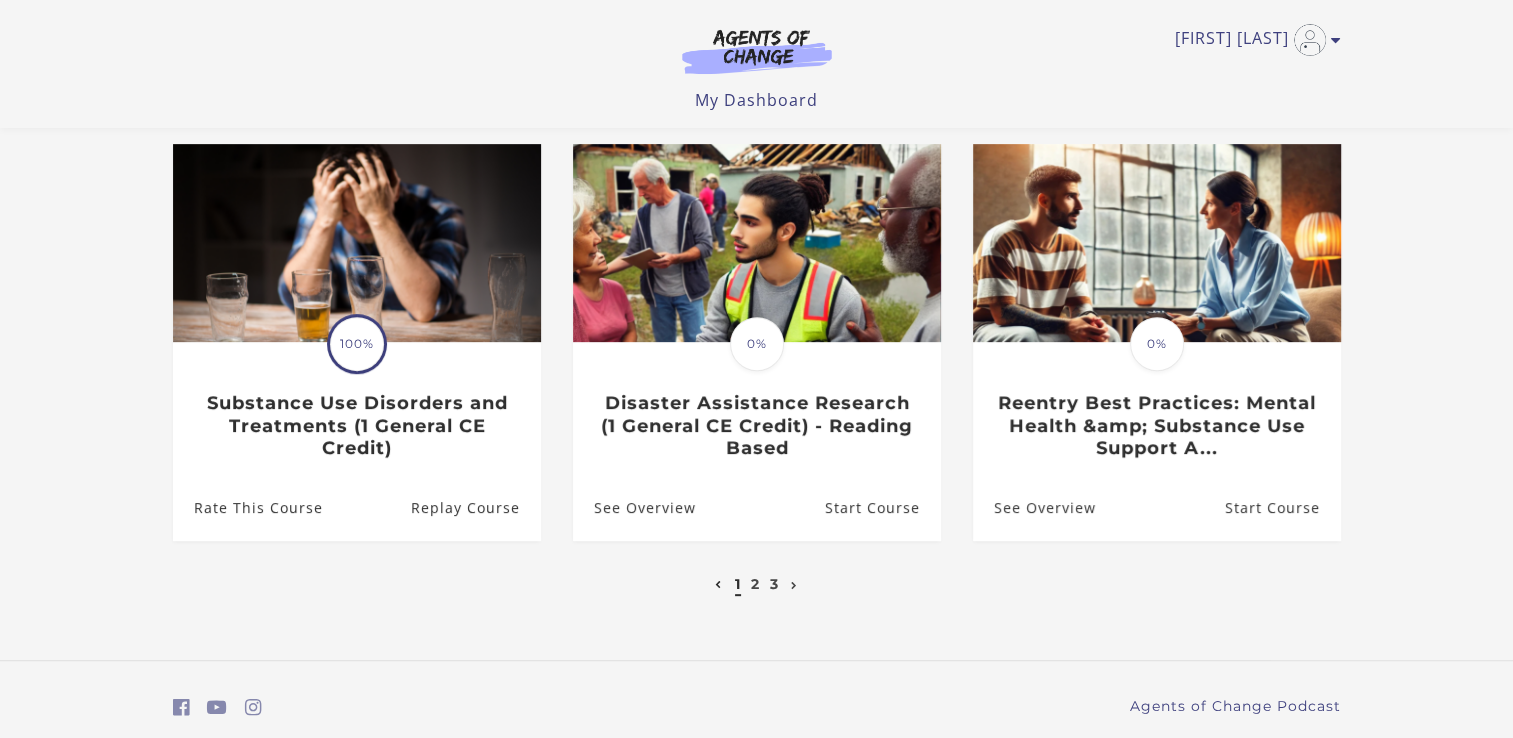 click on "2" at bounding box center [755, 584] 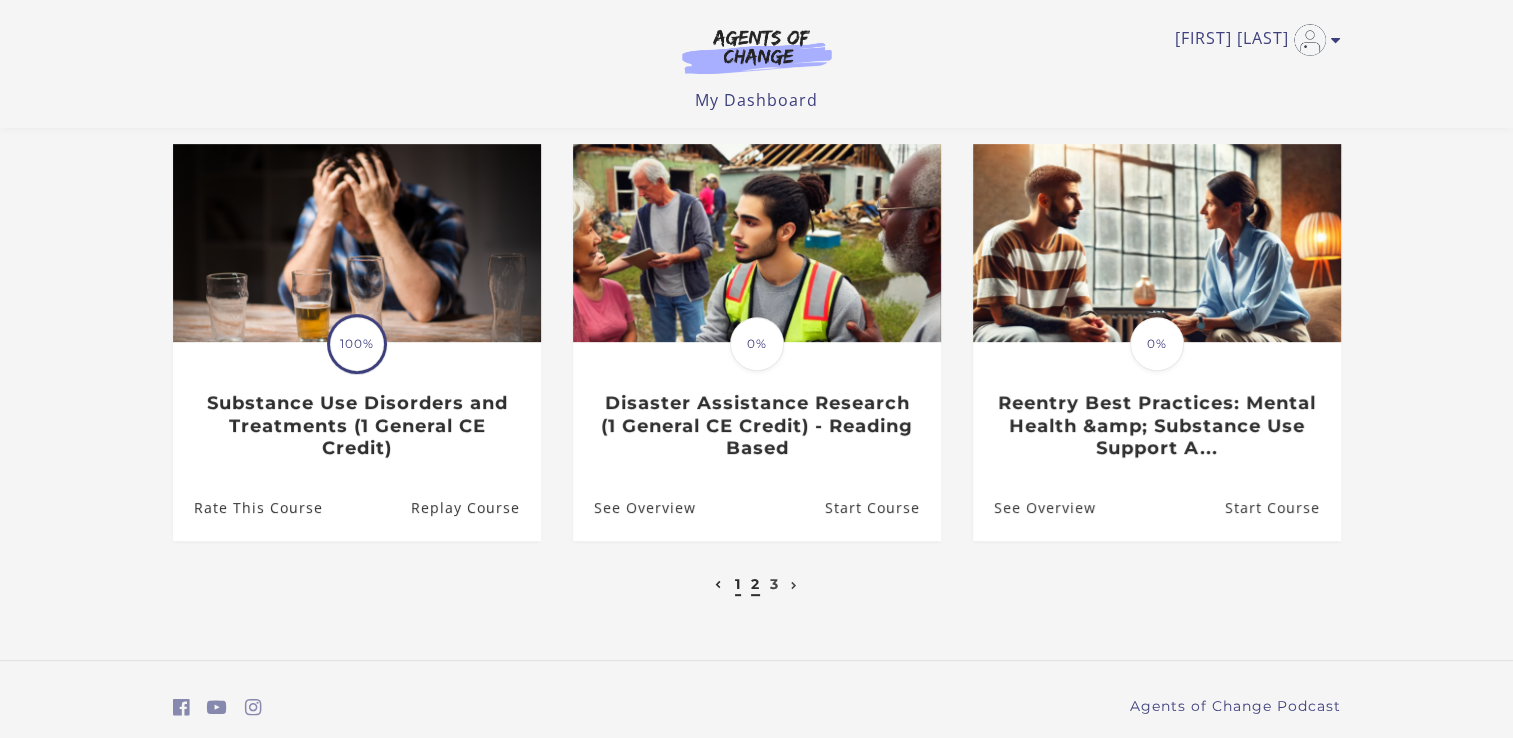 click on "2" at bounding box center [755, 584] 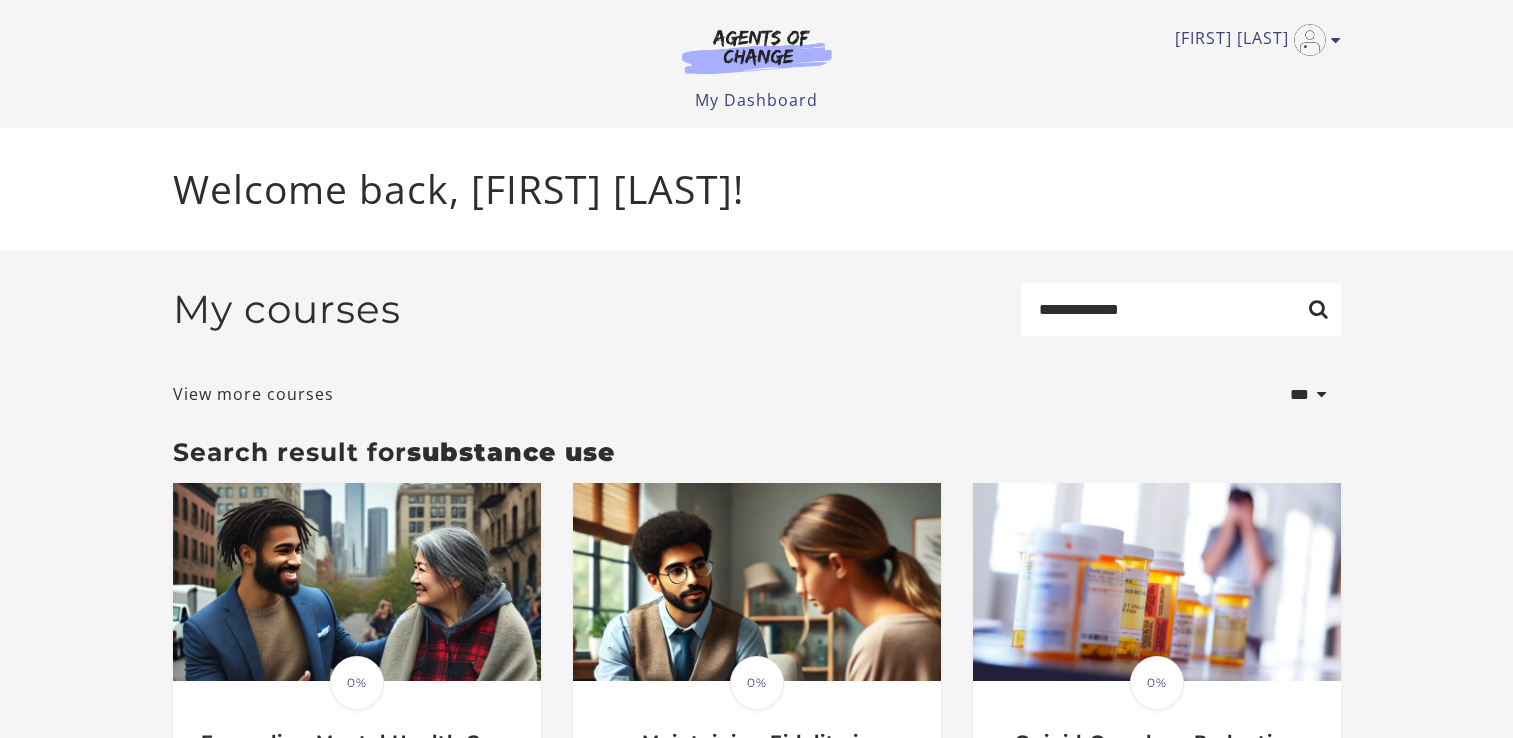 scroll, scrollTop: 0, scrollLeft: 0, axis: both 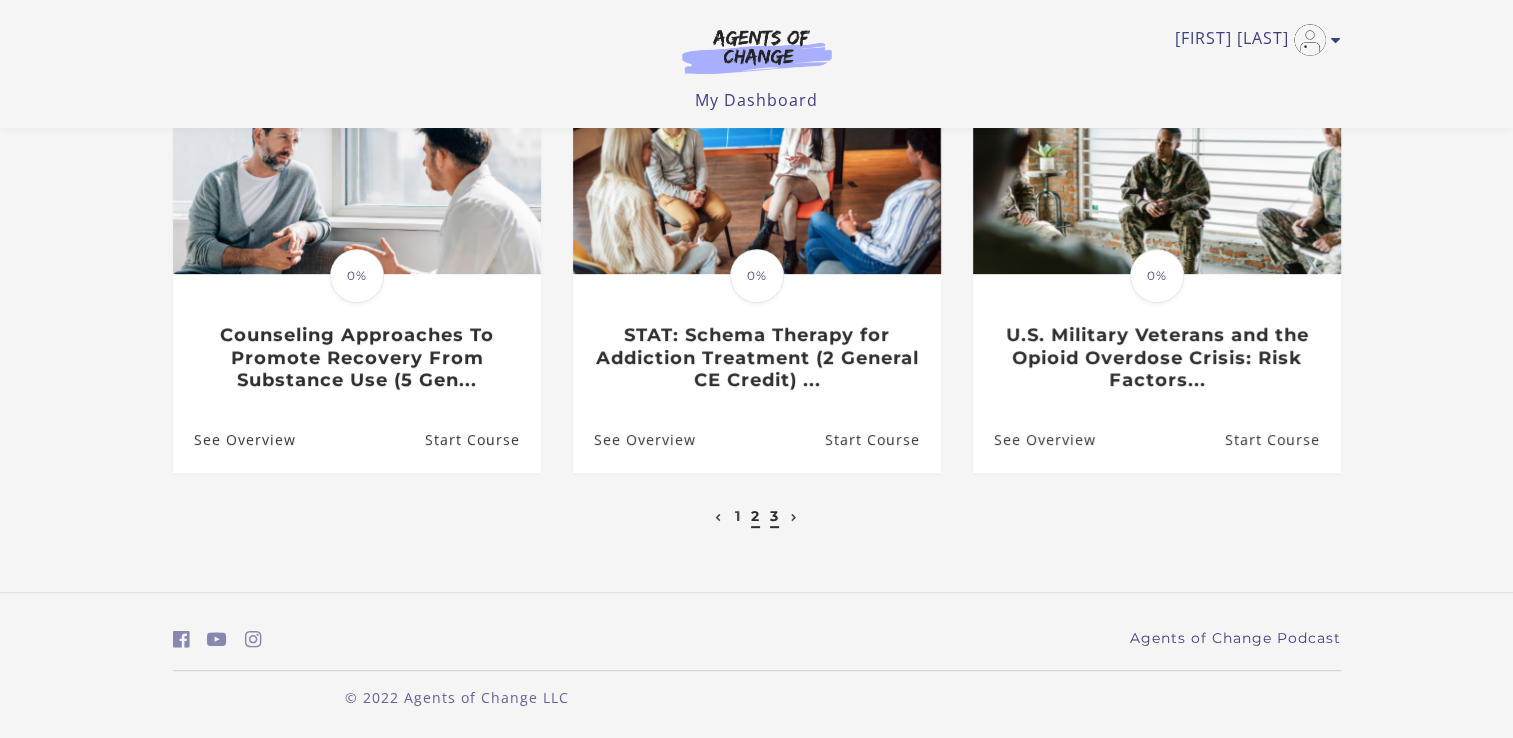 click on "3" at bounding box center [774, 516] 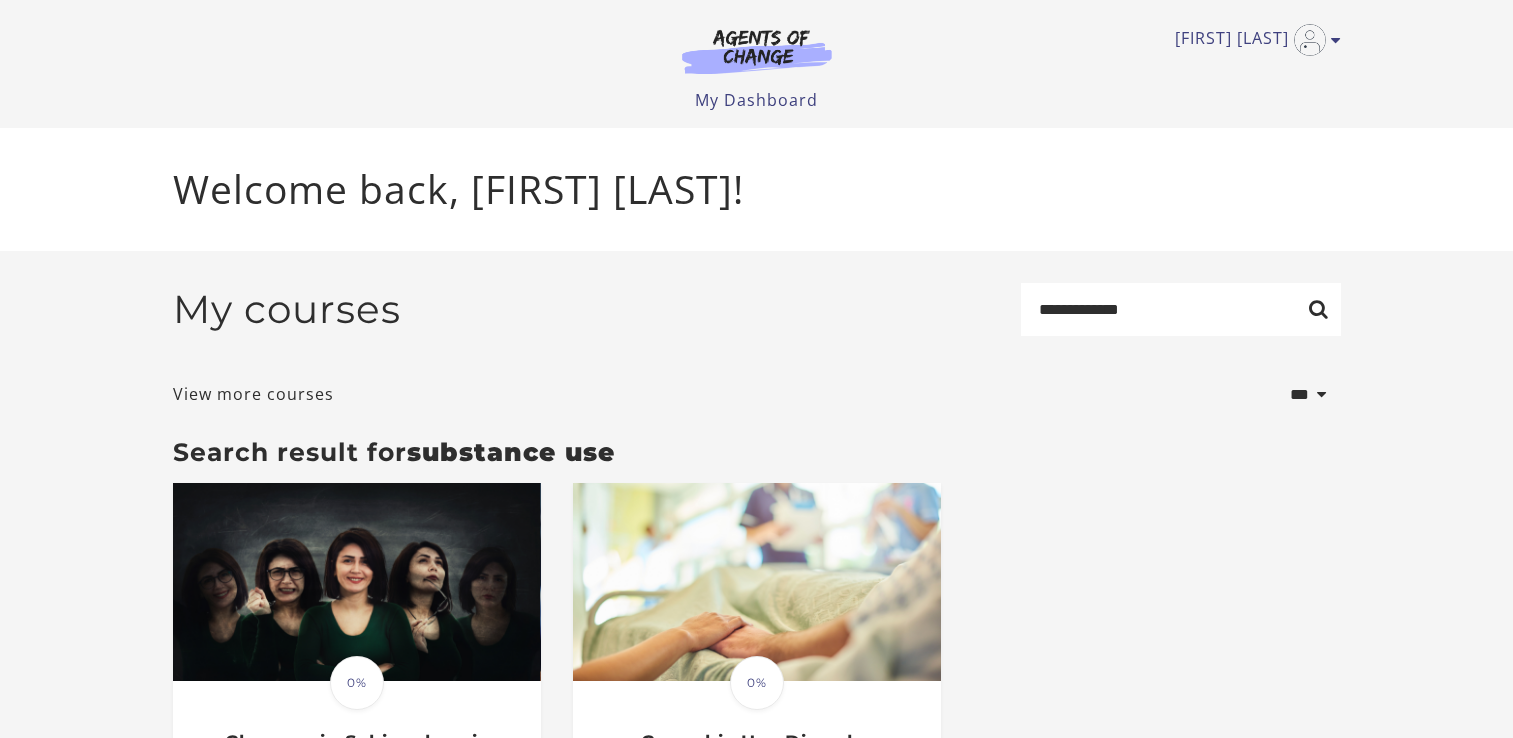 scroll, scrollTop: 0, scrollLeft: 0, axis: both 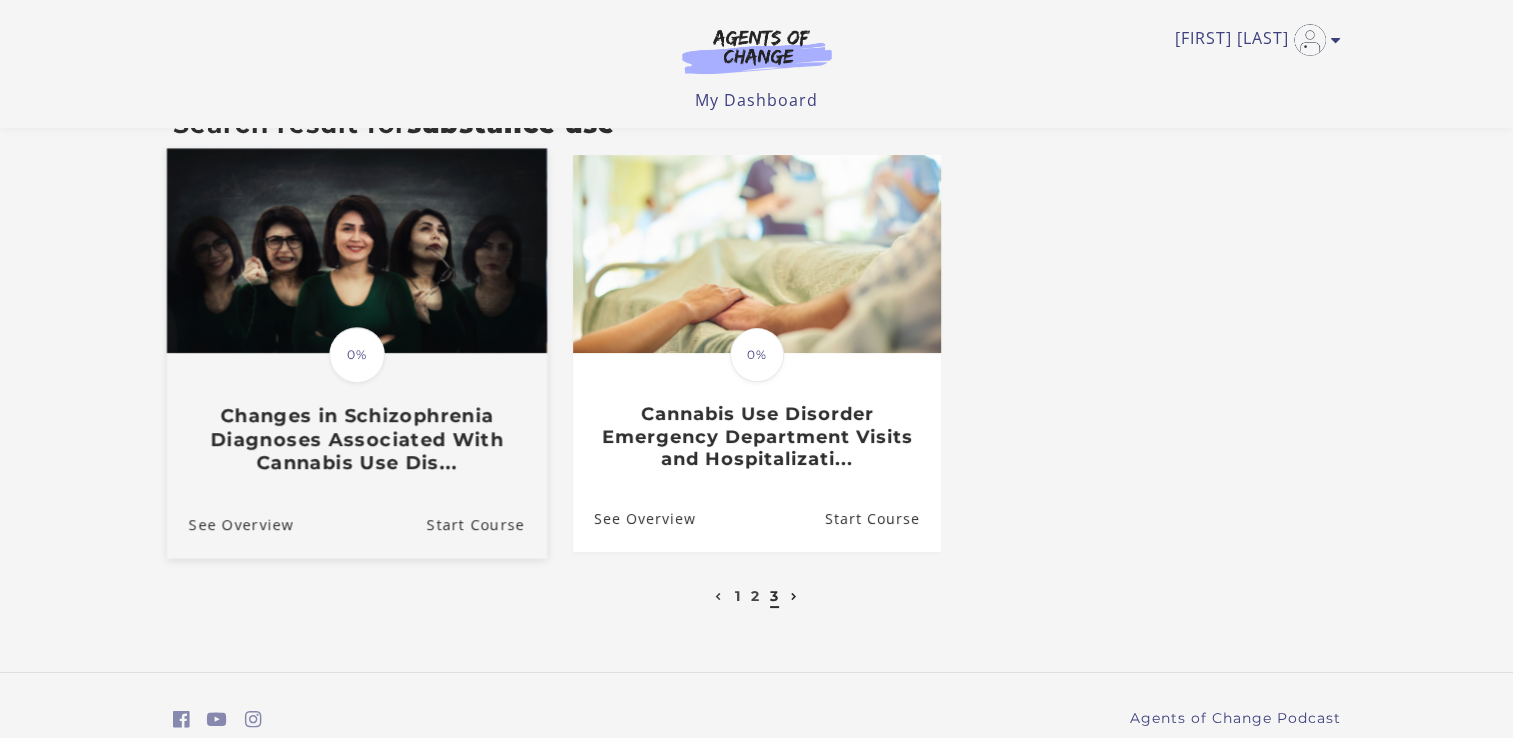 click on "Changes in Schizophrenia Diagnoses Associated With Cannabis Use Dis..." at bounding box center [356, 440] 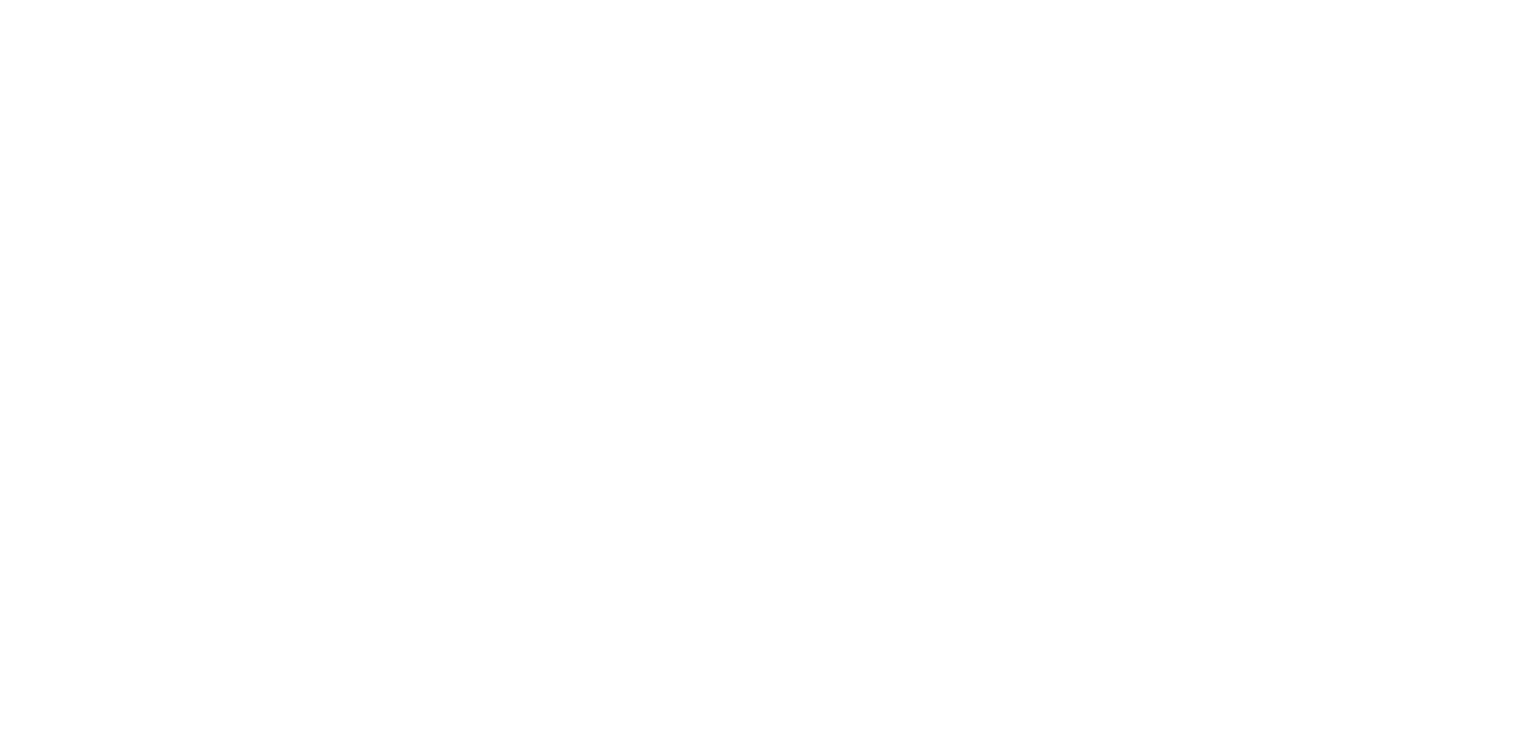 scroll, scrollTop: 0, scrollLeft: 0, axis: both 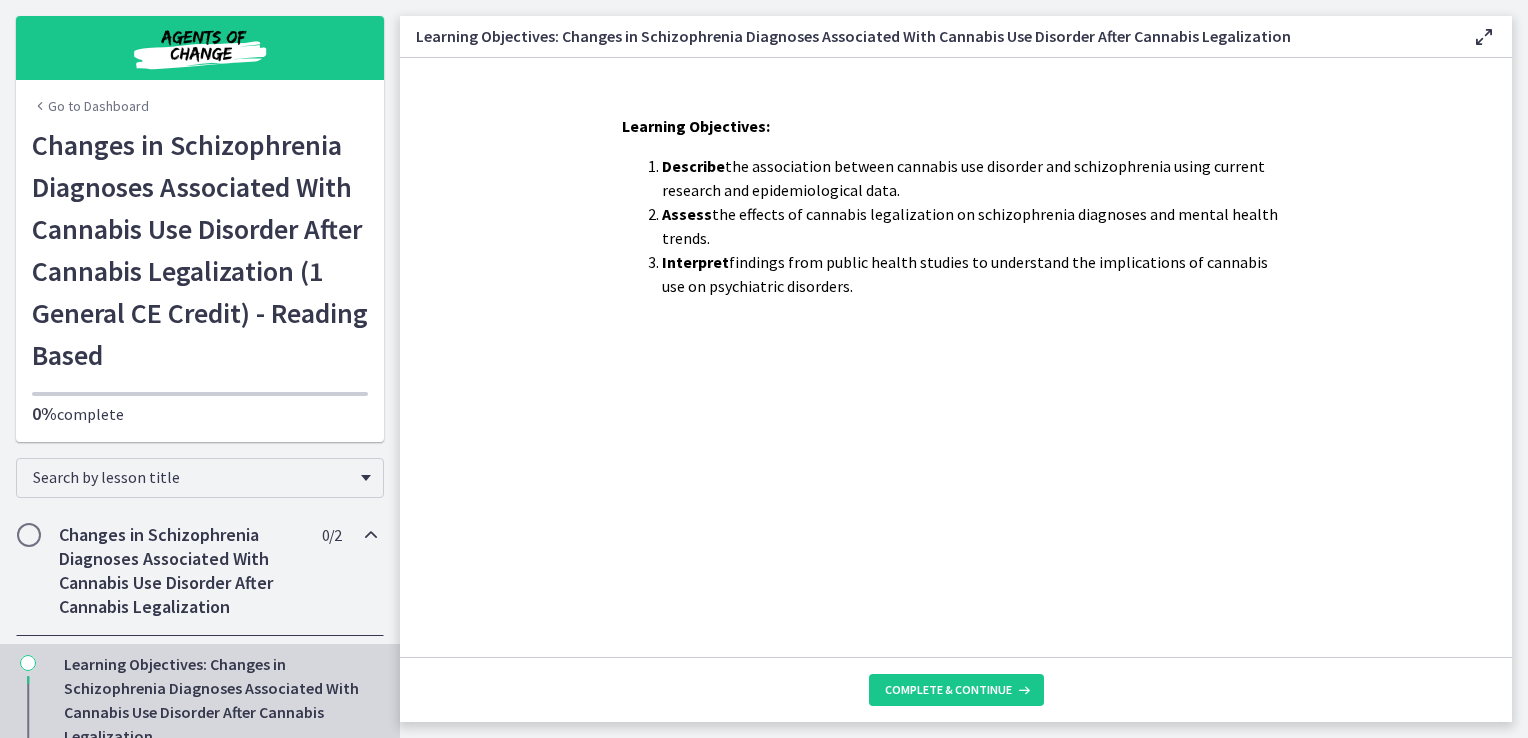 click on "Learning Objectives: Describe  the association between cannabis use disorder and schizophrenia using current research and epidemiological data. Assess  the effects of cannabis legalization on schizophrenia diagnoses and mental health trends. Interpret  findings from public health studies to understand the implications of cannabis use on psychiatric disorders." at bounding box center (956, 357) 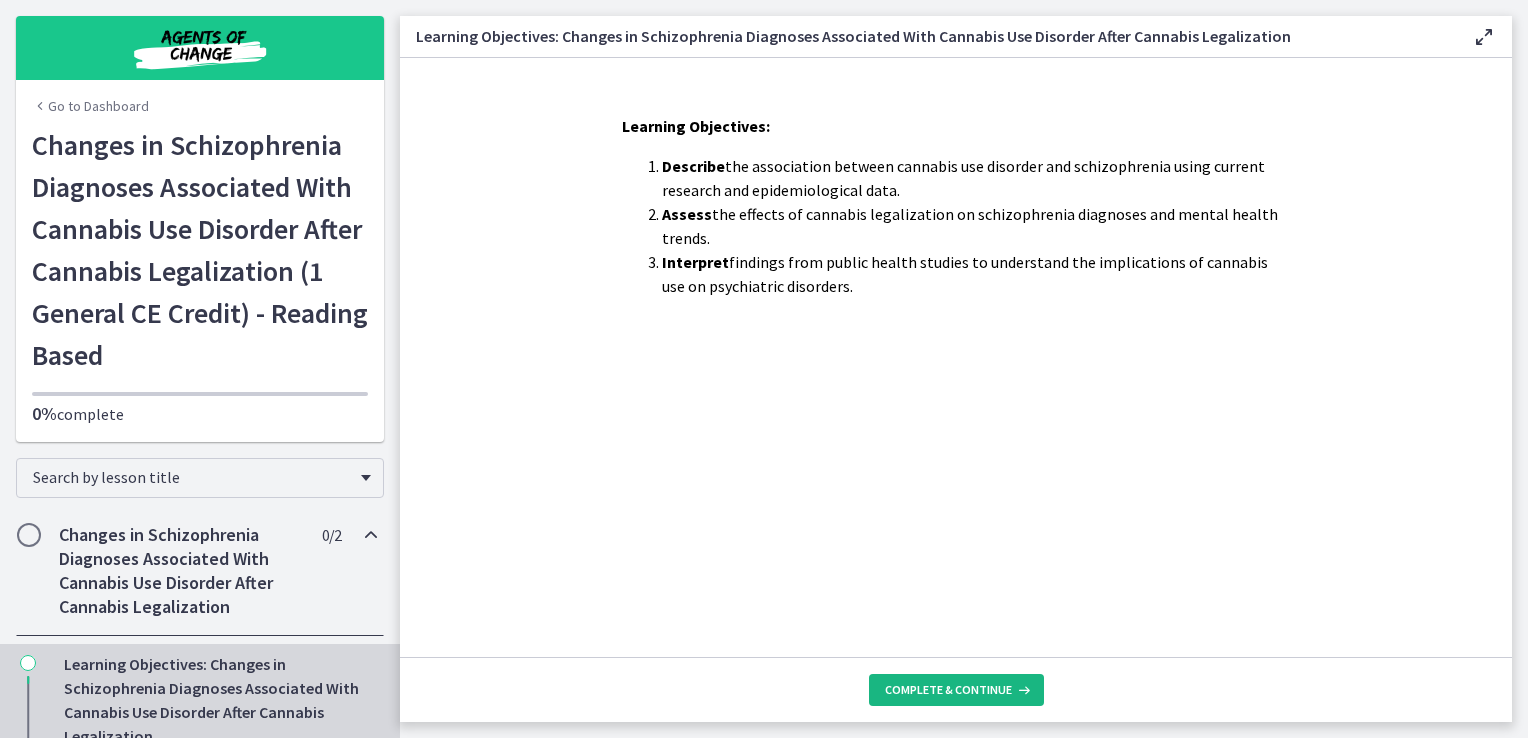 click on "Complete & continue" at bounding box center [948, 690] 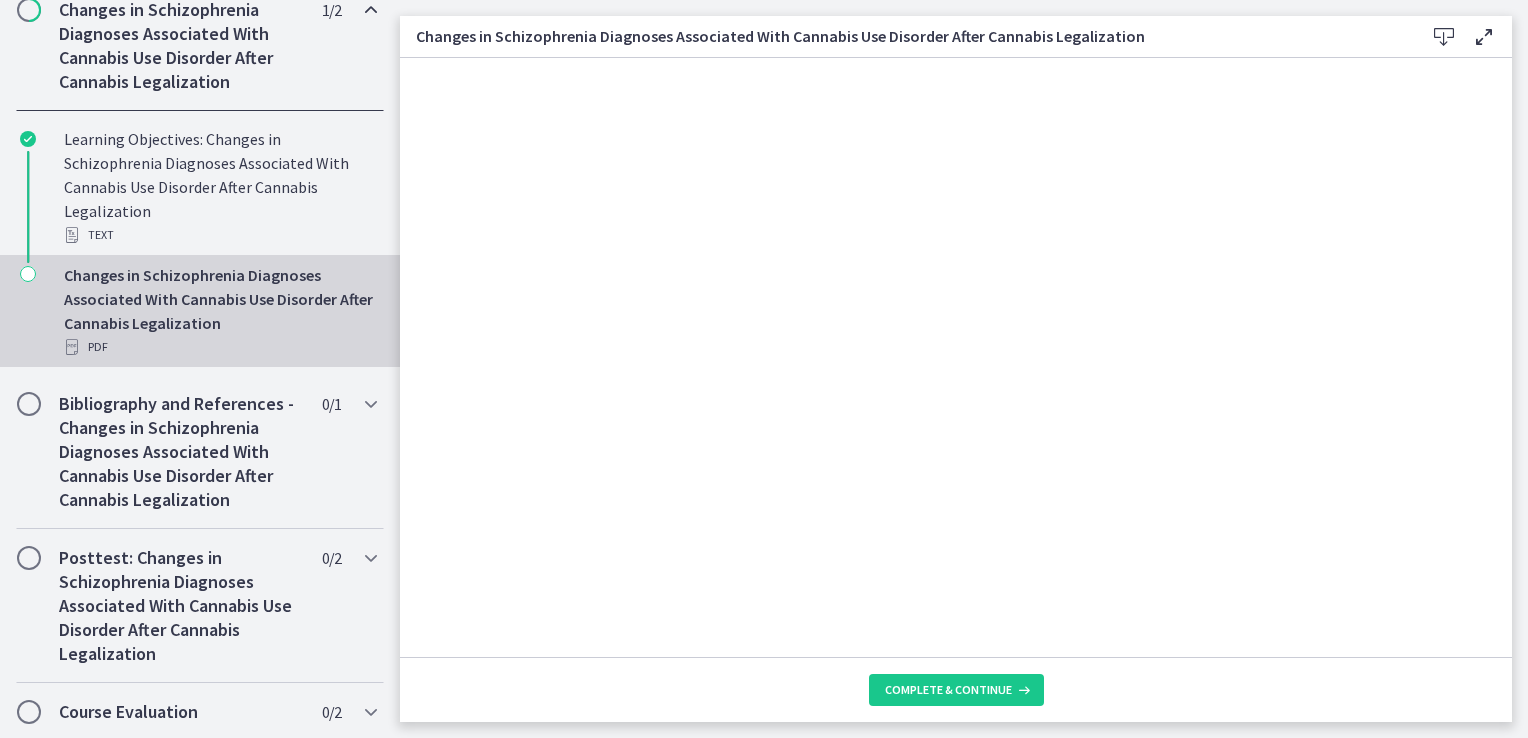 scroll, scrollTop: 527, scrollLeft: 0, axis: vertical 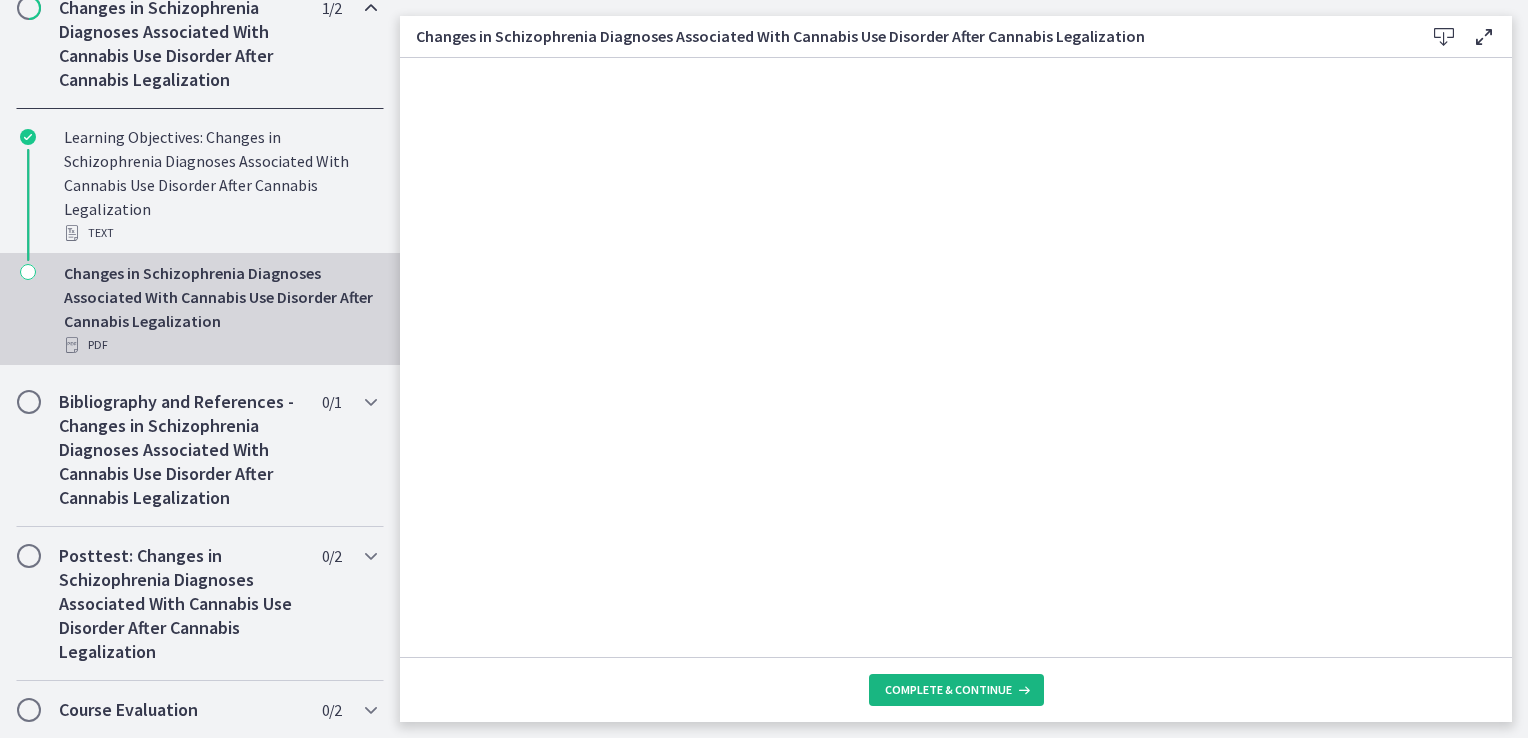 click on "Complete & continue" at bounding box center (948, 690) 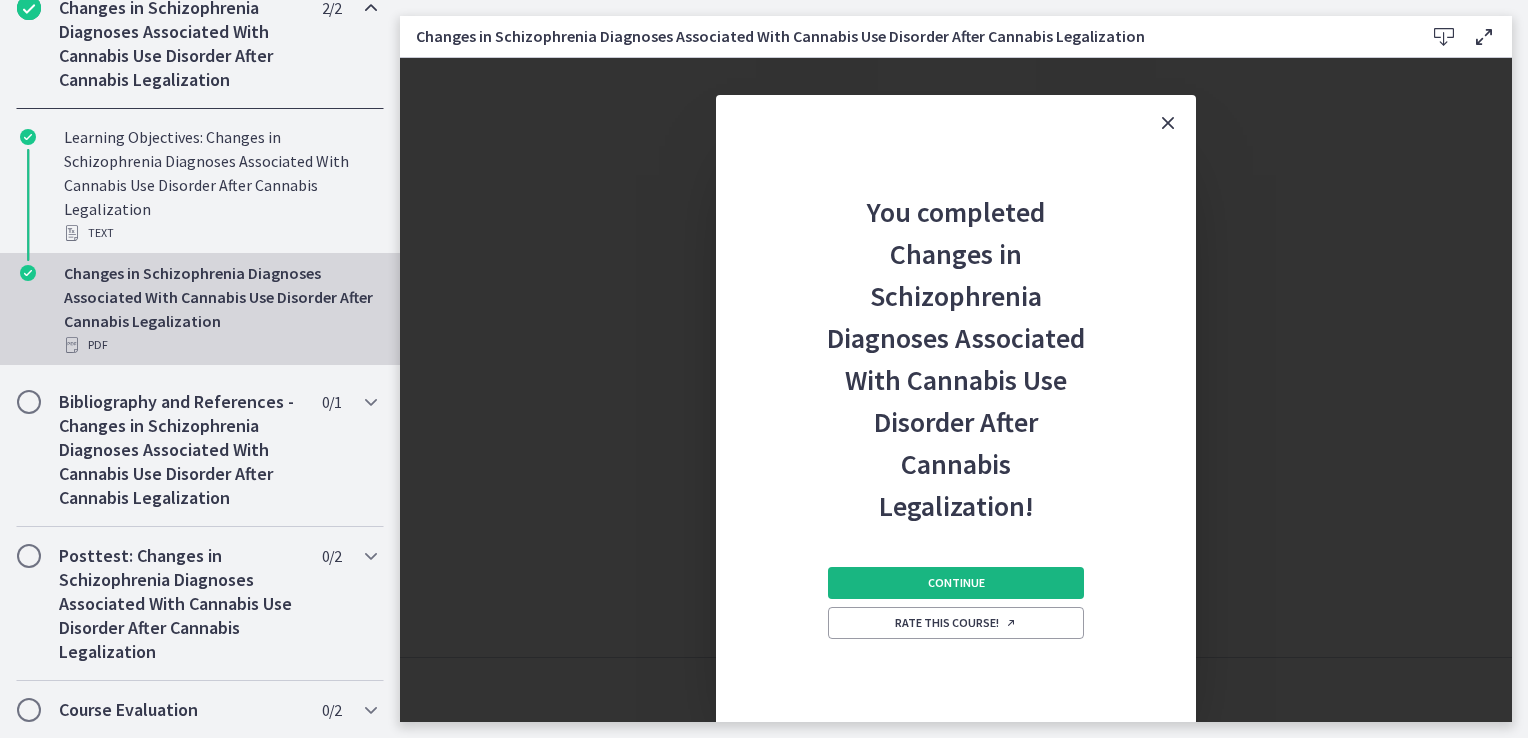 click on "Continue" at bounding box center [956, 583] 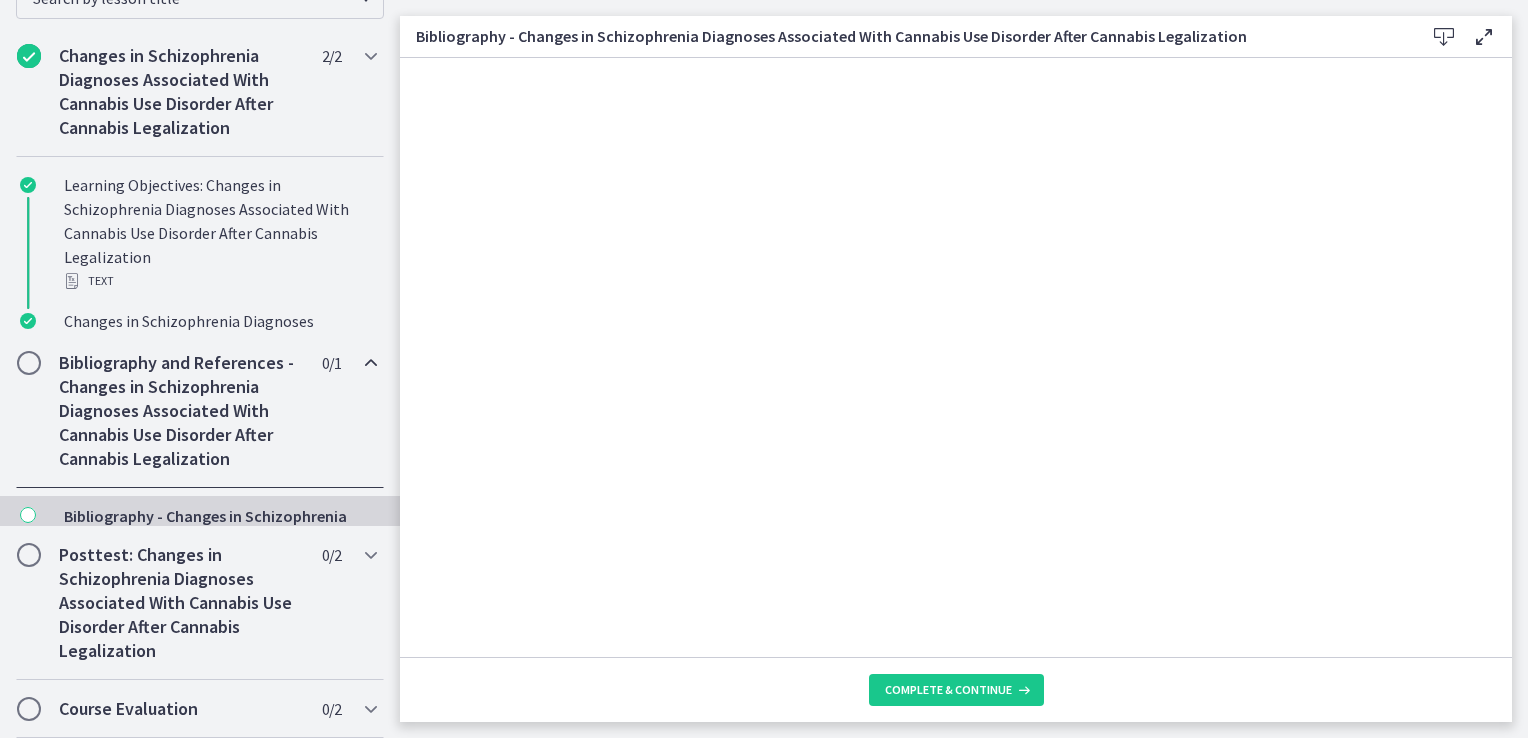 scroll, scrollTop: 391, scrollLeft: 0, axis: vertical 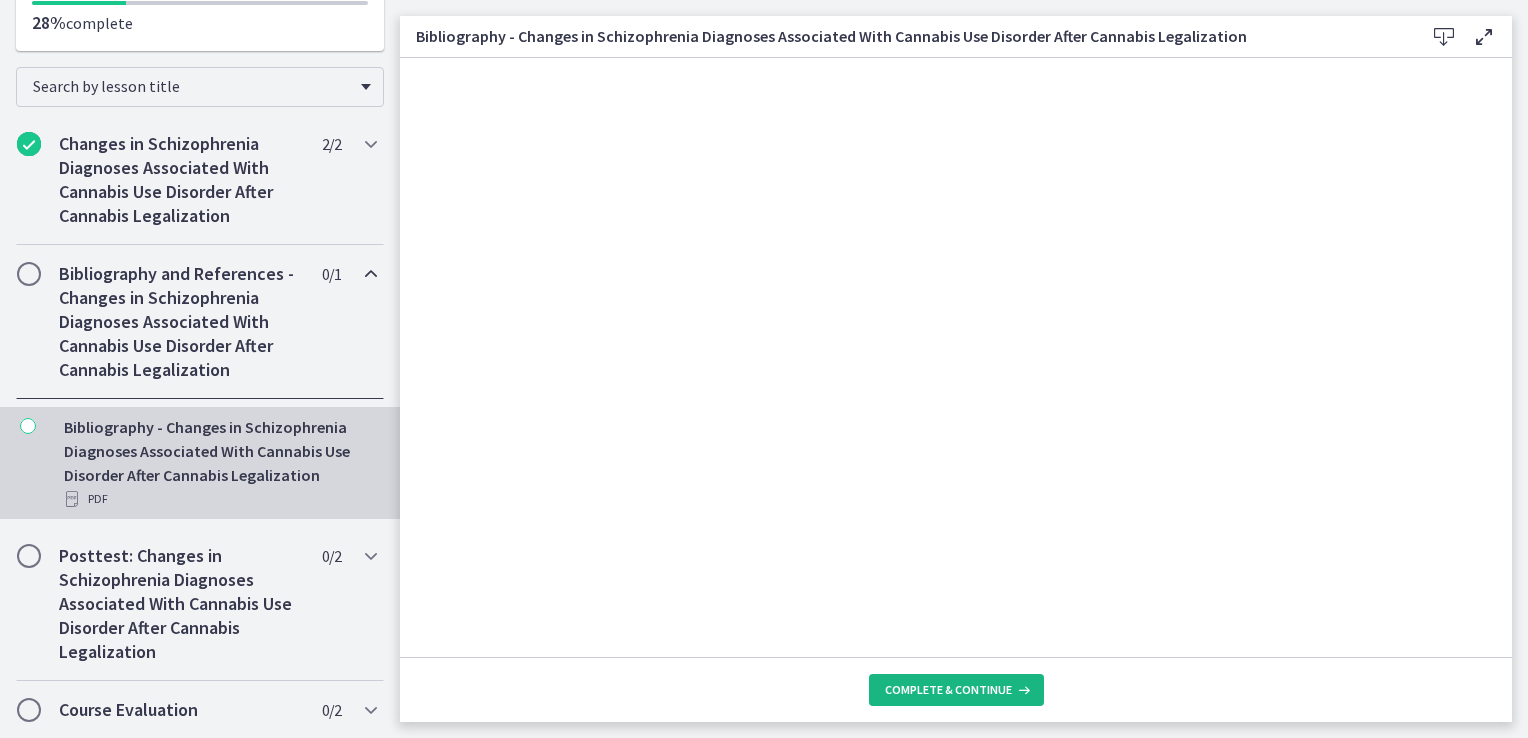 click on "Complete & continue" at bounding box center (948, 690) 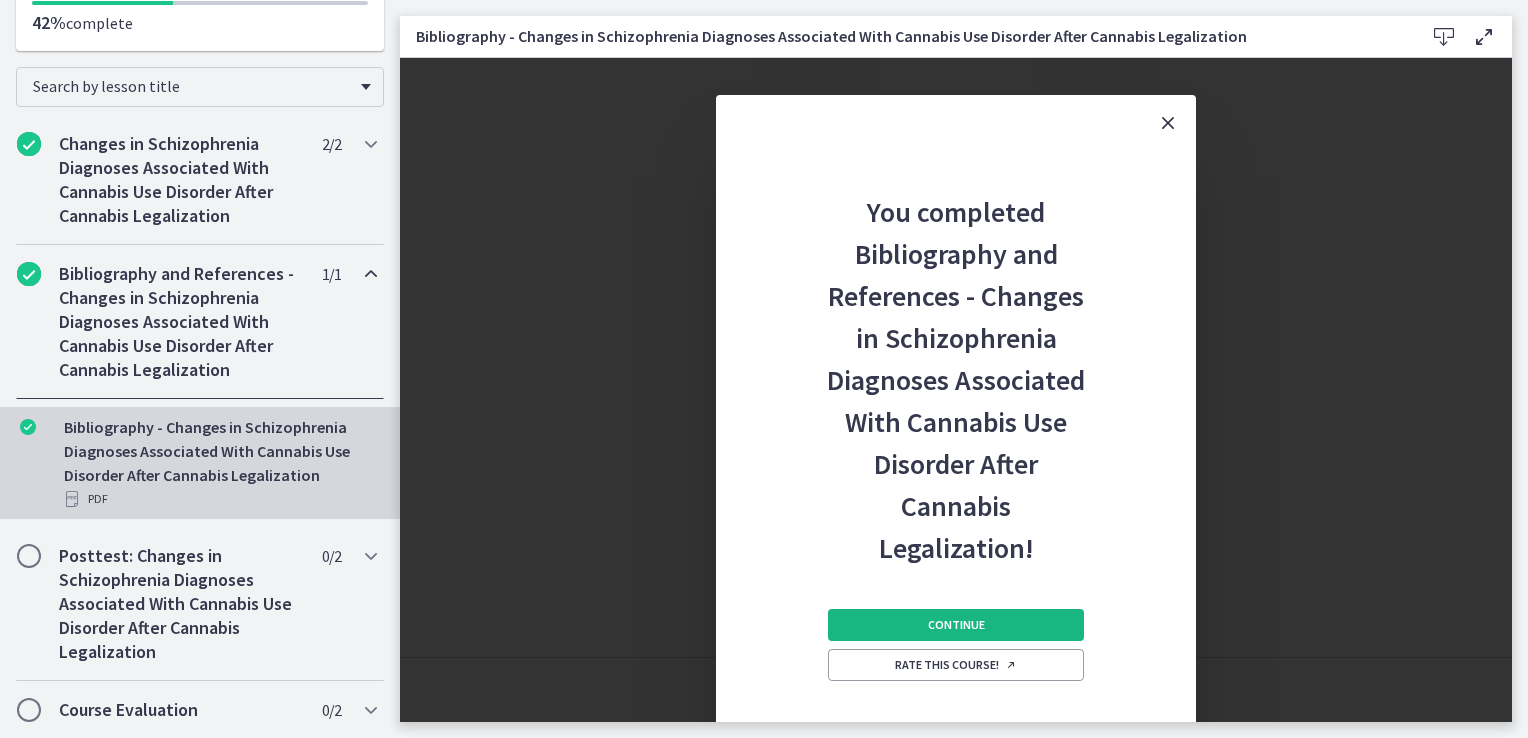 click on "Continue" at bounding box center (956, 625) 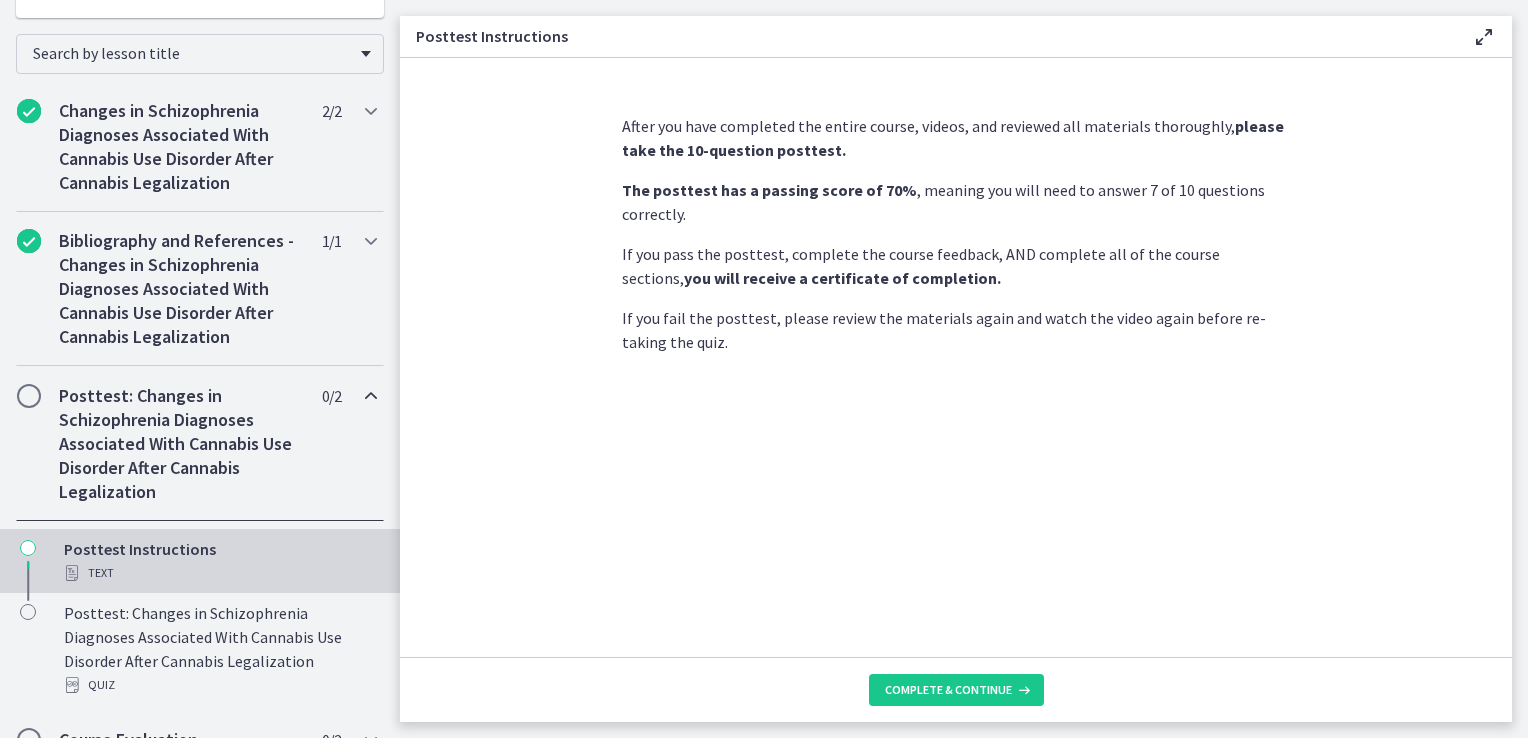 scroll, scrollTop: 455, scrollLeft: 0, axis: vertical 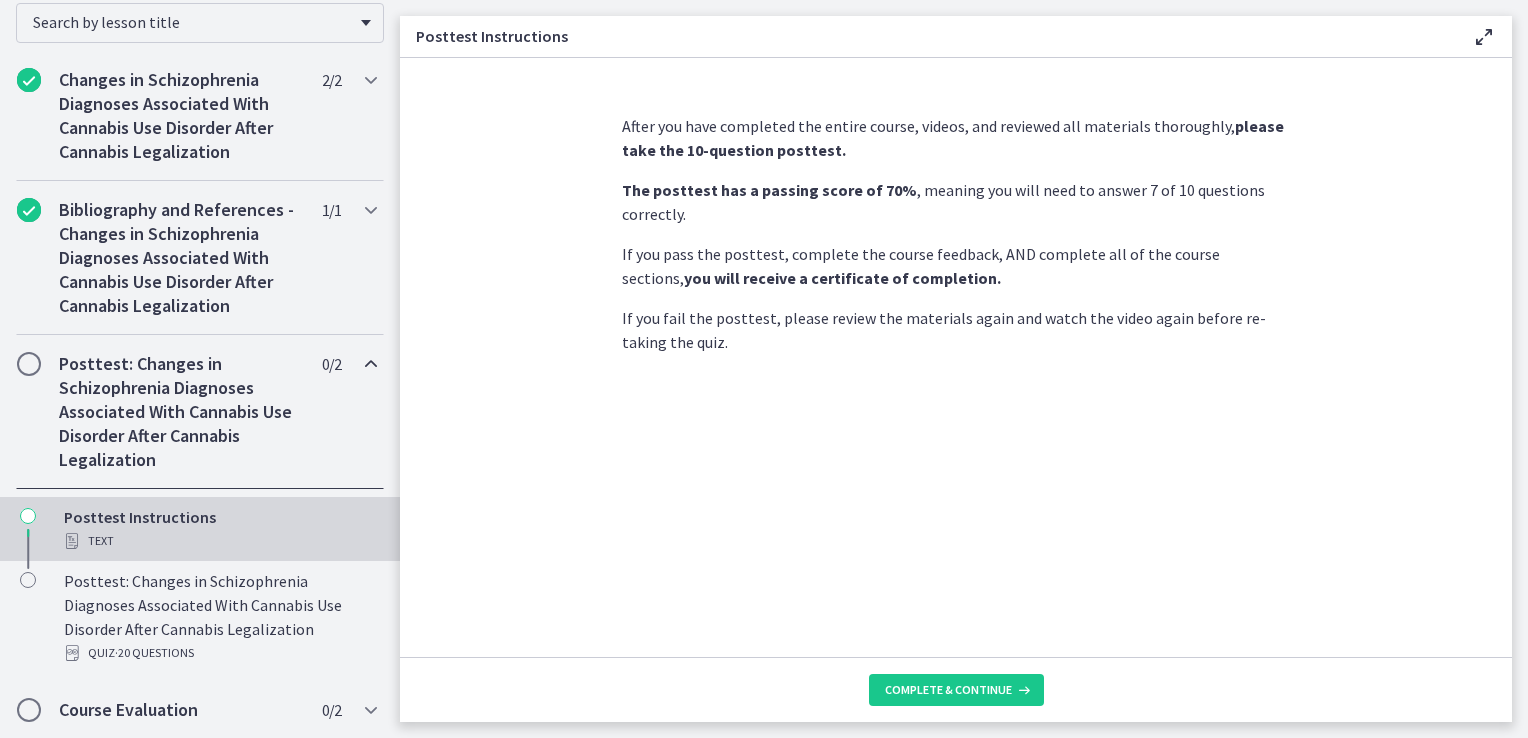 click on "After you have completed the entire course, videos, and reviewed all materials thoroughly,  please take the 10-question posttest. The posttest has a passing score of 70% , meaning you will need to answer 7 of 10 questions correctly. If you pass the posttest, complete the course feedback, AND complete all of the course sections,  you will receive a certificate of completion.   If you fail the posttest, please review the materials again and watch the video again before re-taking the quiz." 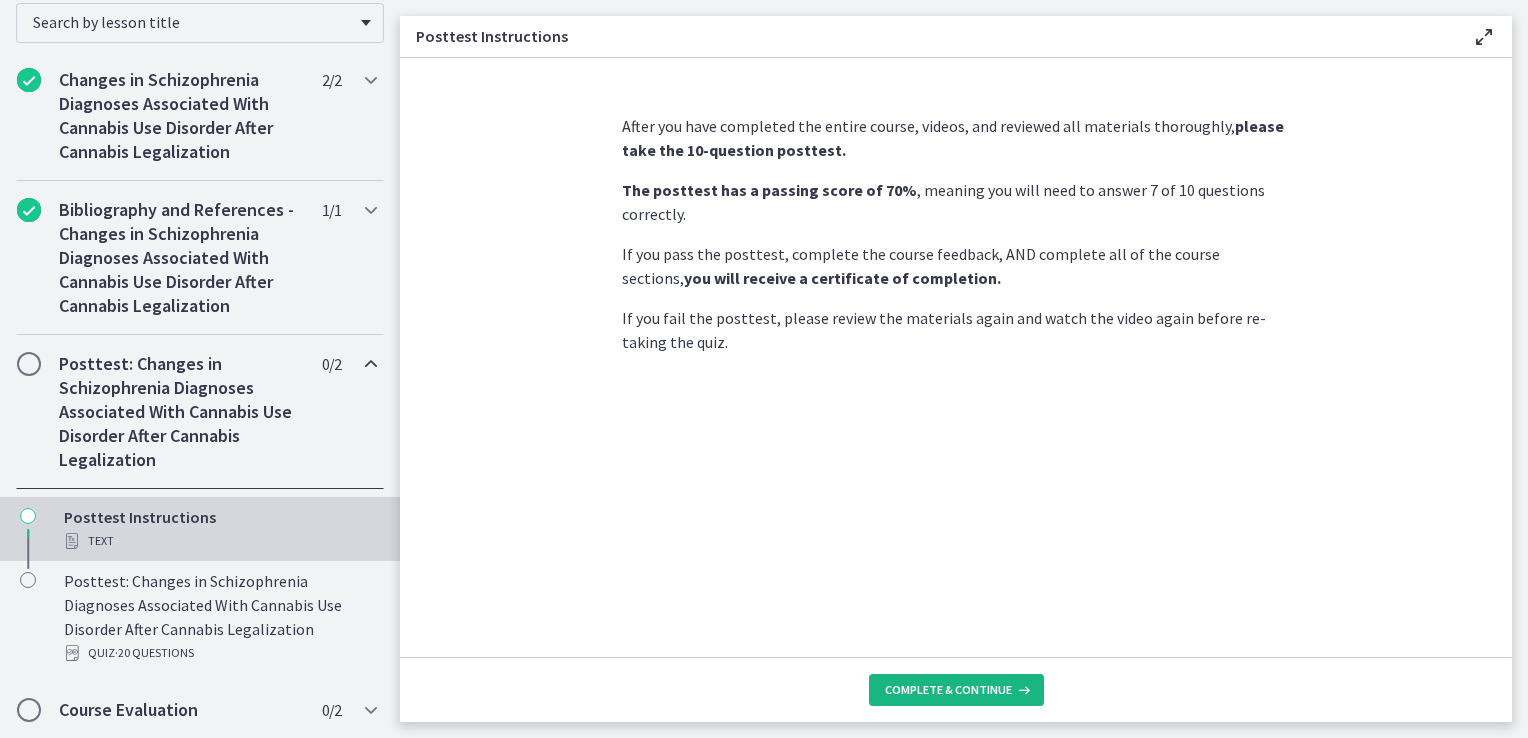 click on "Complete & continue" at bounding box center [948, 690] 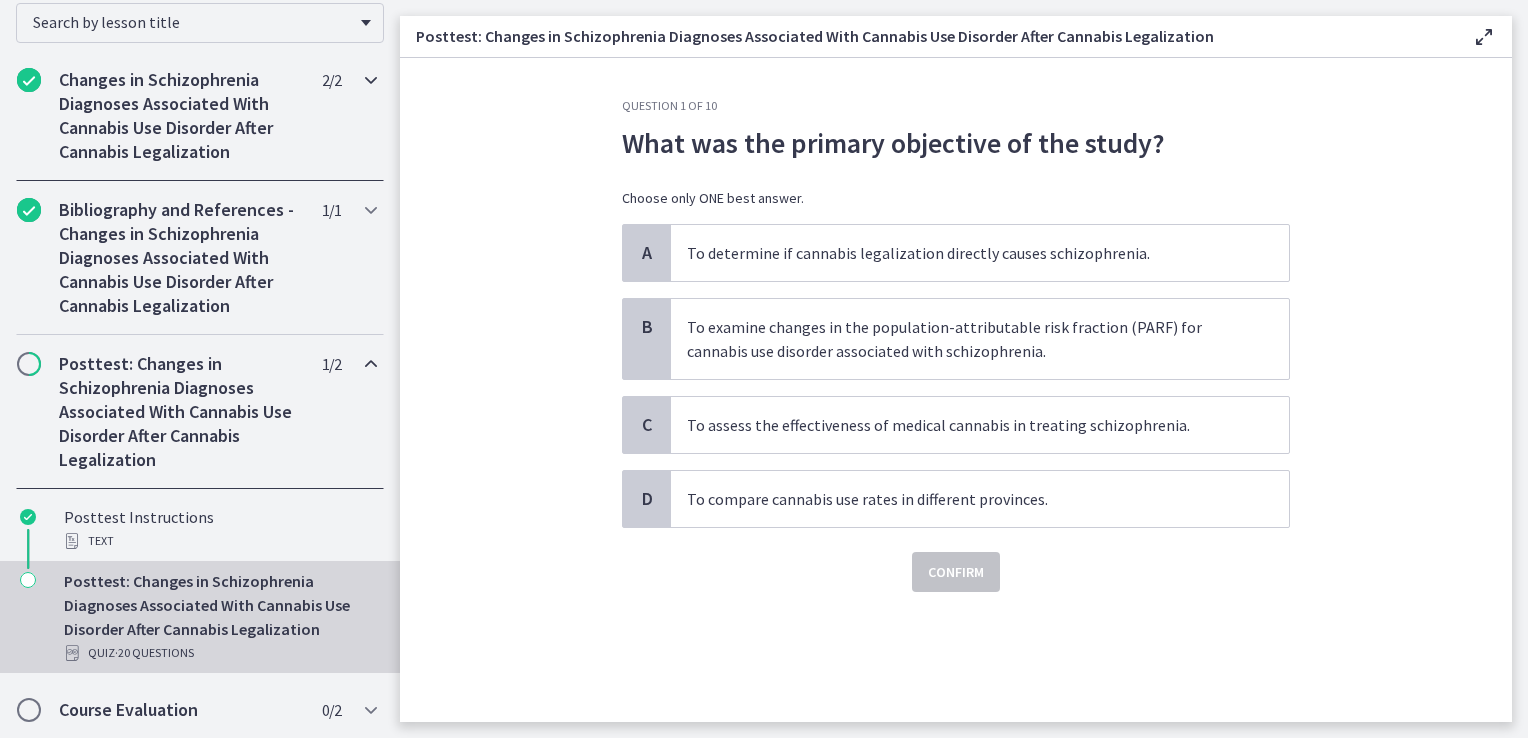 click on "Changes in Schizophrenia Diagnoses Associated With Cannabis Use Disorder After Cannabis Legalization" at bounding box center [181, 116] 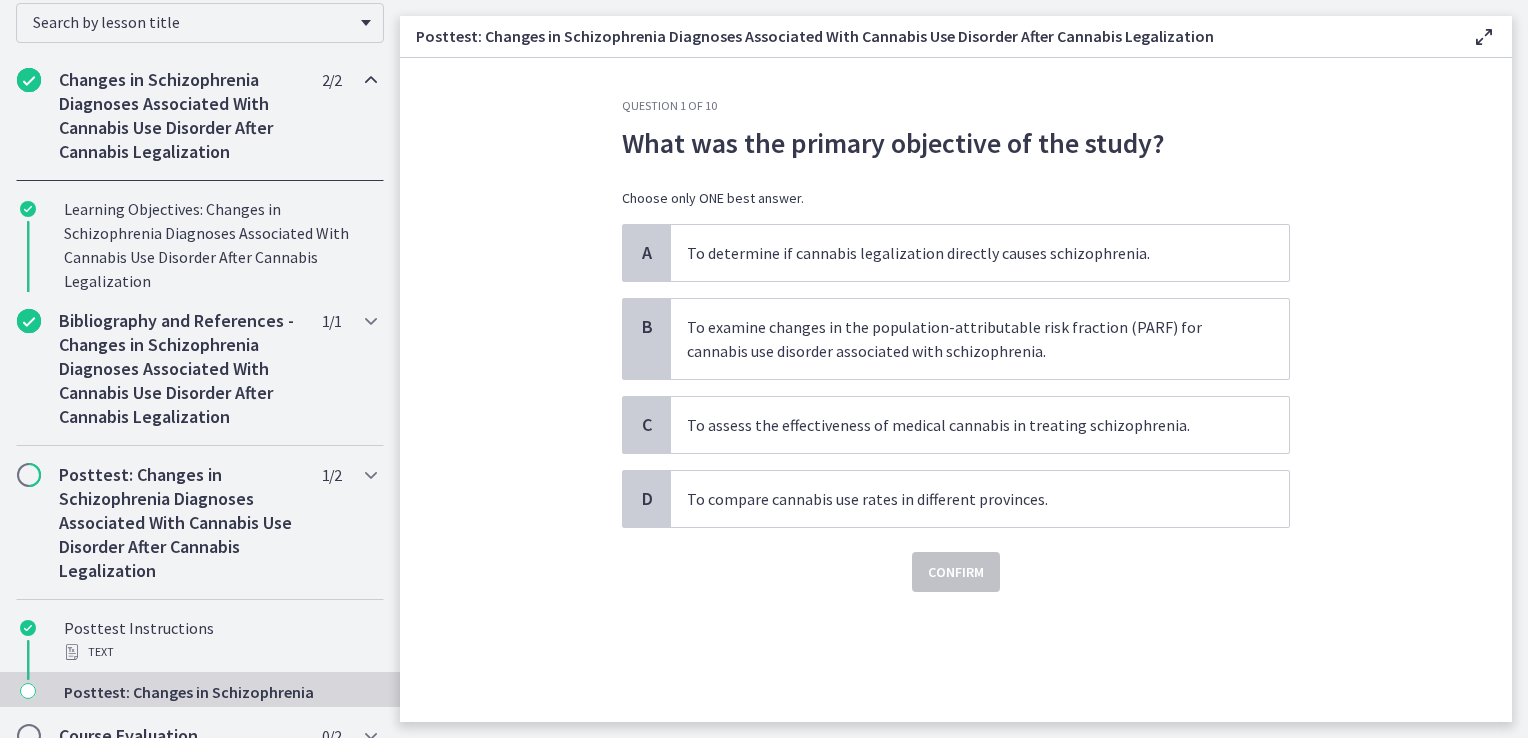 scroll, scrollTop: 455, scrollLeft: 0, axis: vertical 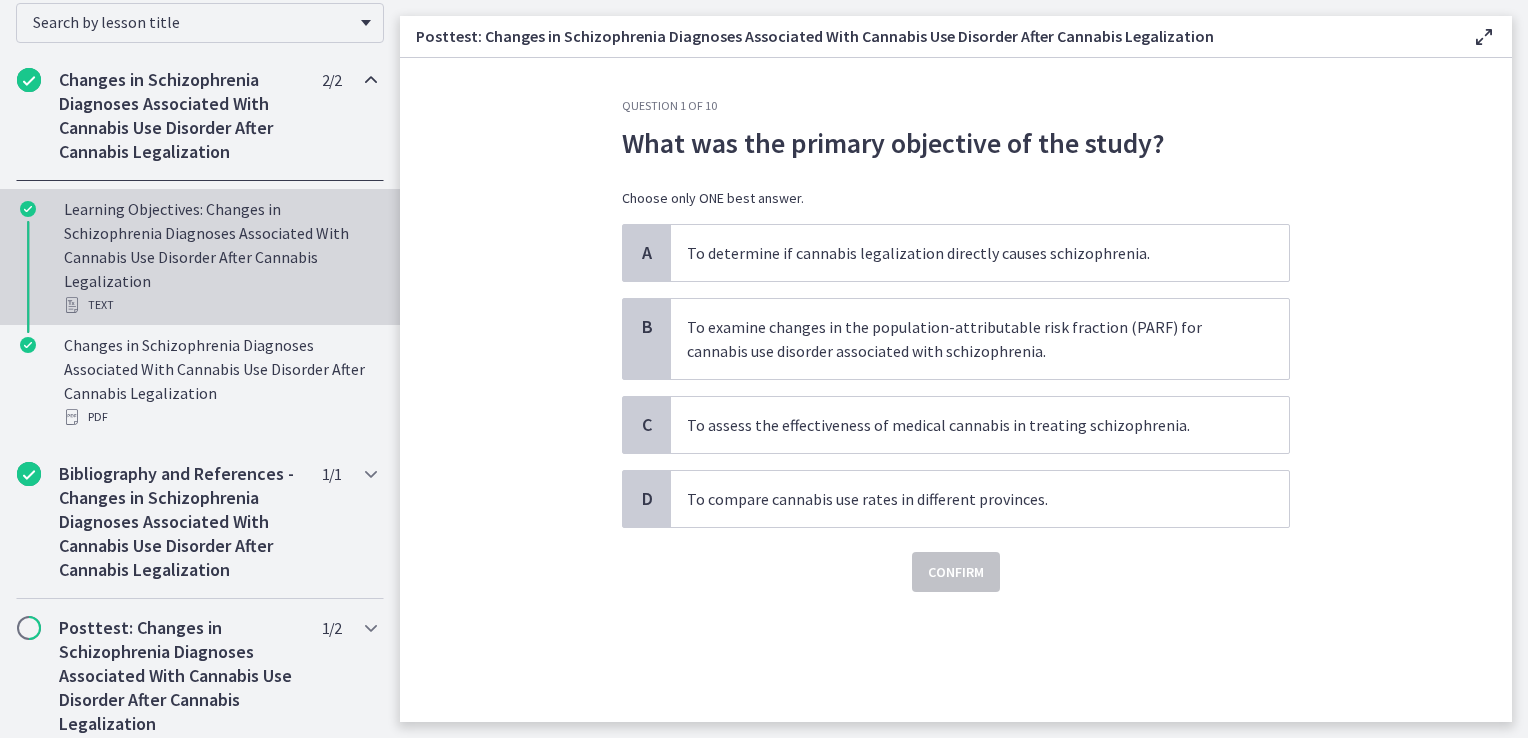click on "Learning Objectives: Changes in Schizophrenia Diagnoses Associated With Cannabis Use Disorder After Cannabis Legalization
Text" at bounding box center [220, 257] 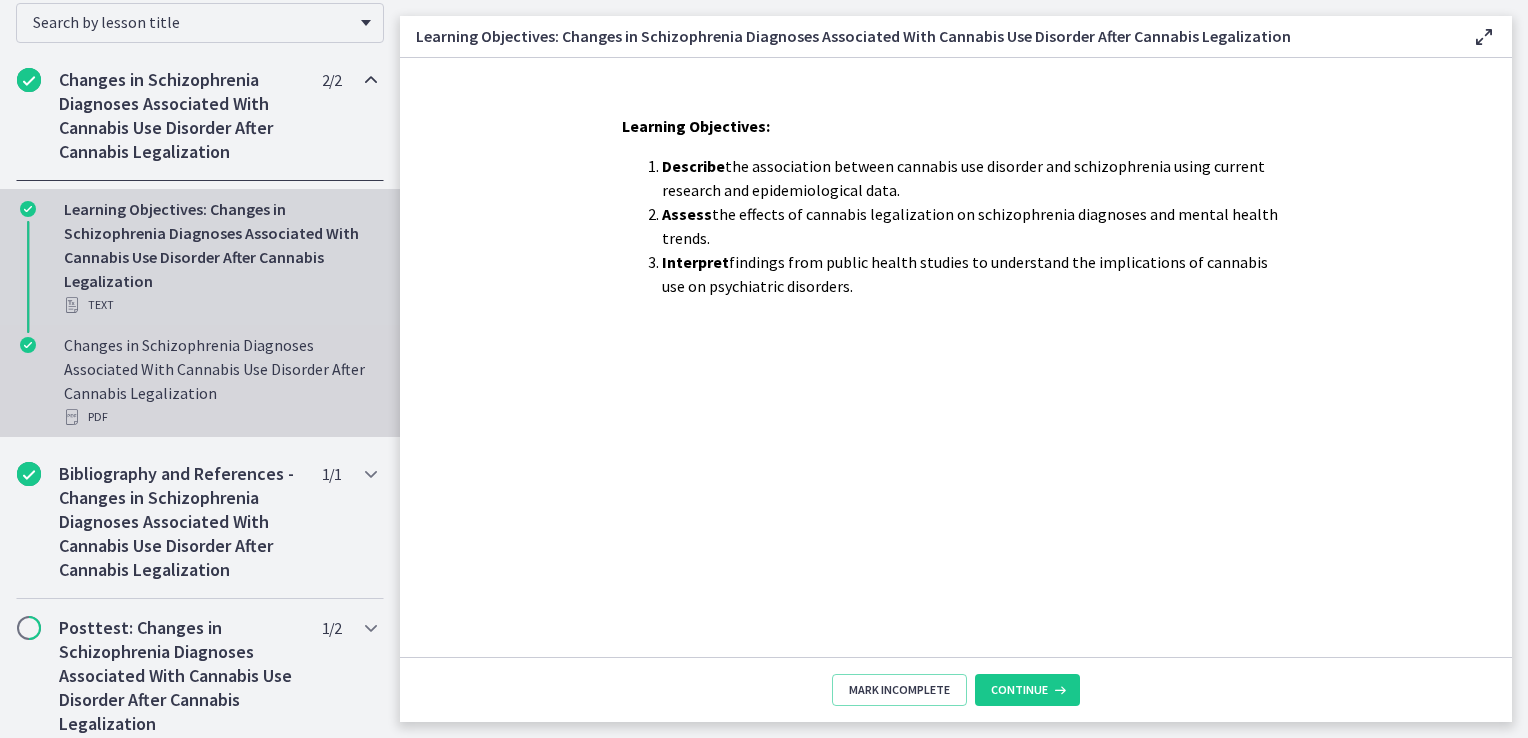 click on "Changes in Schizophrenia Diagnoses Associated With Cannabis Use Disorder After Cannabis Legalization
PDF" at bounding box center (220, 381) 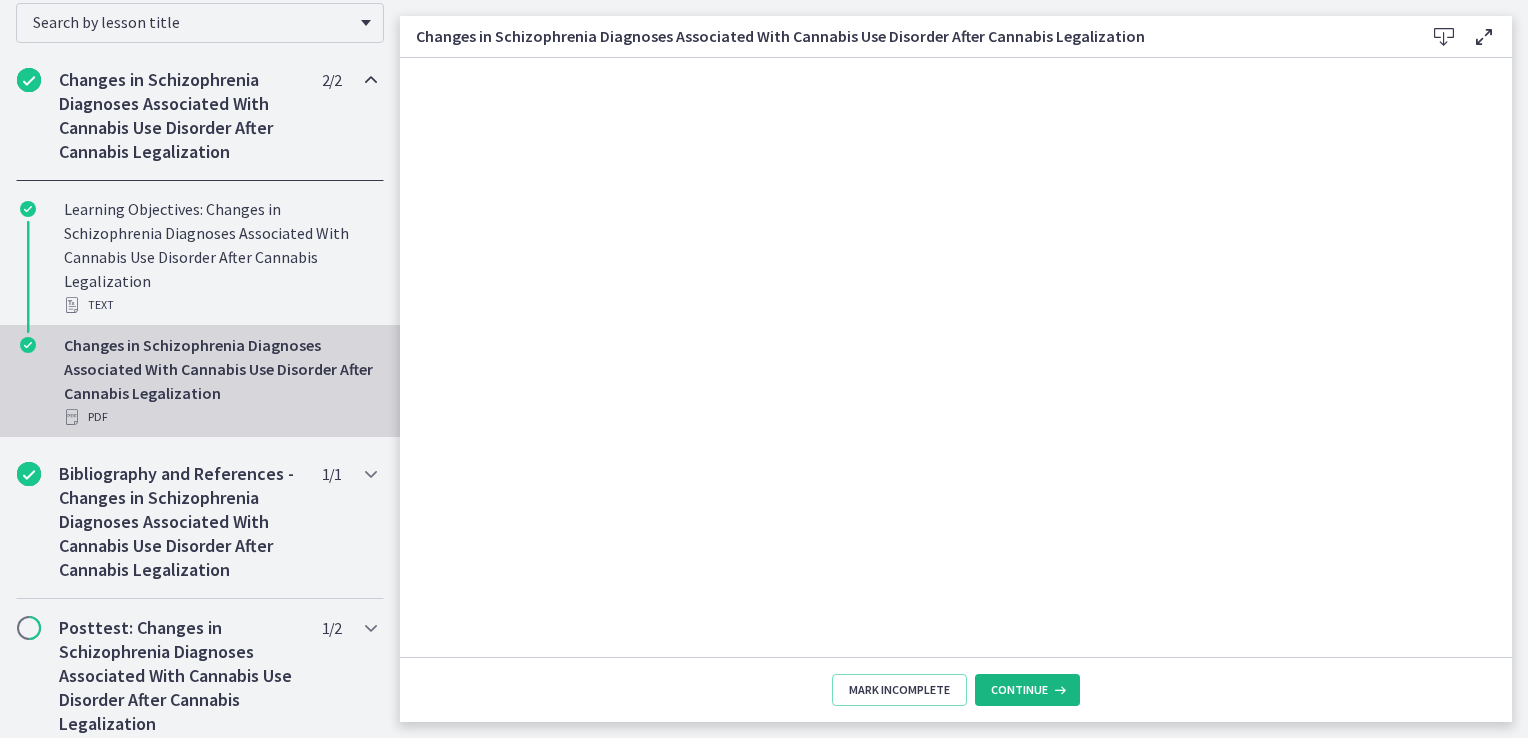 click on "Continue" at bounding box center [1019, 690] 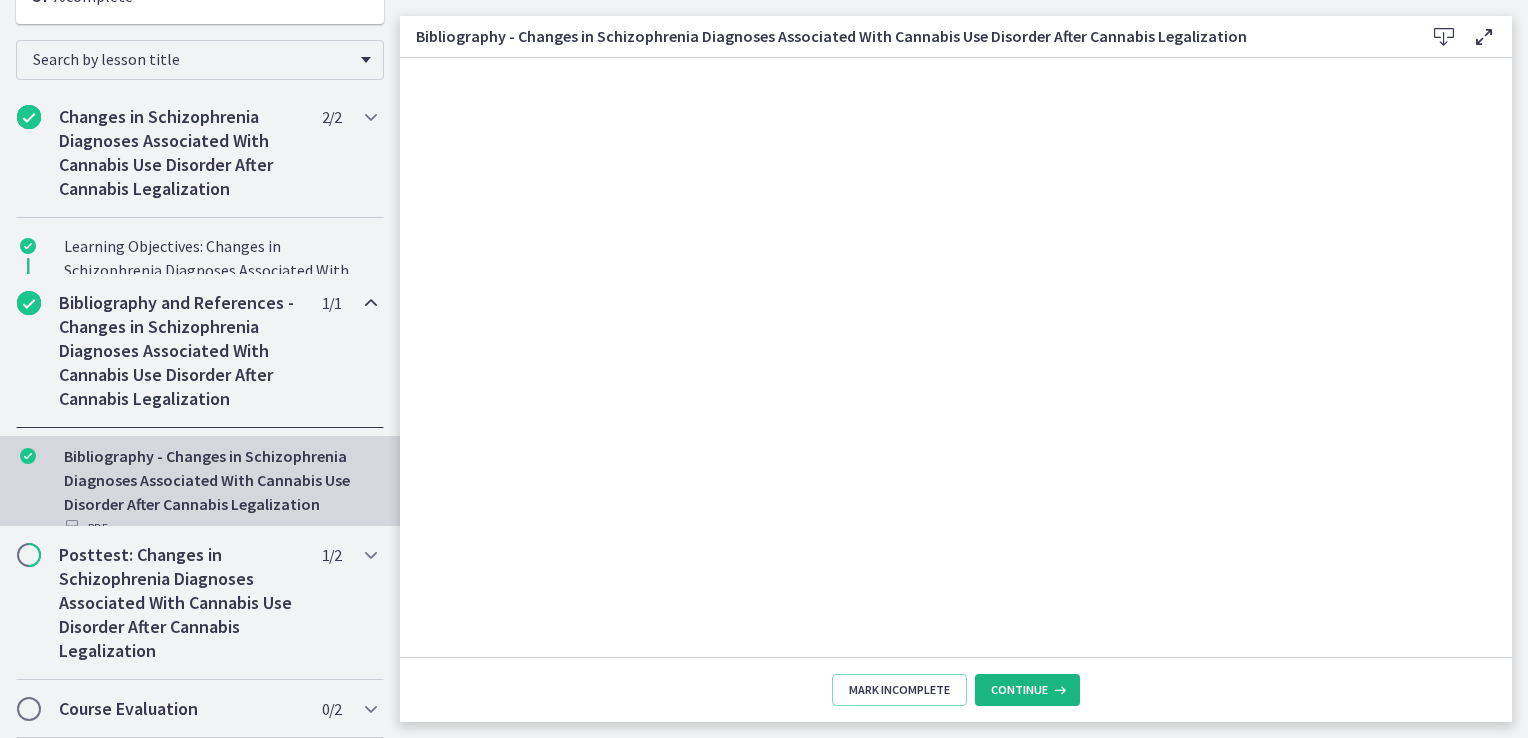 scroll, scrollTop: 391, scrollLeft: 0, axis: vertical 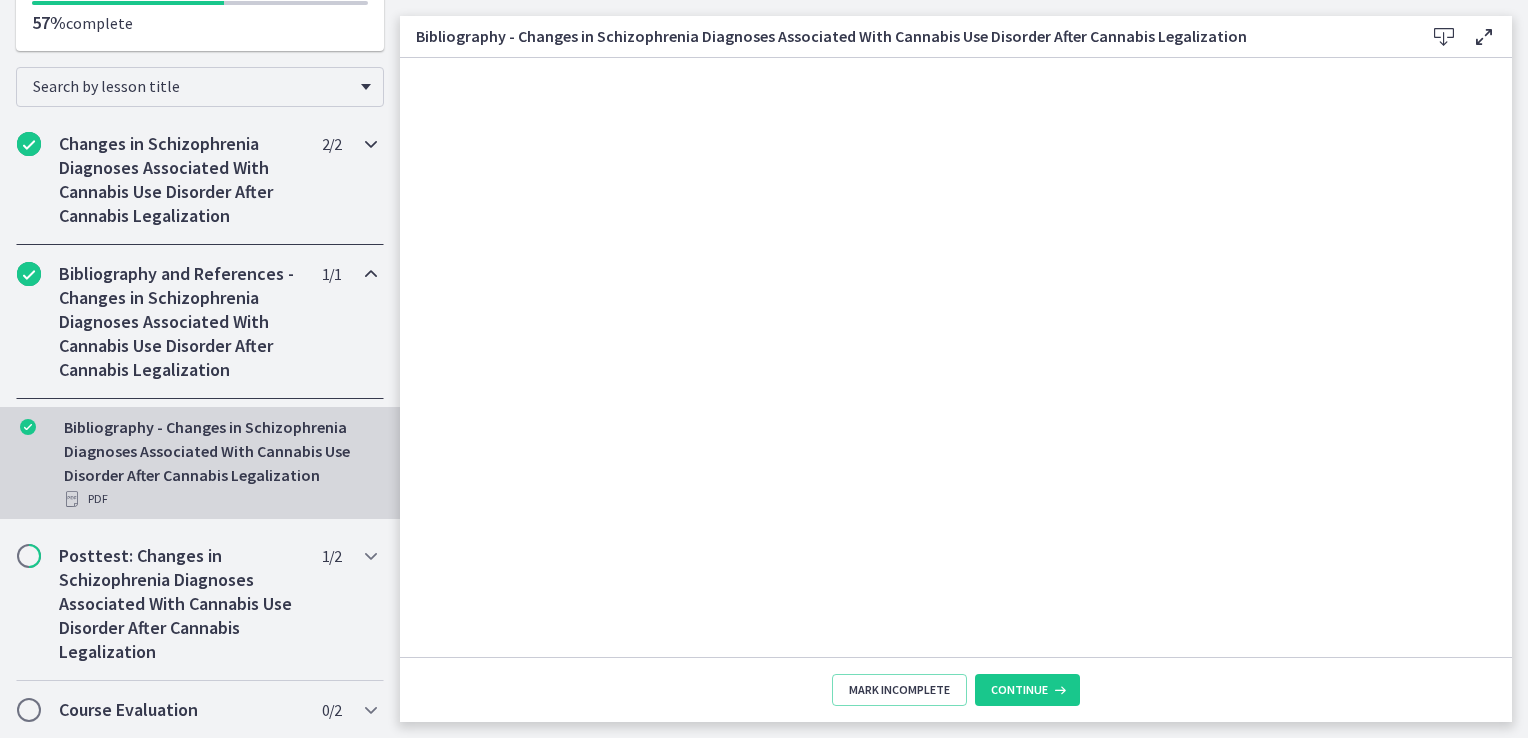 click on "Changes in Schizophrenia Diagnoses Associated With Cannabis Use Disorder After Cannabis Legalization" at bounding box center (181, 180) 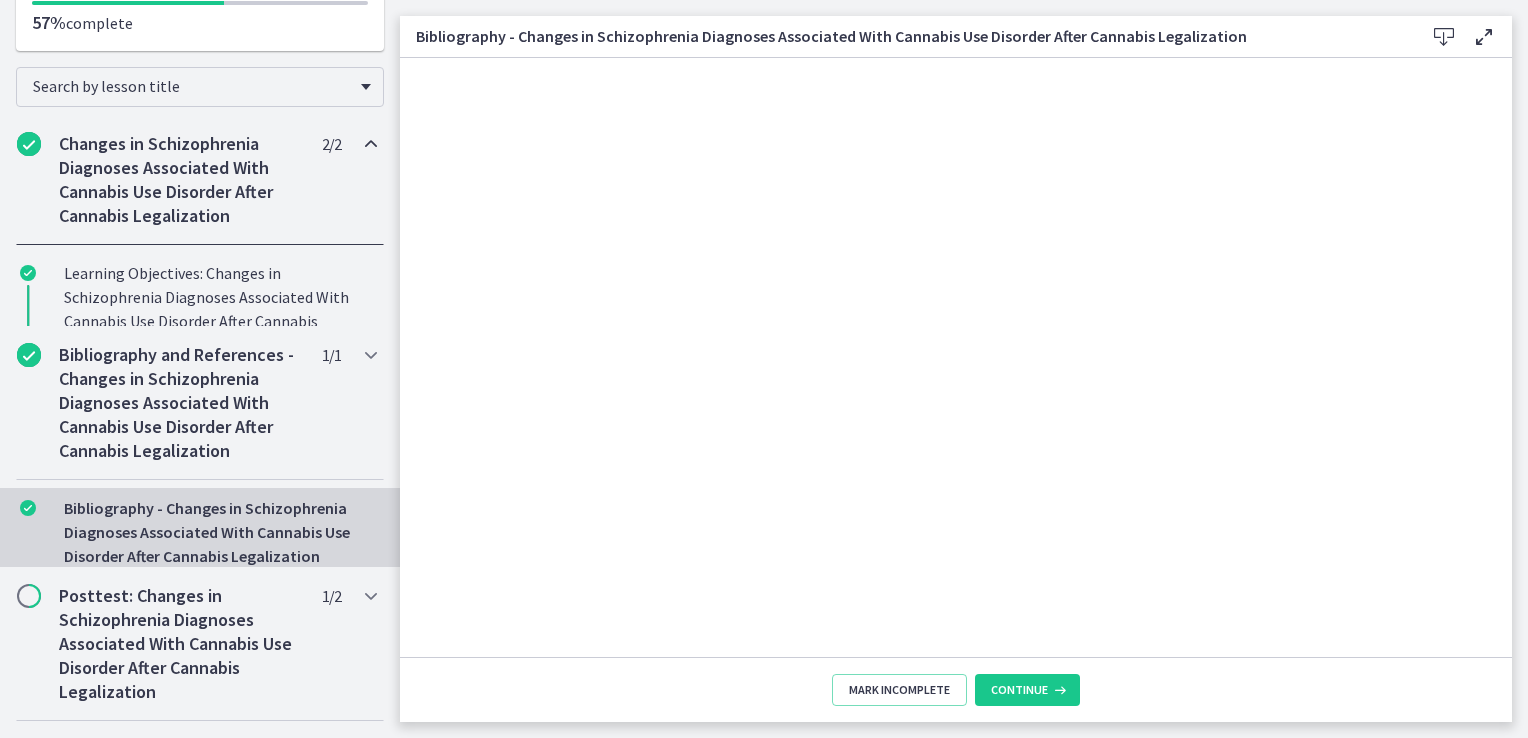 scroll, scrollTop: 391, scrollLeft: 0, axis: vertical 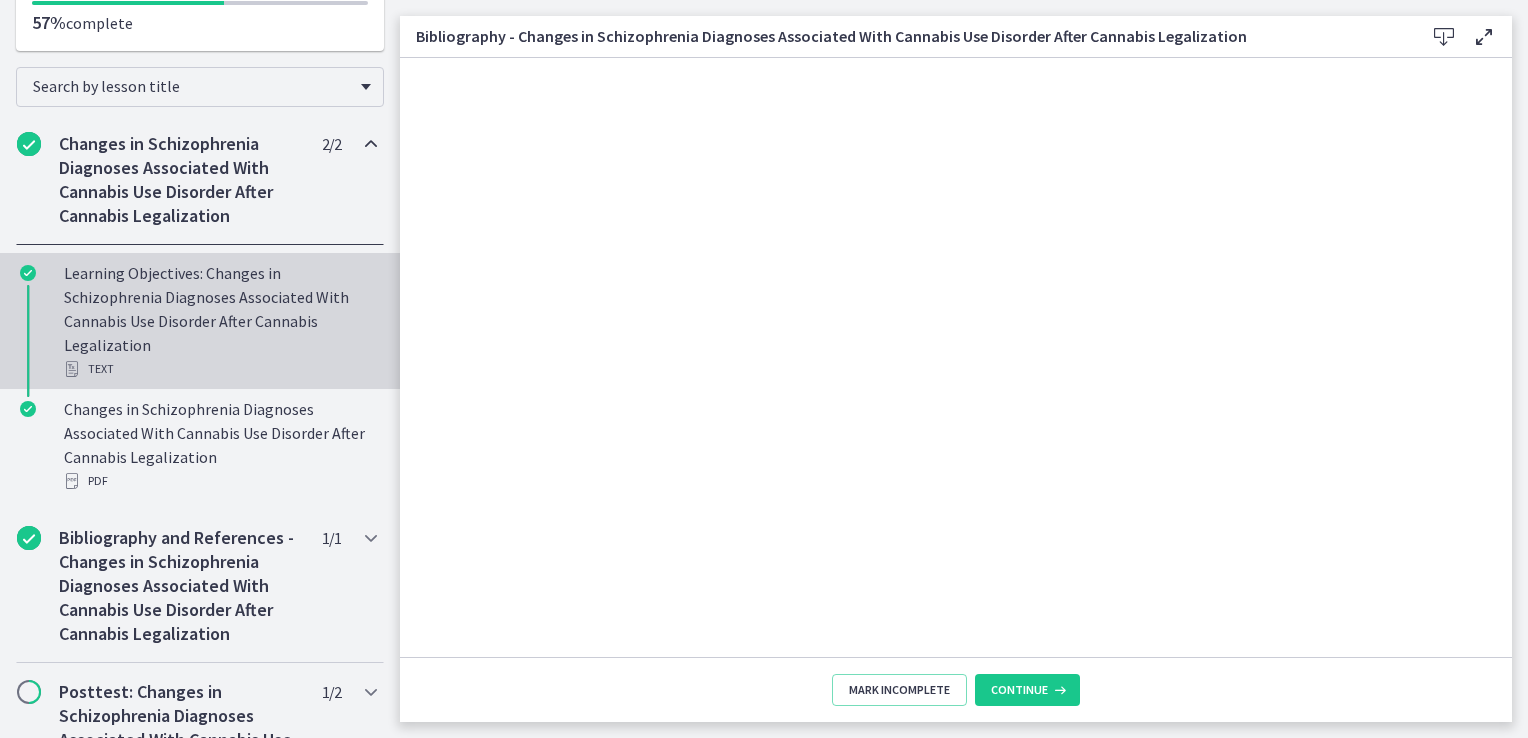 click on "Learning Objectives: Changes in Schizophrenia Diagnoses Associated With Cannabis Use Disorder After Cannabis Legalization
Text" at bounding box center [220, 321] 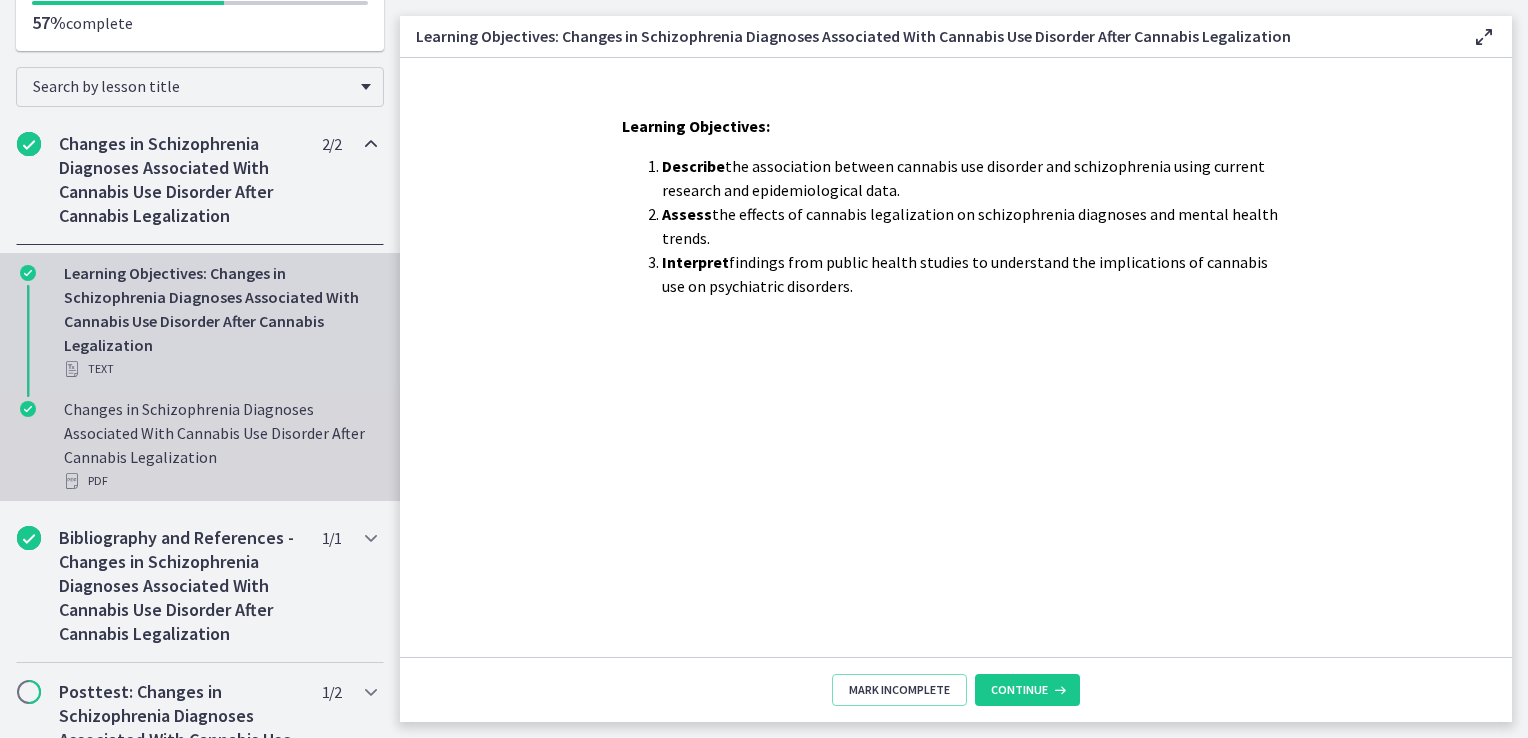 click on "Changes in Schizophrenia Diagnoses Associated With Cannabis Use Disorder After Cannabis Legalization
PDF" at bounding box center [220, 445] 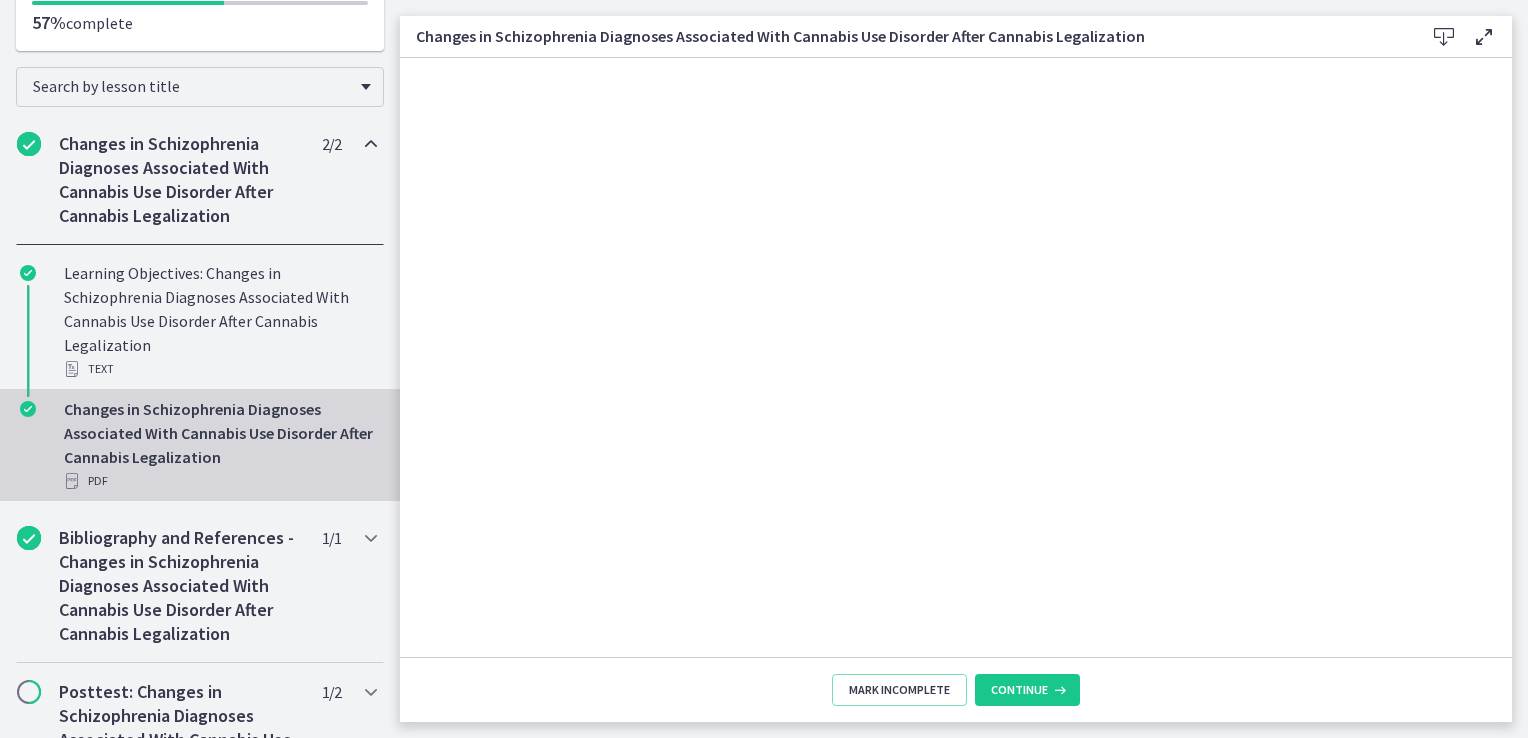 click on "PDF" at bounding box center (220, 481) 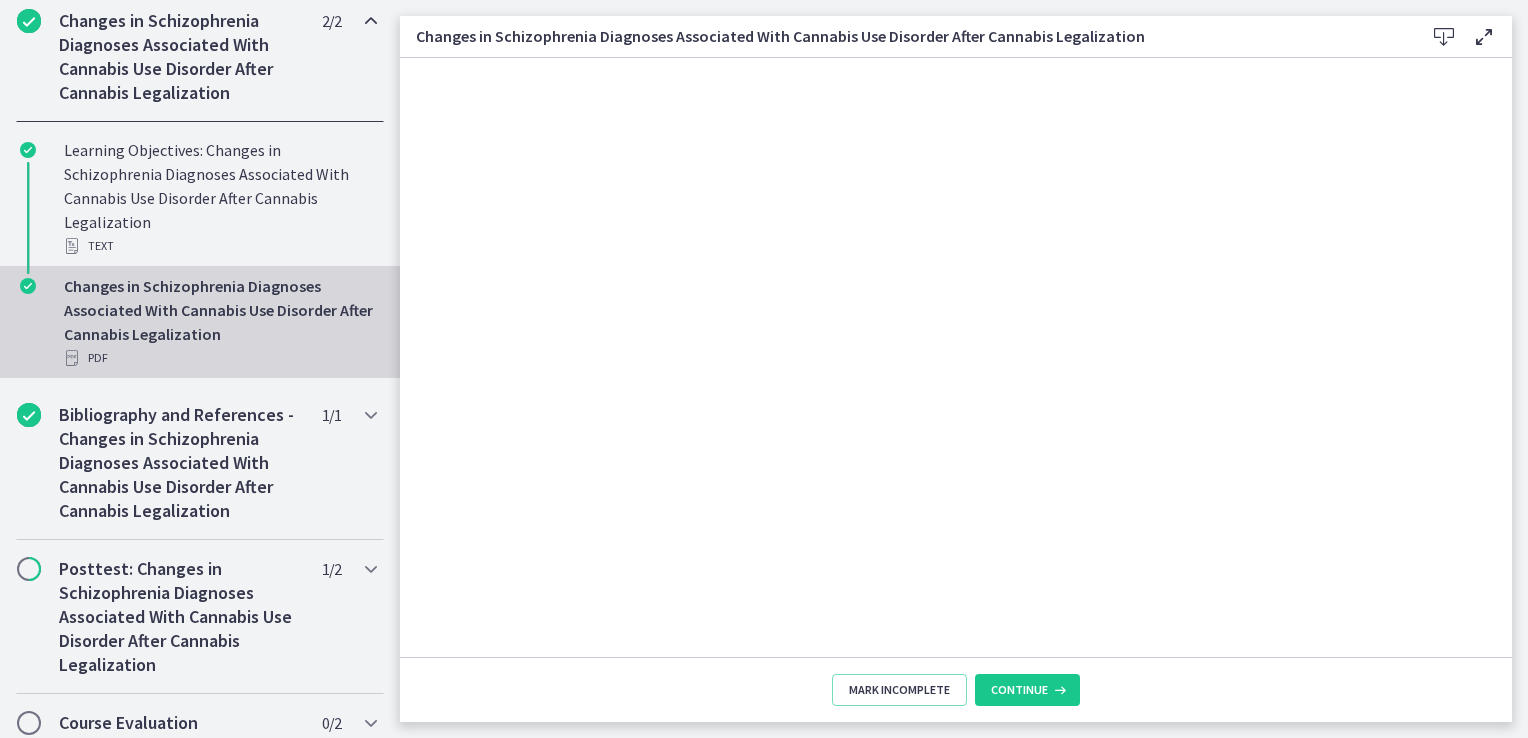 scroll, scrollTop: 527, scrollLeft: 0, axis: vertical 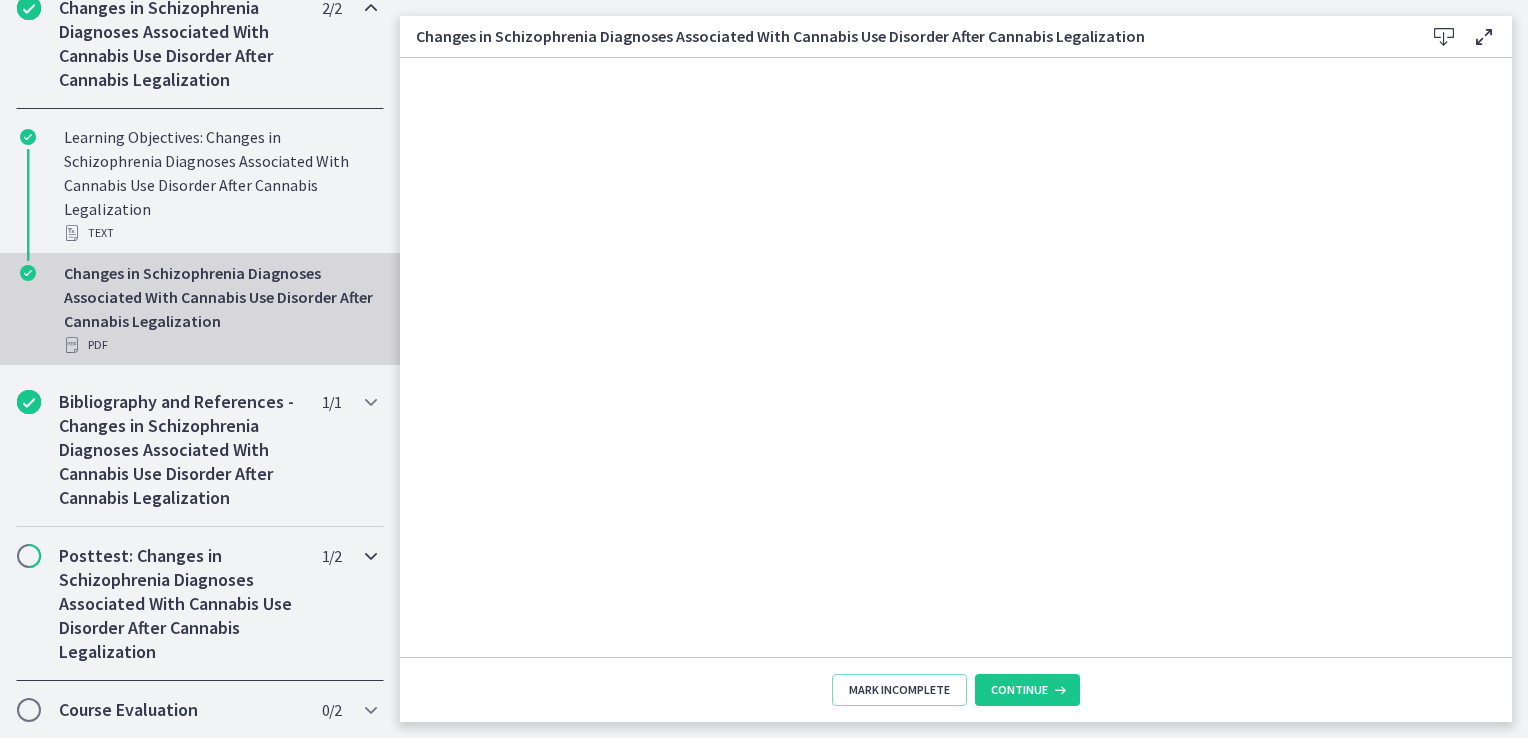 click on "Posttest: Changes in Schizophrenia Diagnoses Associated With Cannabis Use Disorder After Cannabis Legalization" at bounding box center [181, 604] 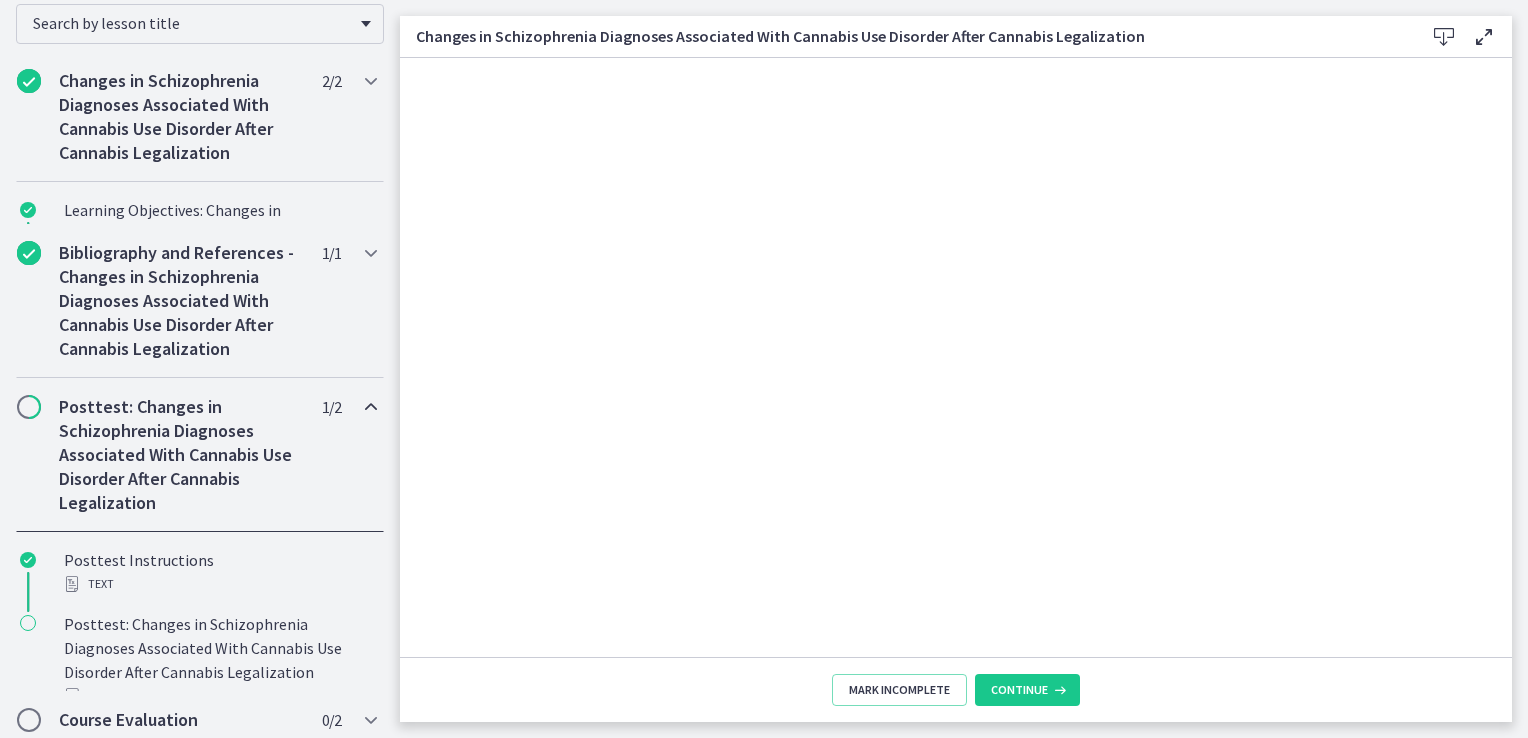 scroll, scrollTop: 455, scrollLeft: 0, axis: vertical 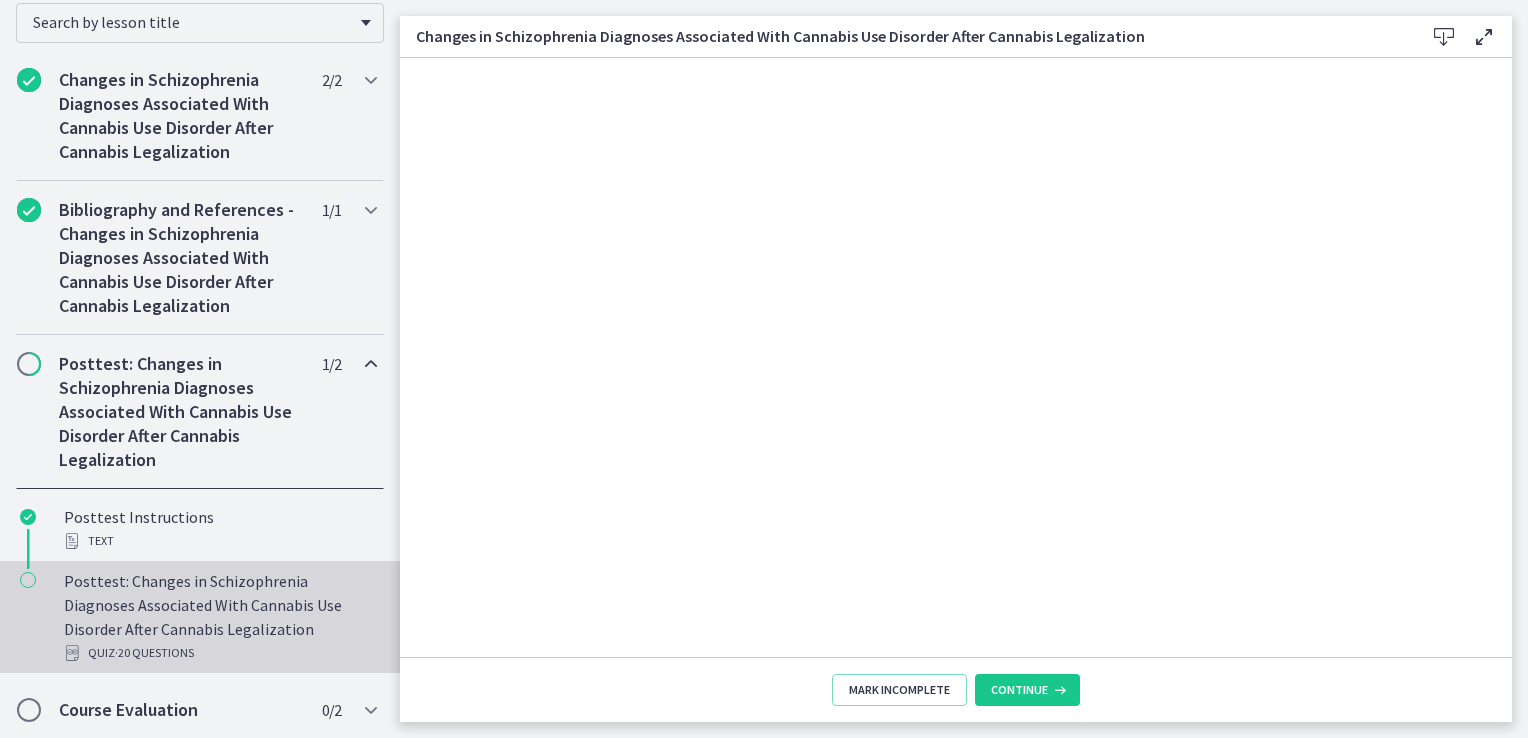click on "Posttest: Changes in Schizophrenia Diagnoses Associated With Cannabis Use Disorder After Cannabis Legalization
Quiz
·  20 Questions" at bounding box center (220, 617) 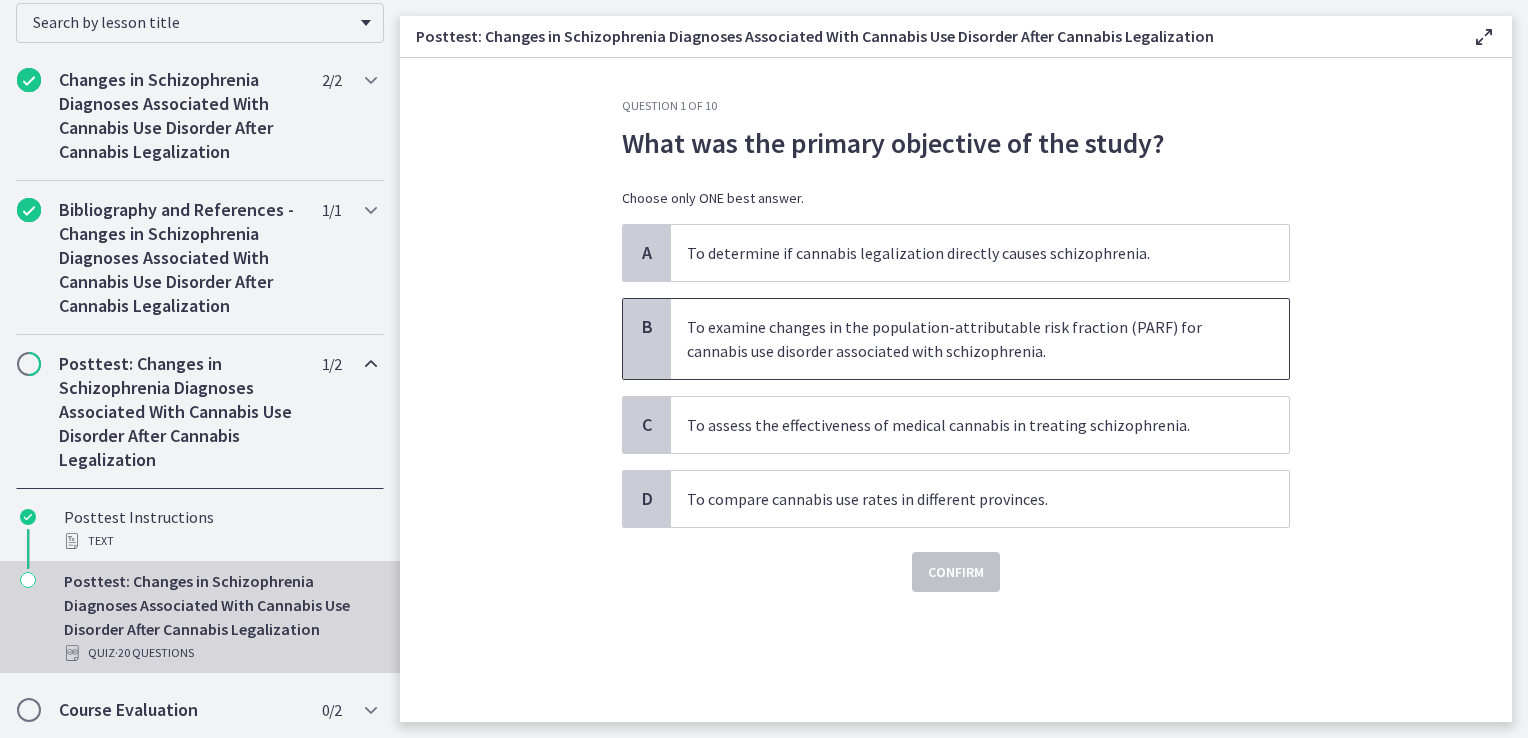 click on "To examine changes in the population-attributable risk fraction (PARF) for cannabis use disorder associated with schizophrenia." at bounding box center [980, 339] 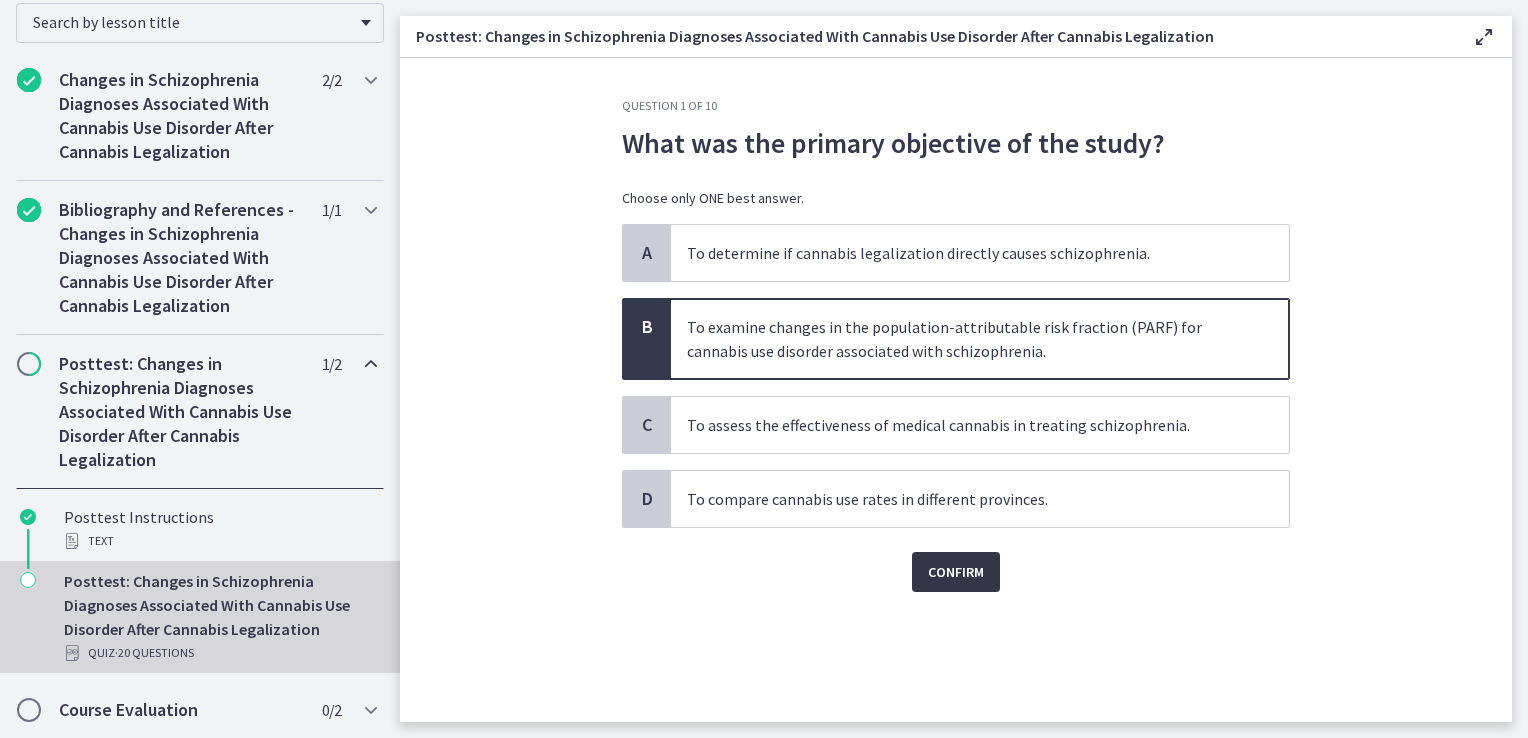 click on "Confirm" at bounding box center [956, 572] 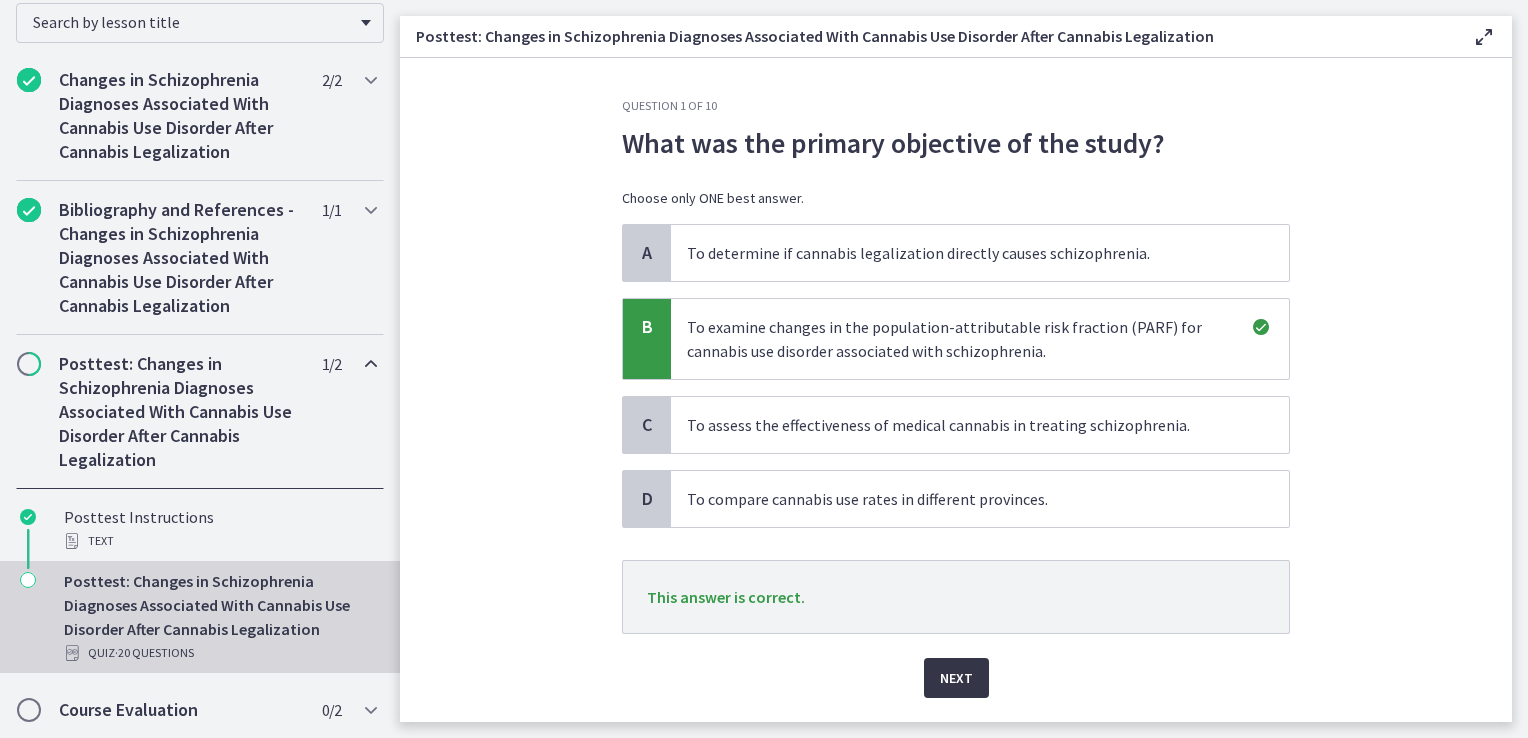 click on "Next" at bounding box center [956, 678] 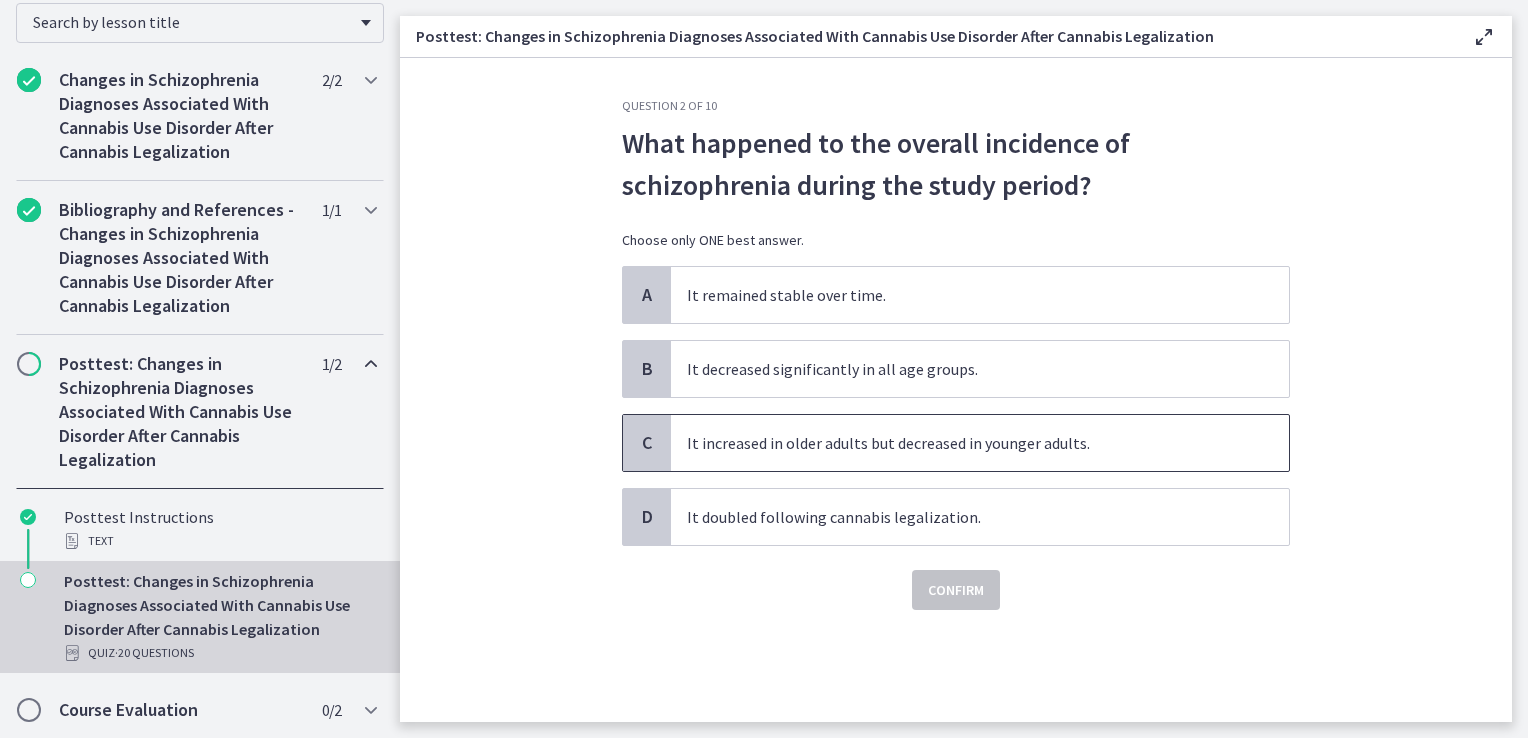 click on "It increased in older adults but decreased in younger adults." at bounding box center (980, 443) 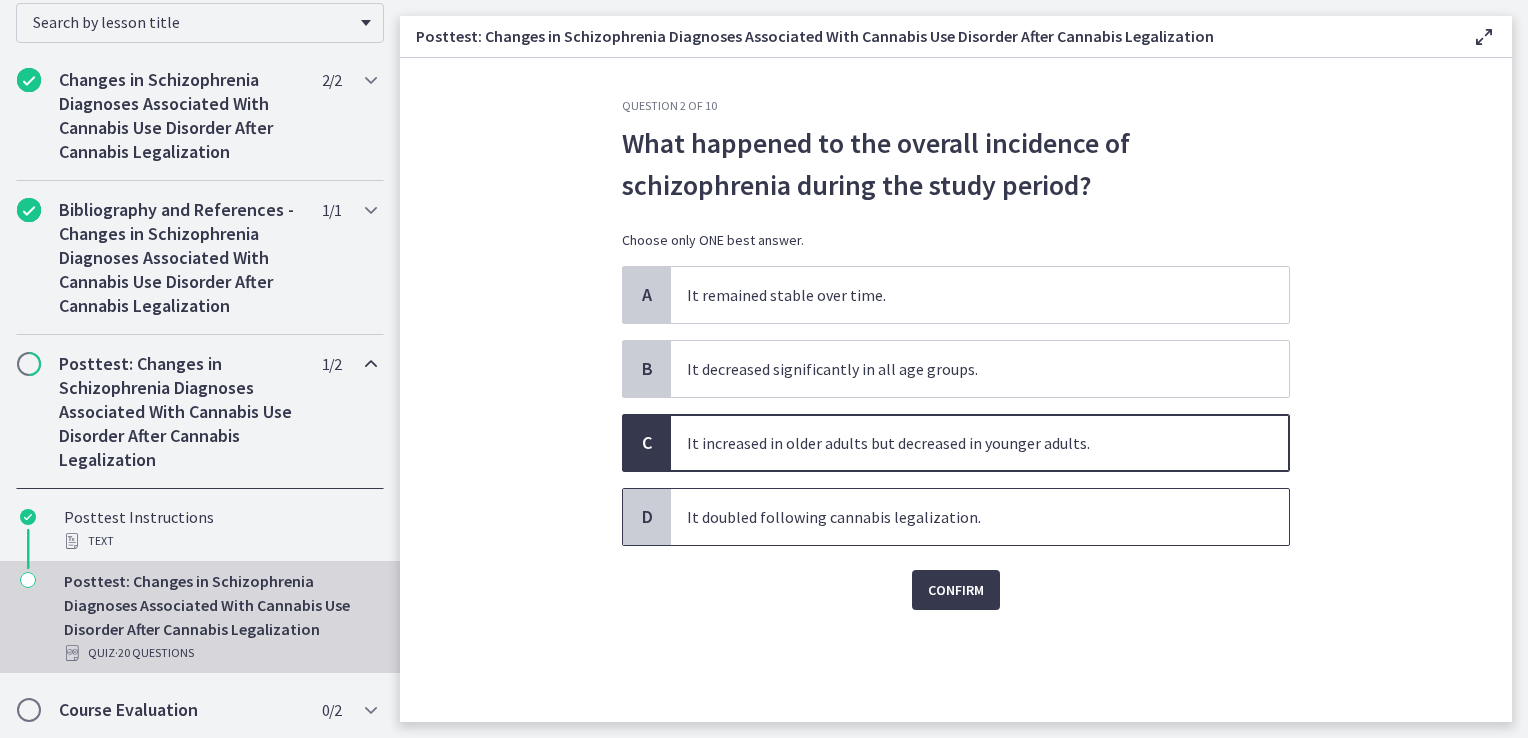 click on "It doubled following cannabis legalization." at bounding box center [980, 517] 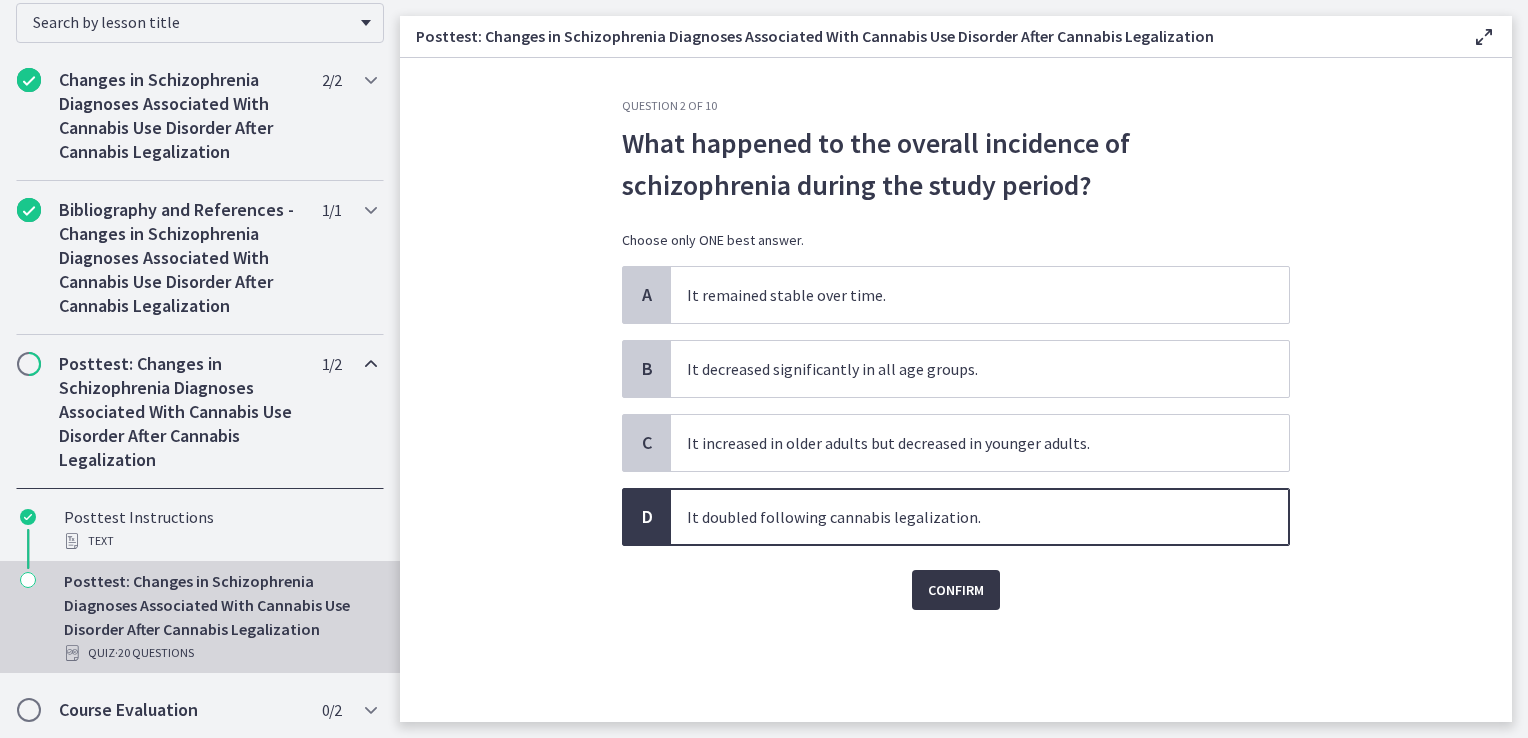 click on "Confirm" at bounding box center (956, 590) 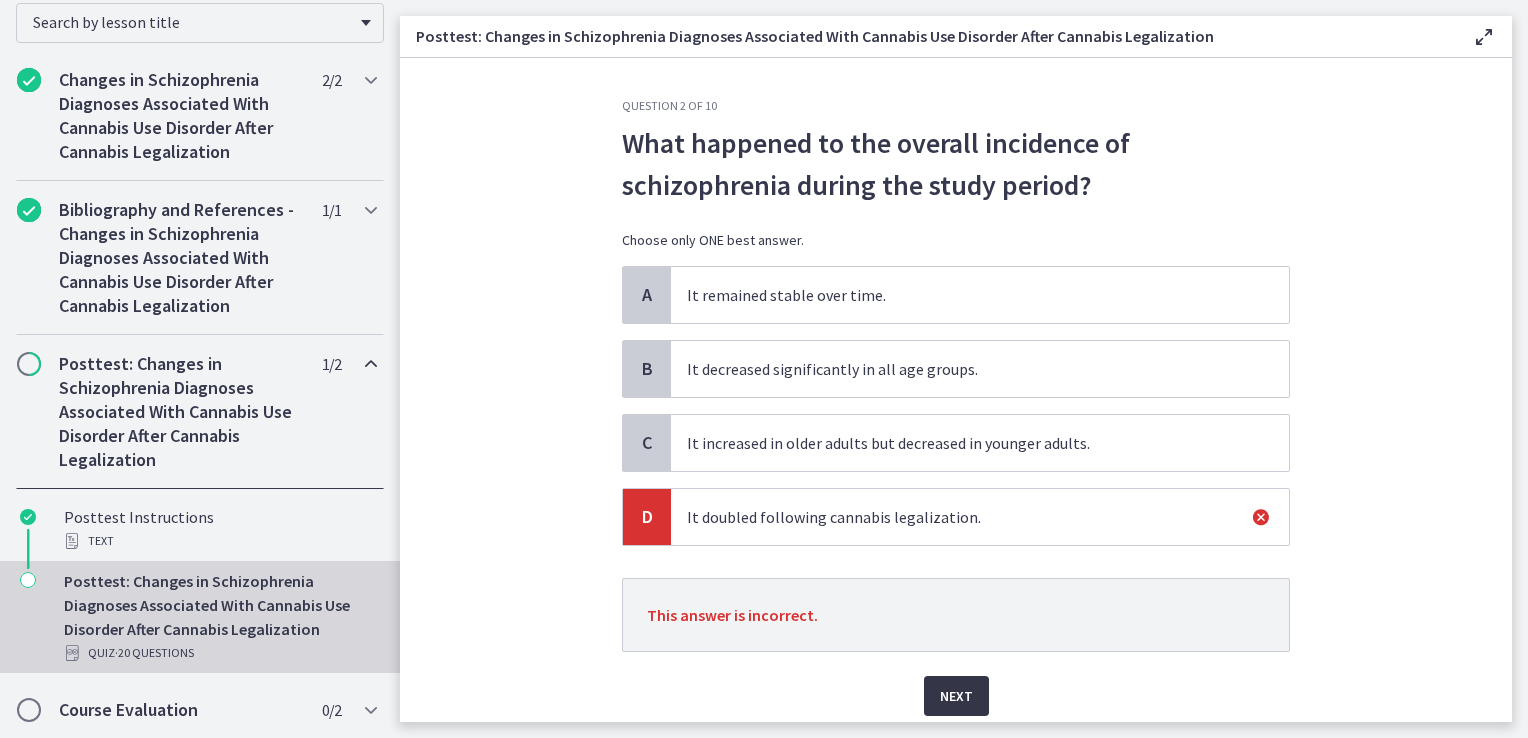 click on "Next" at bounding box center [956, 696] 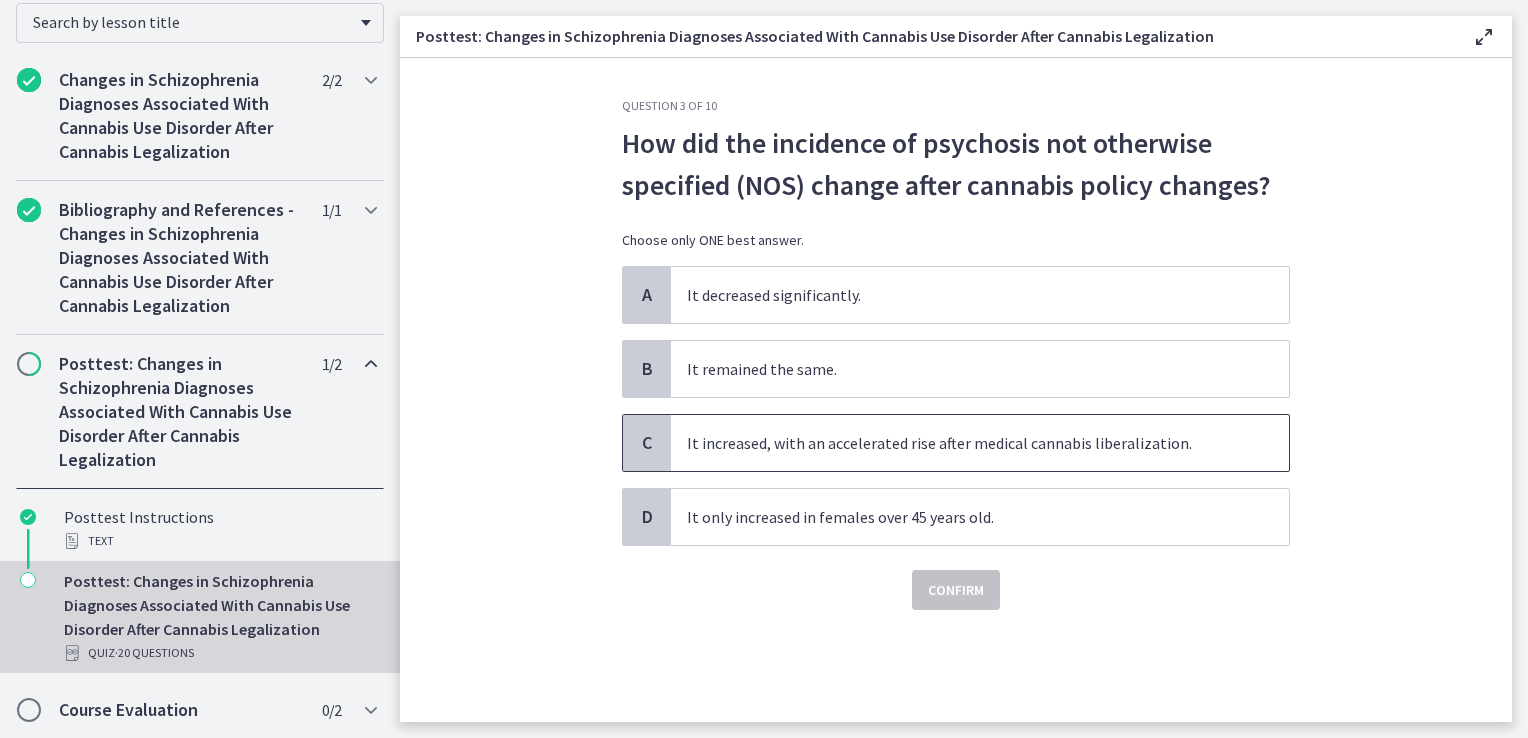 click on "It increased, with an accelerated rise after medical cannabis liberalization." at bounding box center (980, 443) 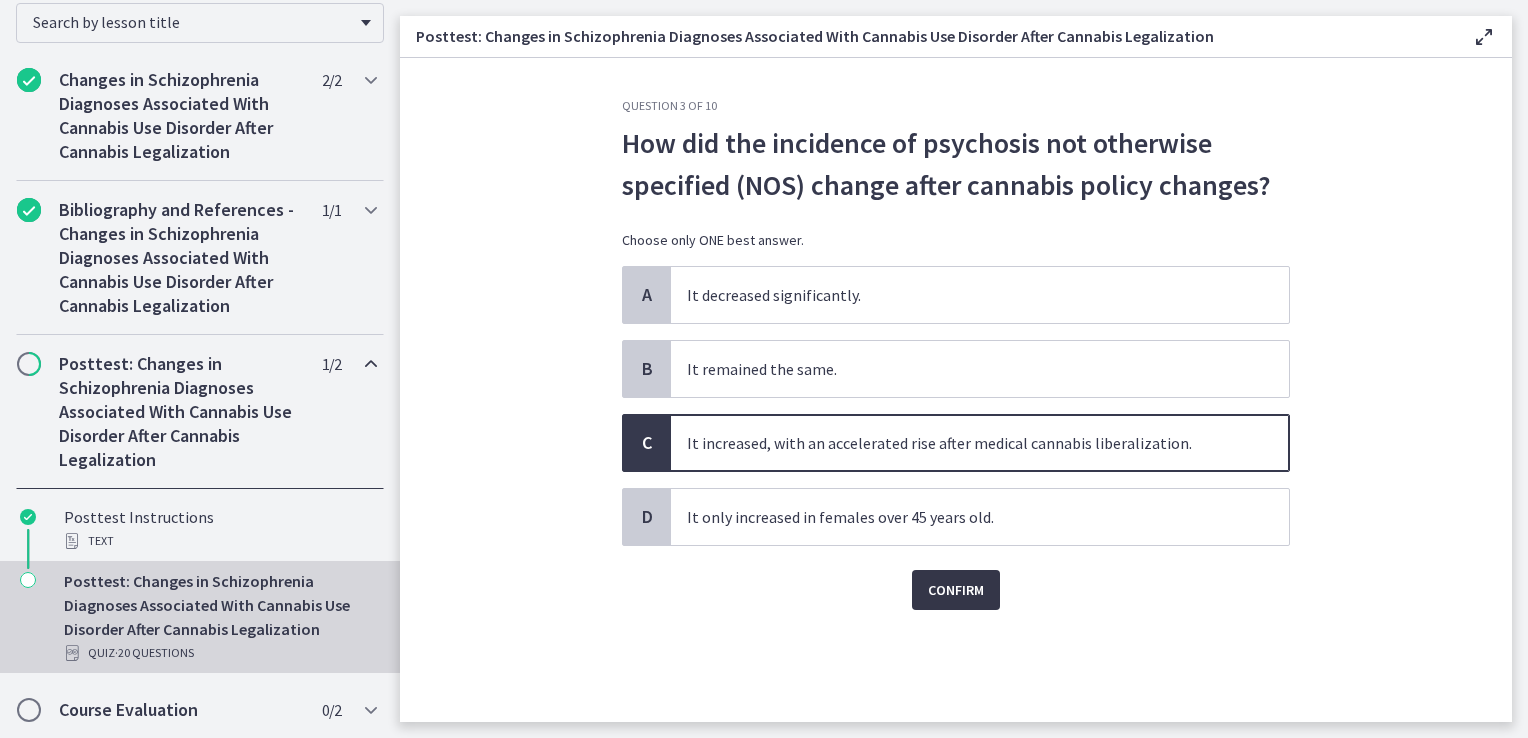 click on "Confirm" at bounding box center (956, 590) 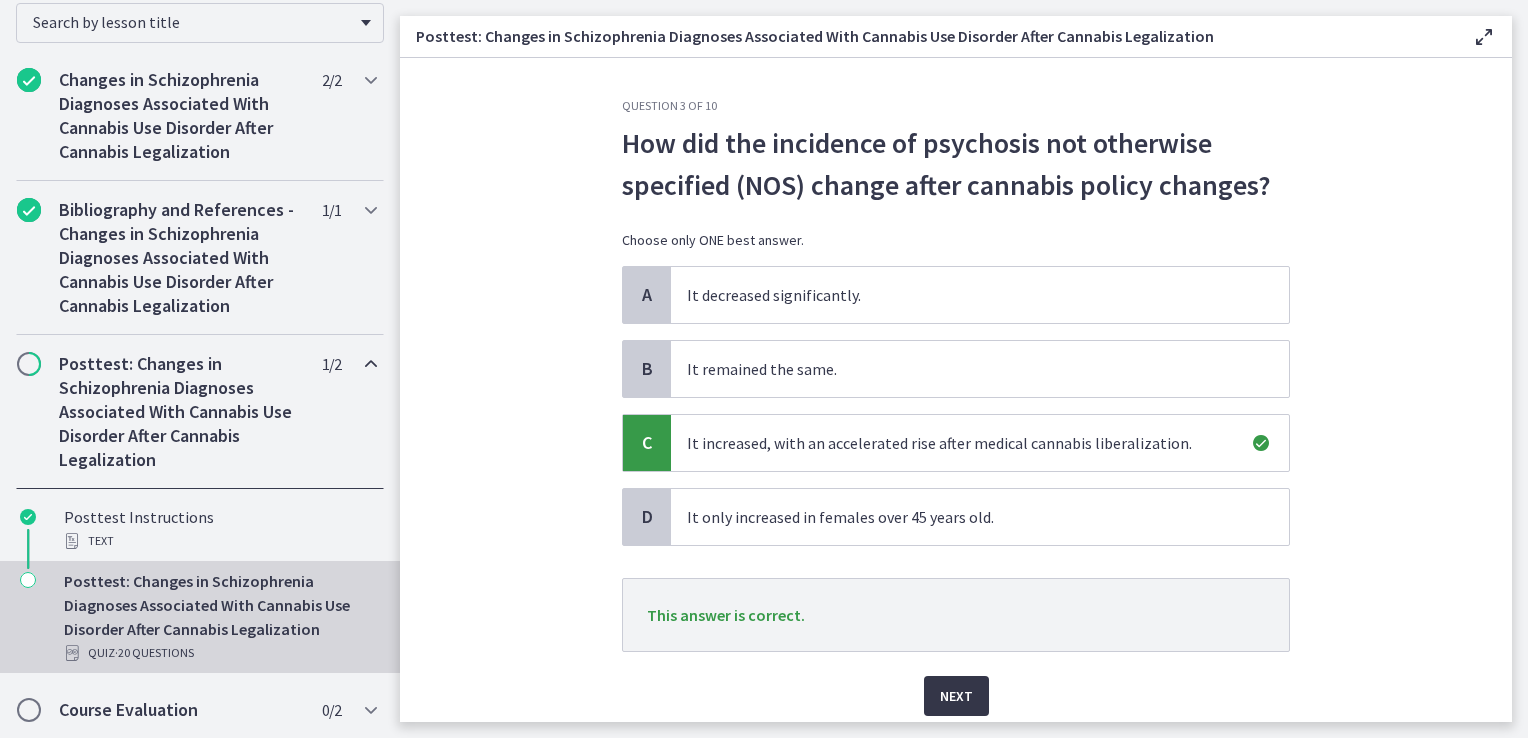 click on "Next" at bounding box center [956, 696] 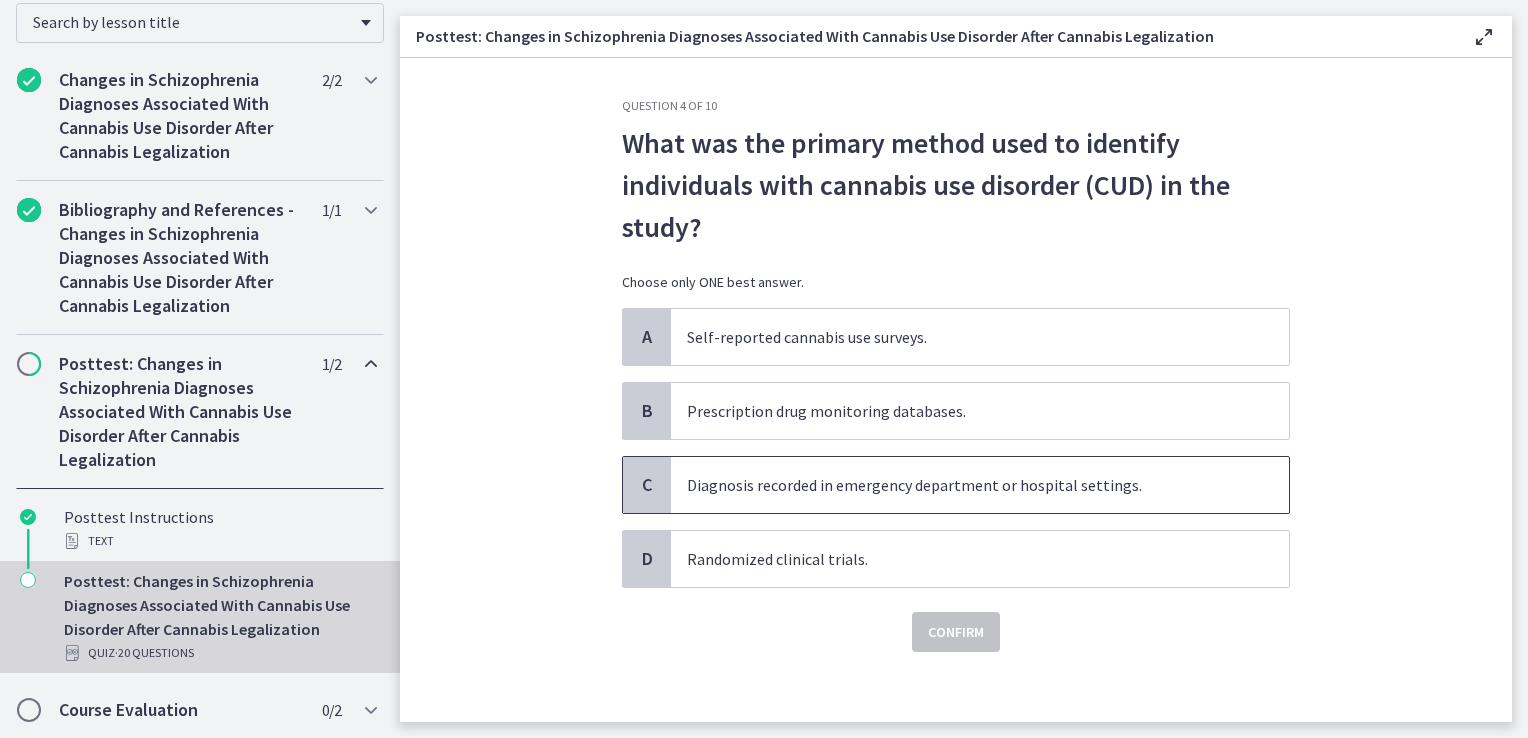 click on "Diagnosis recorded in emergency department or hospital settings." at bounding box center [980, 485] 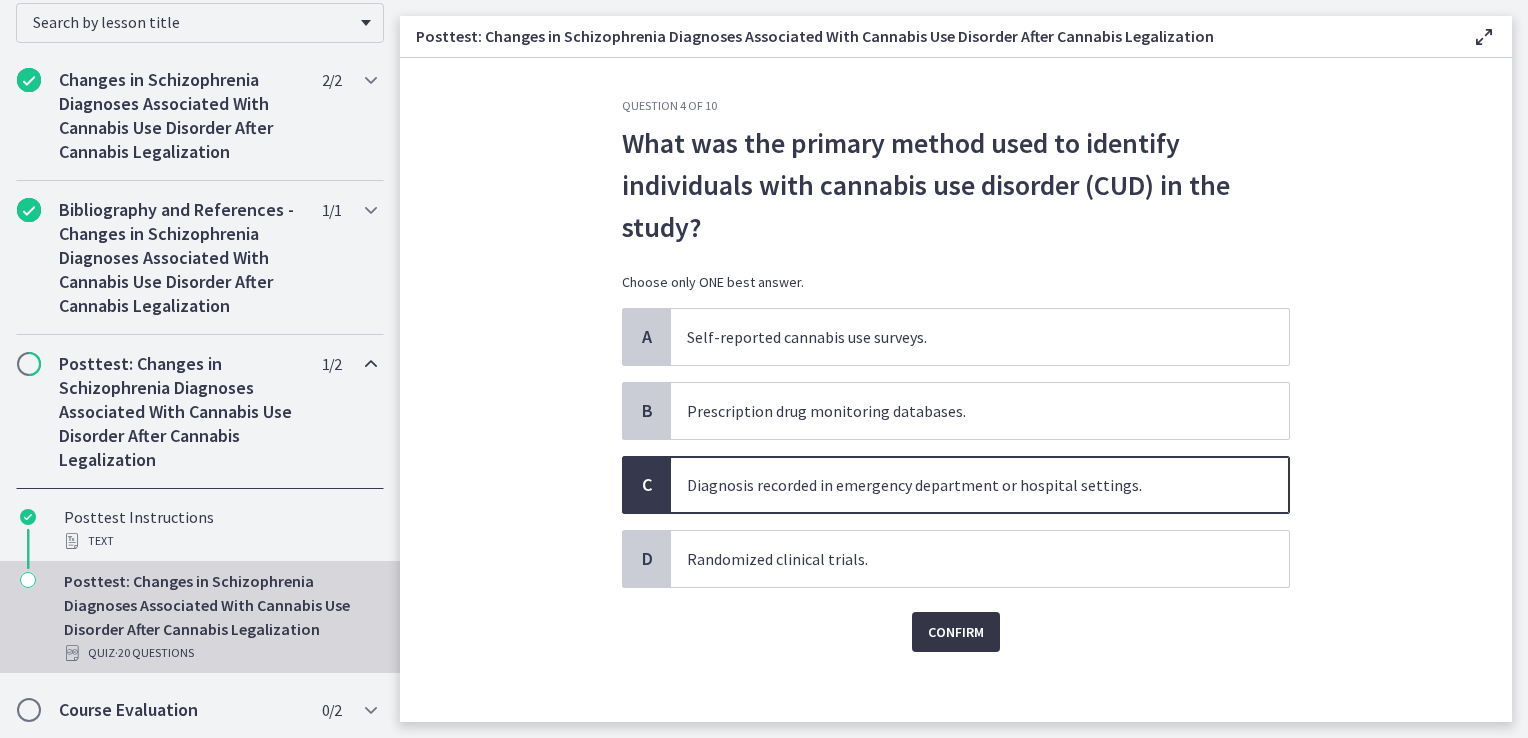 click on "Confirm" at bounding box center [956, 632] 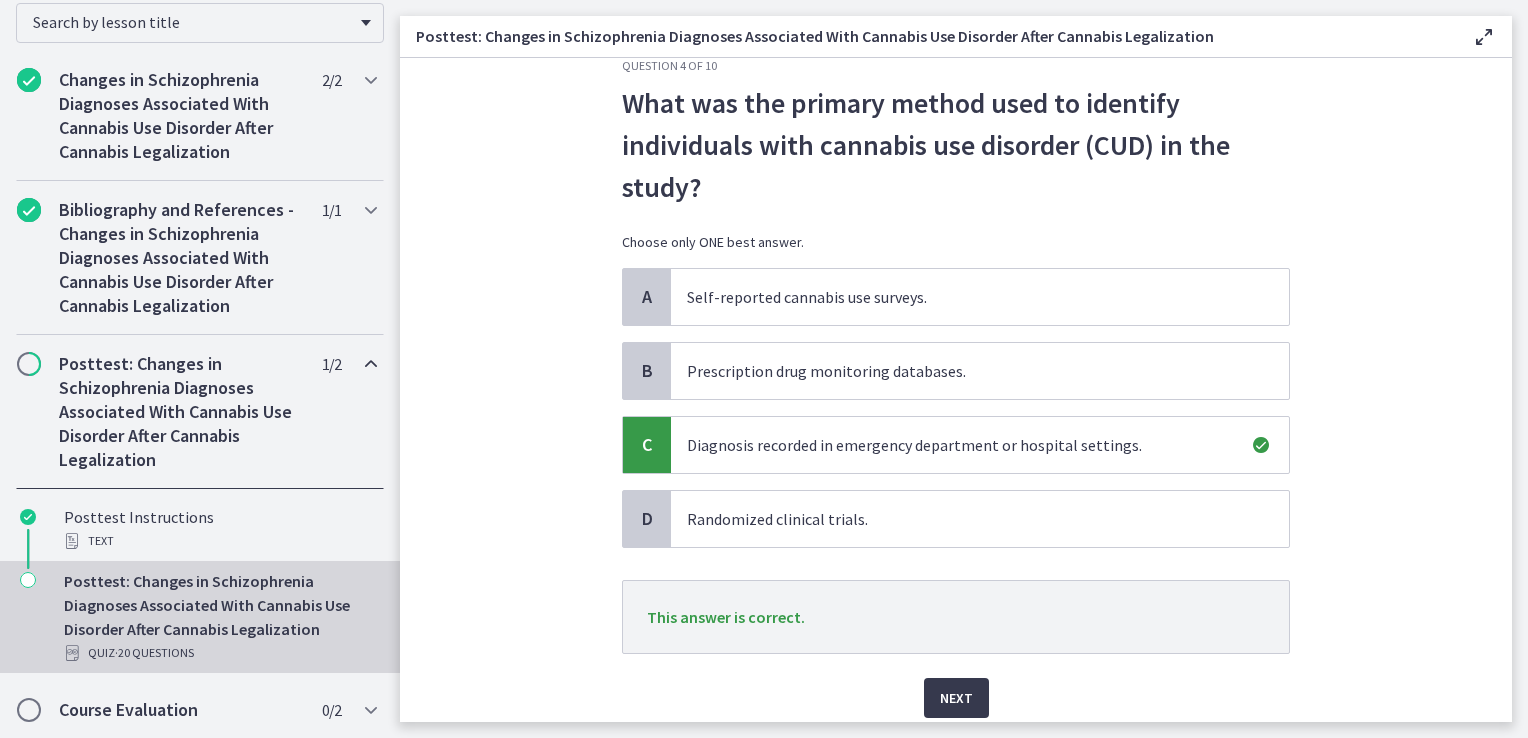 scroll, scrollTop: 113, scrollLeft: 0, axis: vertical 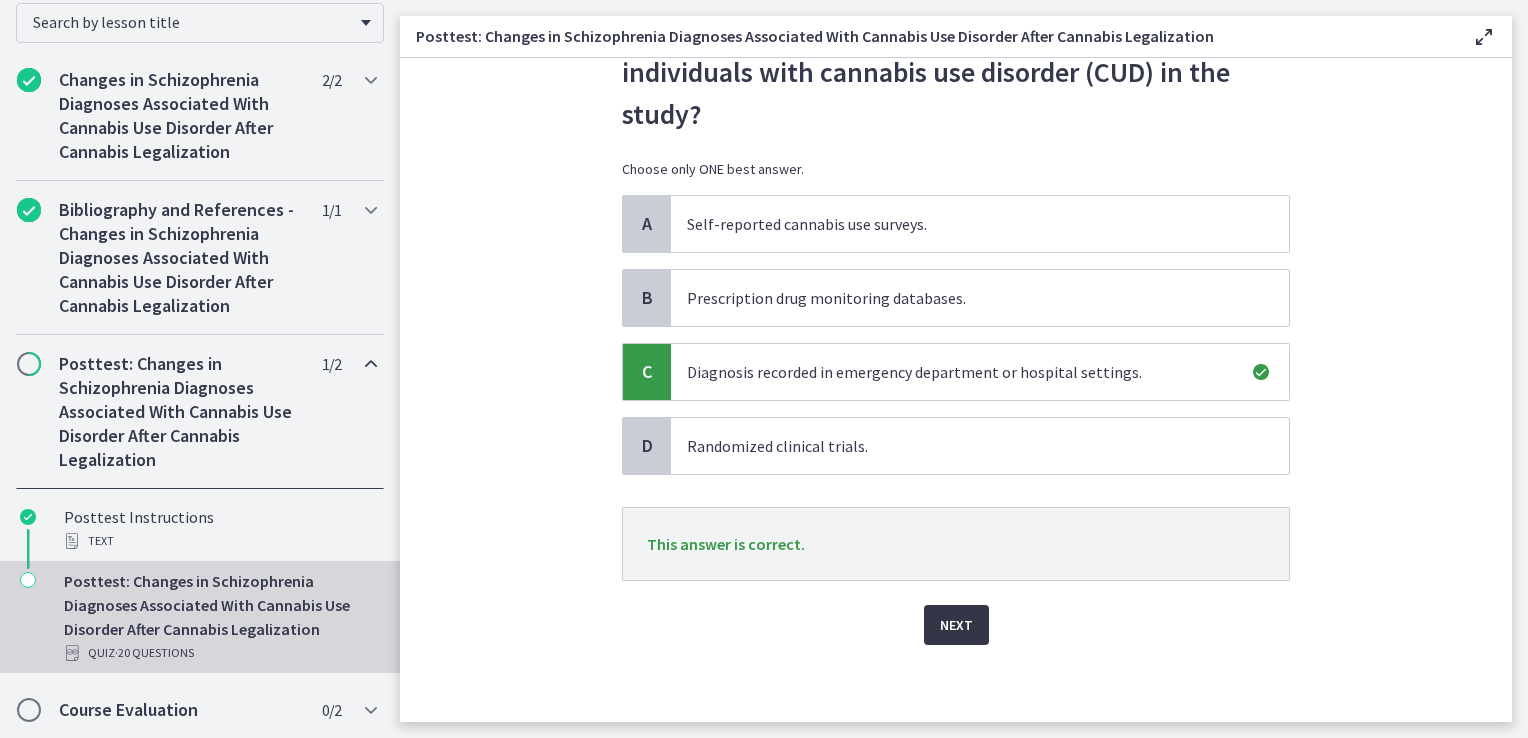 click on "Next" at bounding box center (956, 625) 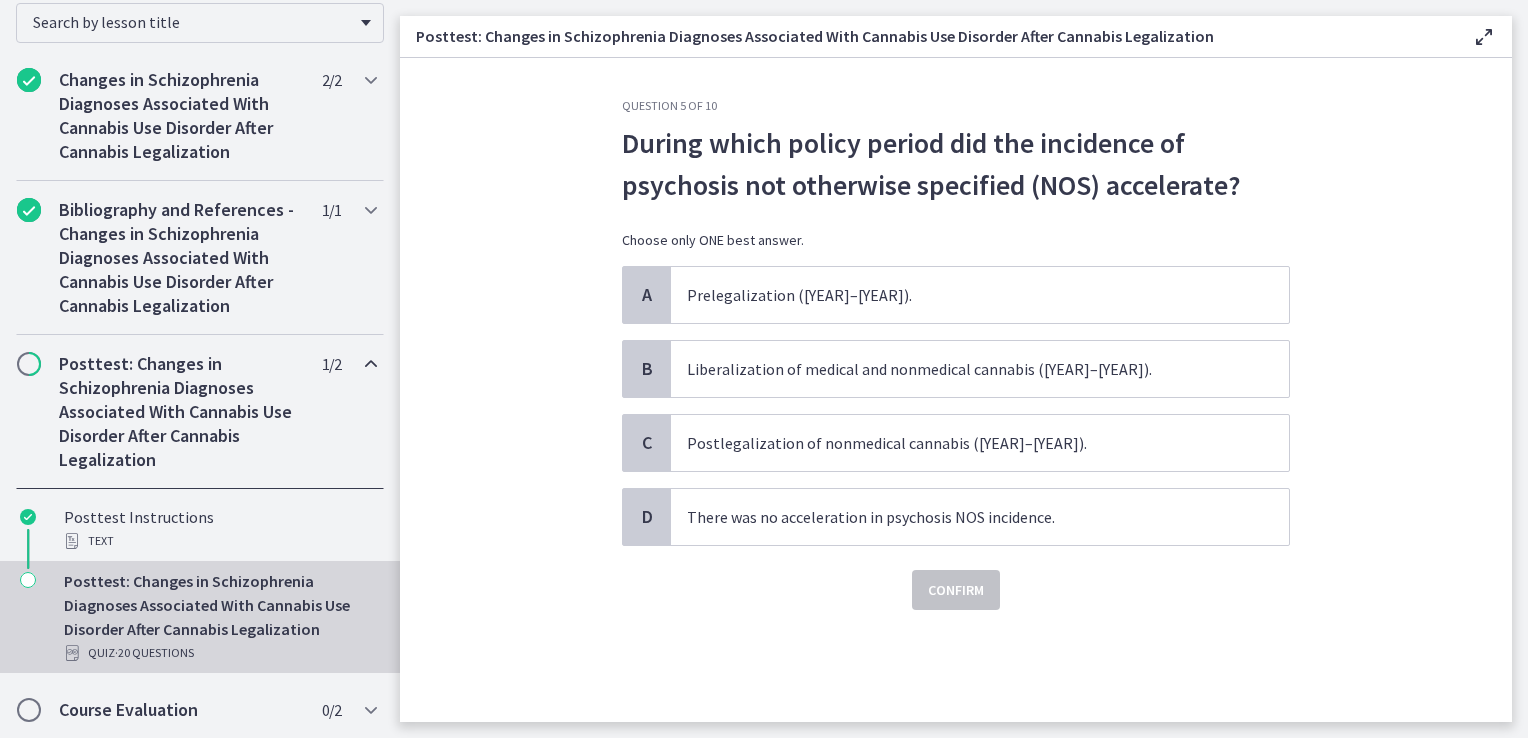scroll, scrollTop: 0, scrollLeft: 0, axis: both 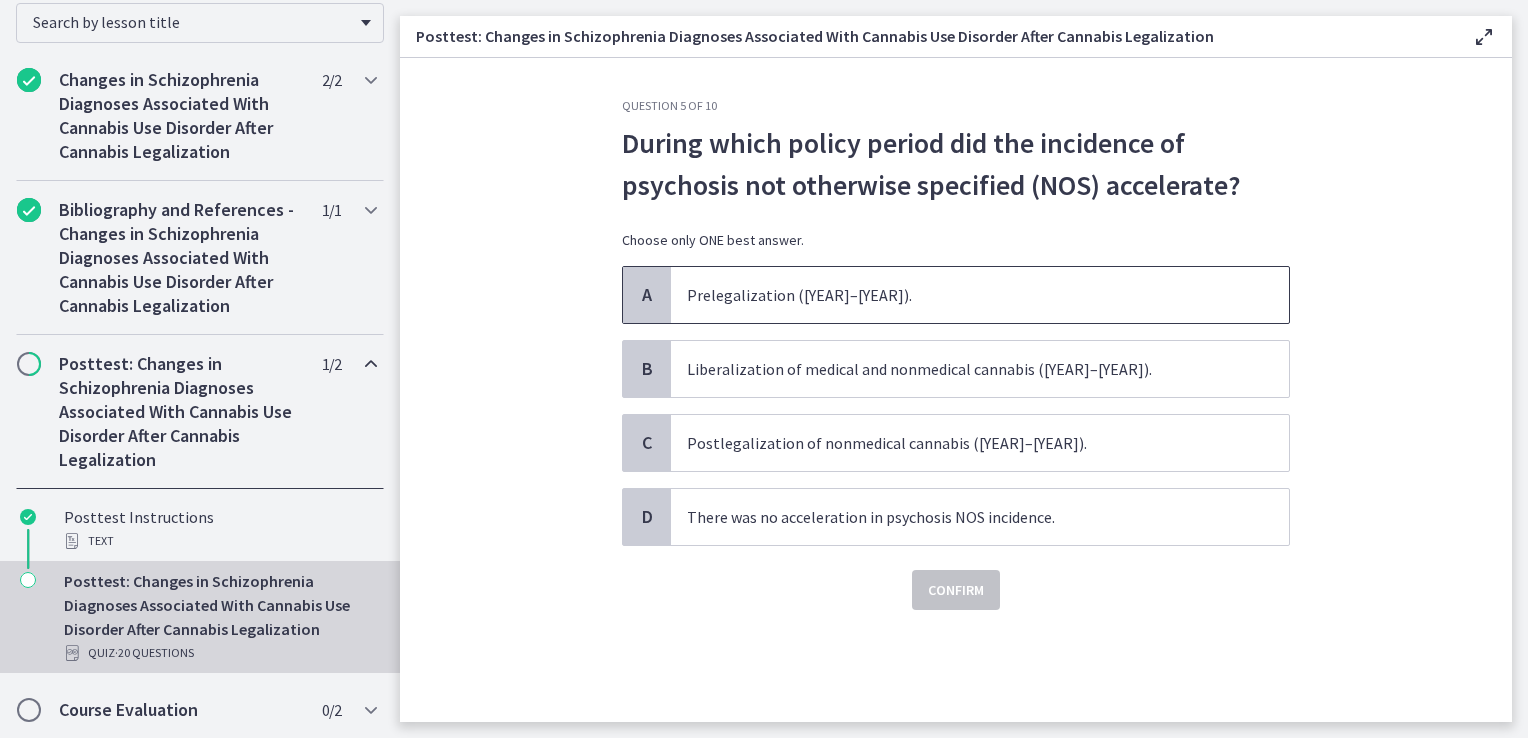 click on "Prelegalization (2006–2015)." at bounding box center (980, 295) 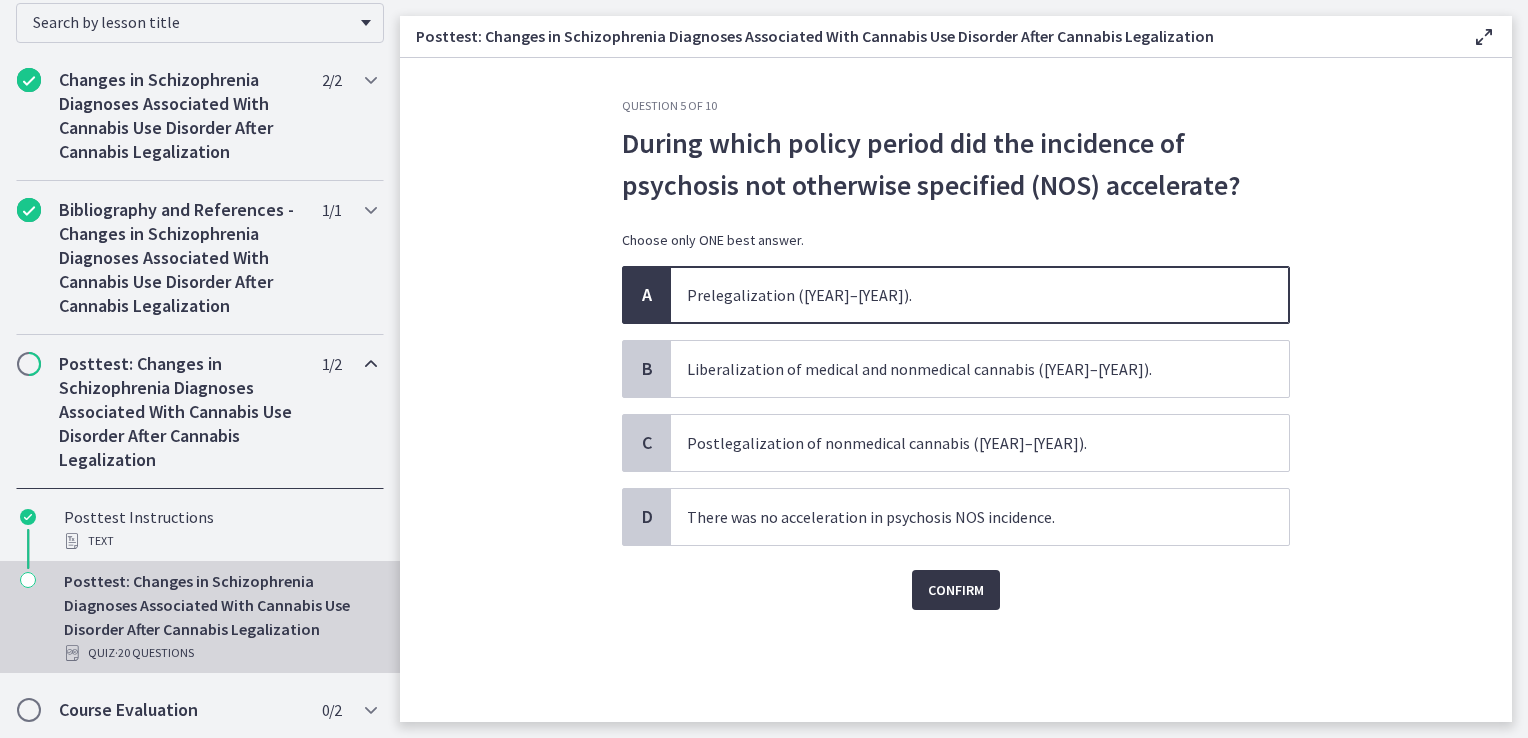click on "Confirm" at bounding box center [956, 590] 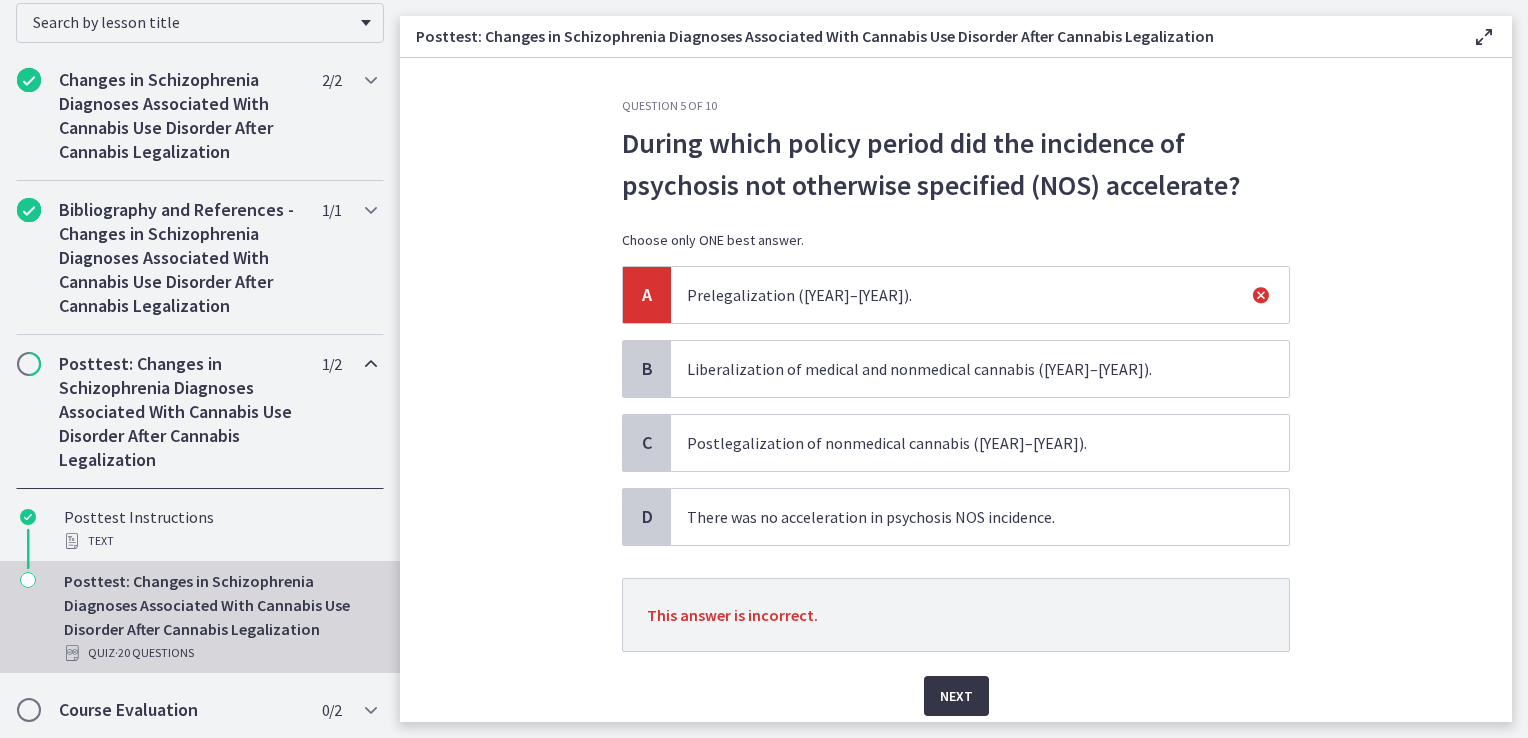 click on "Next" at bounding box center [956, 696] 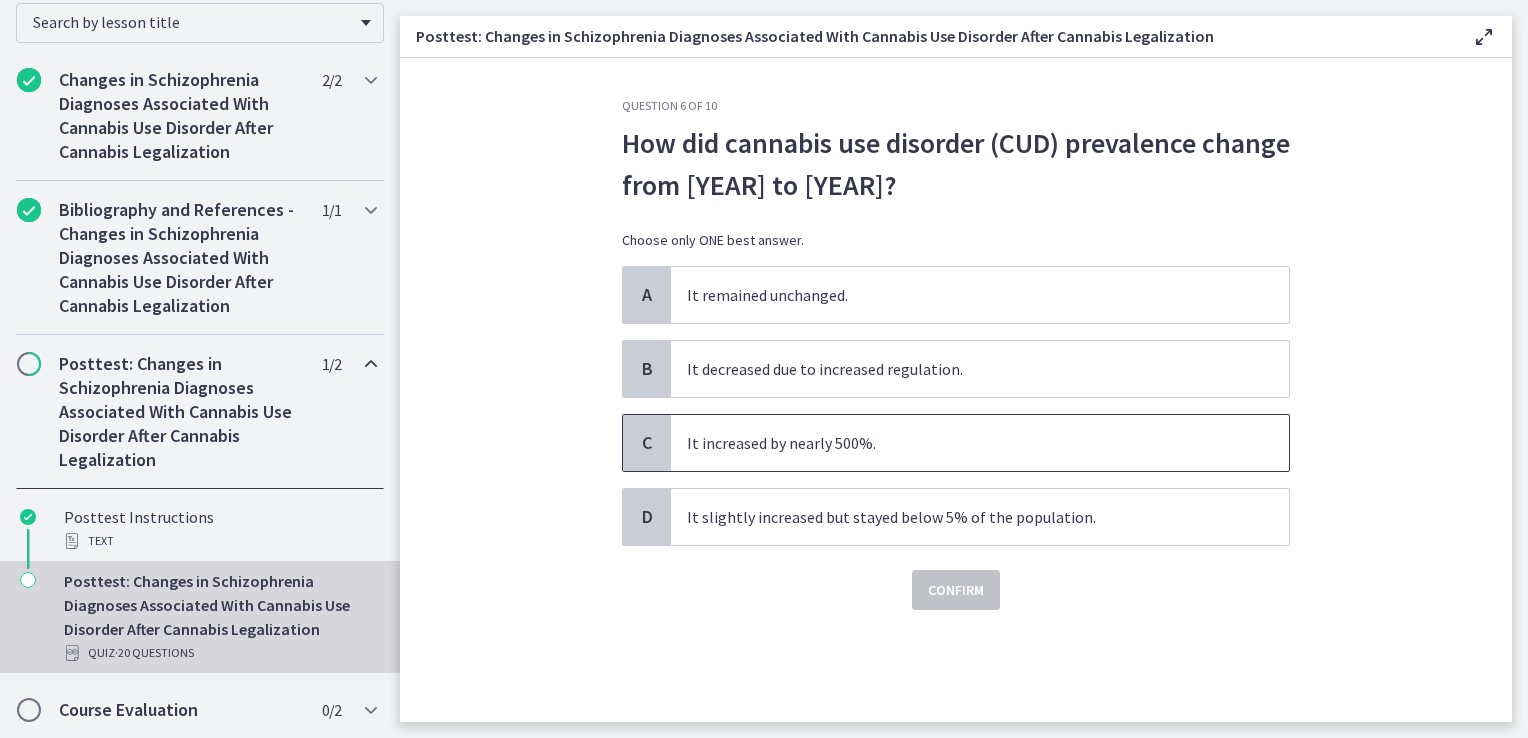 click on "It increased by nearly 500%." at bounding box center (980, 443) 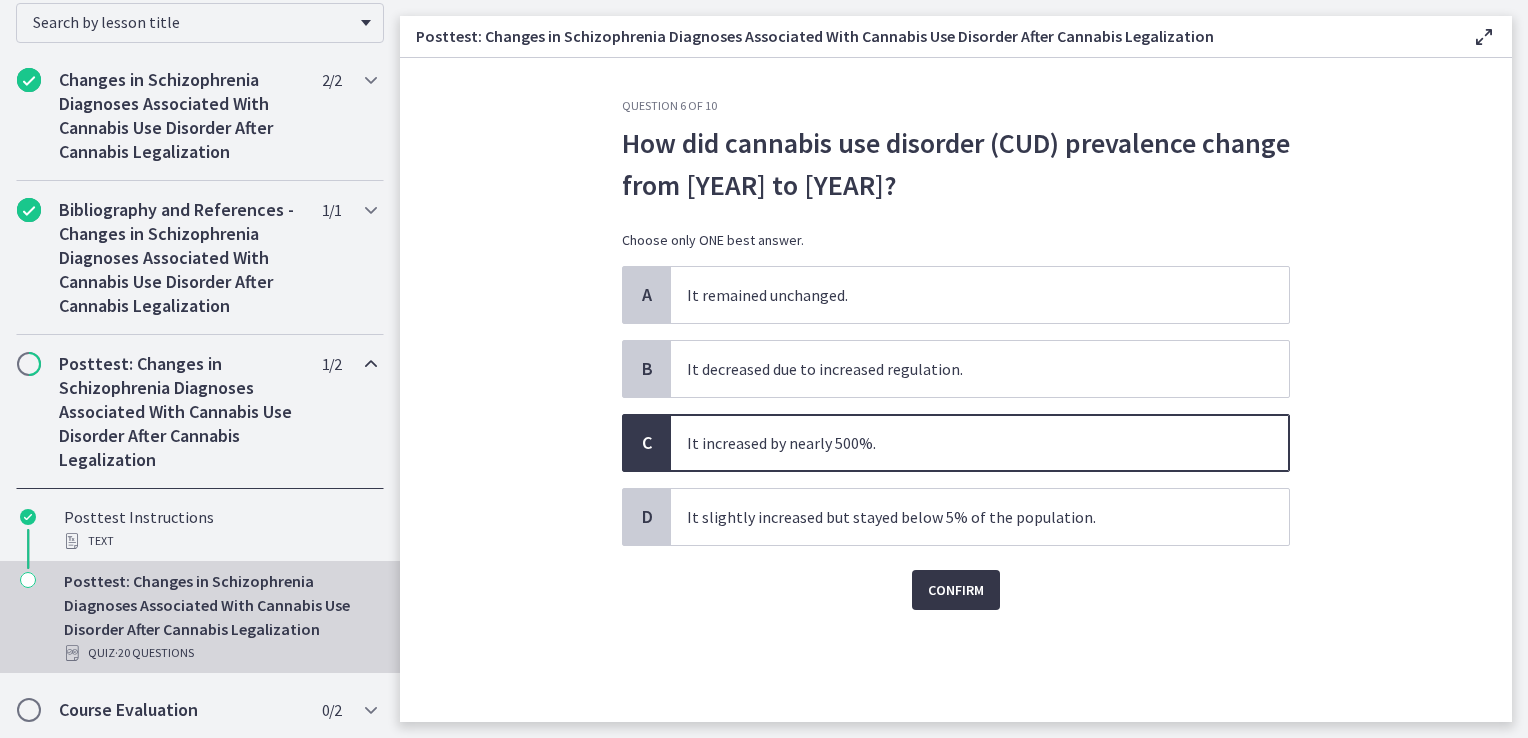 click on "Confirm" at bounding box center [956, 590] 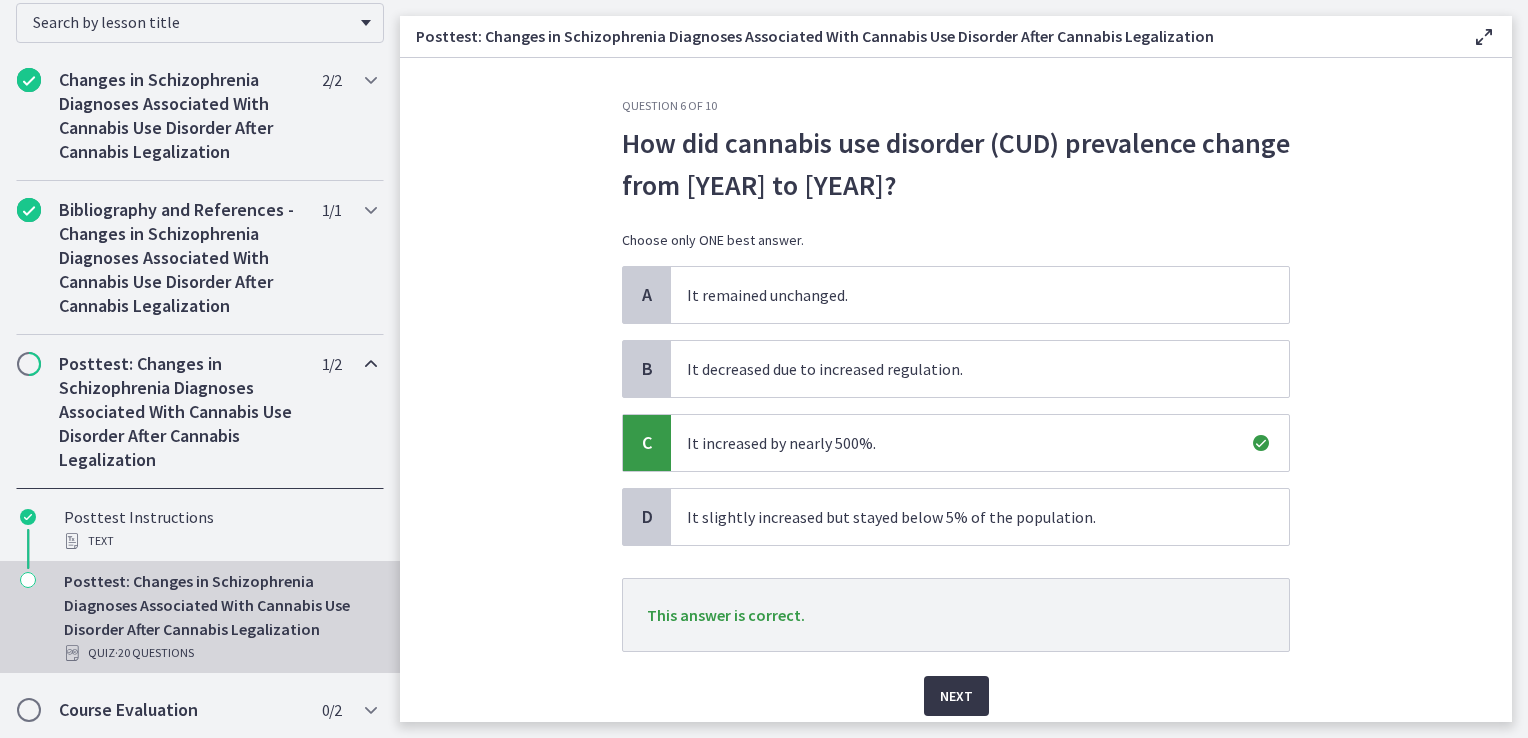 click on "Next" at bounding box center [956, 696] 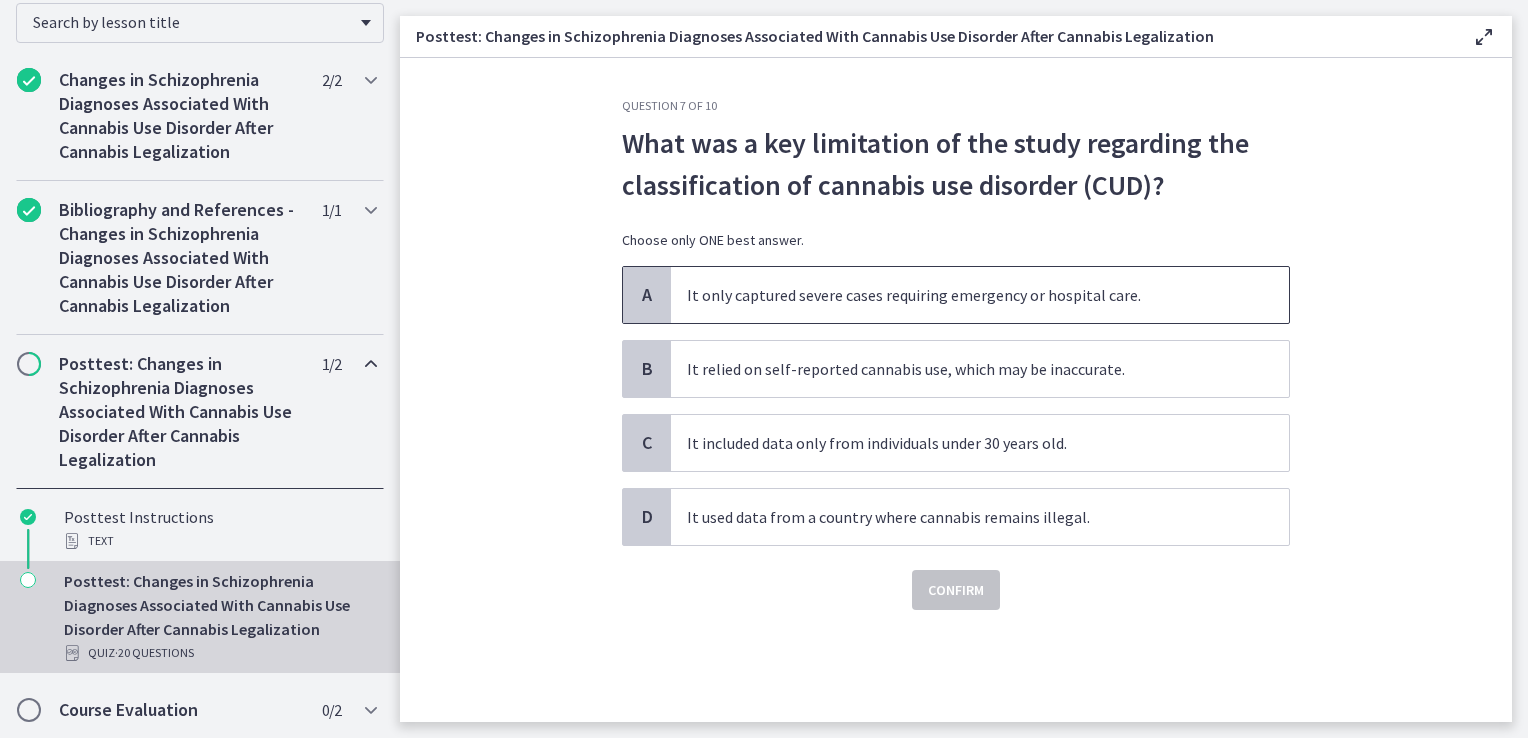 click on "It only captured severe cases requiring emergency or hospital care." at bounding box center [980, 295] 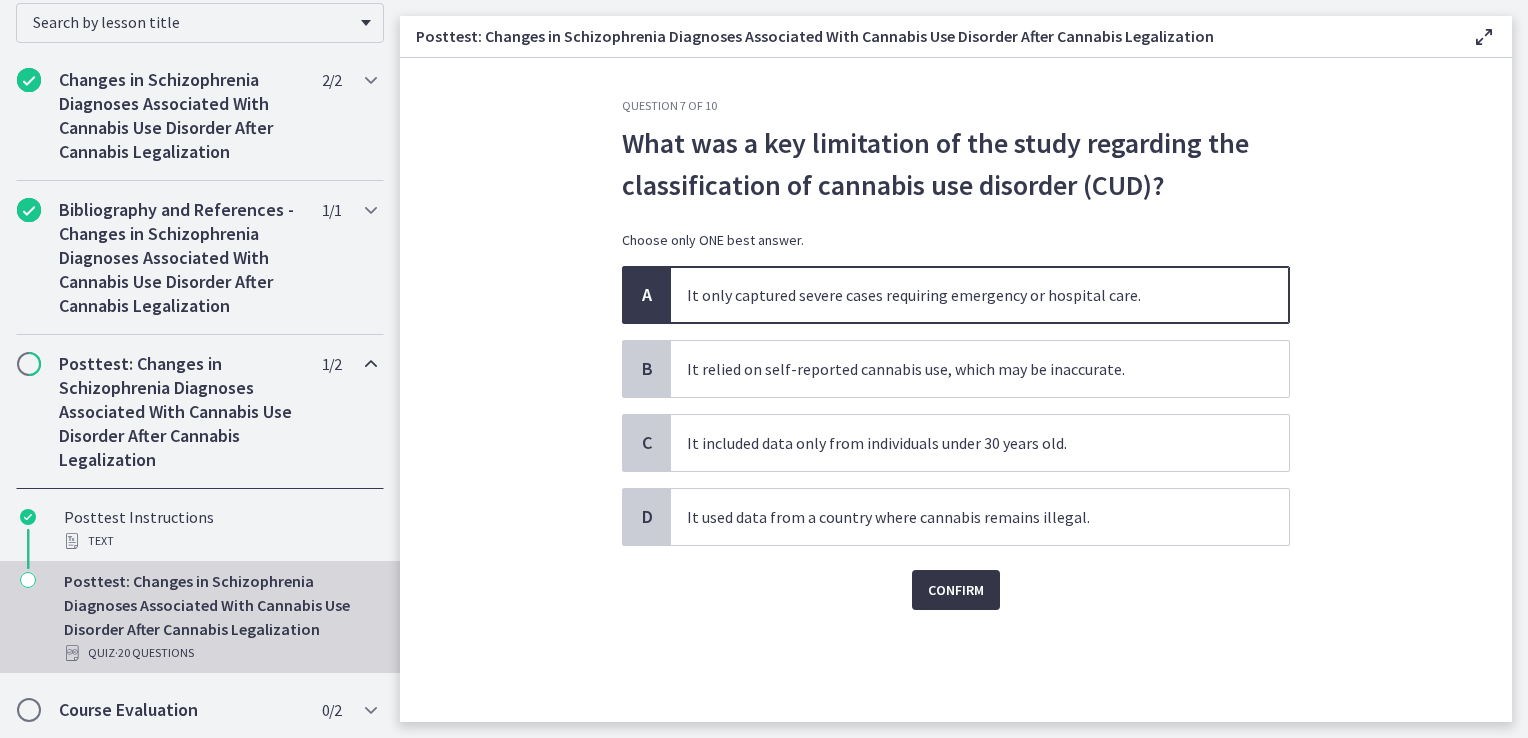 click on "Confirm" at bounding box center (956, 590) 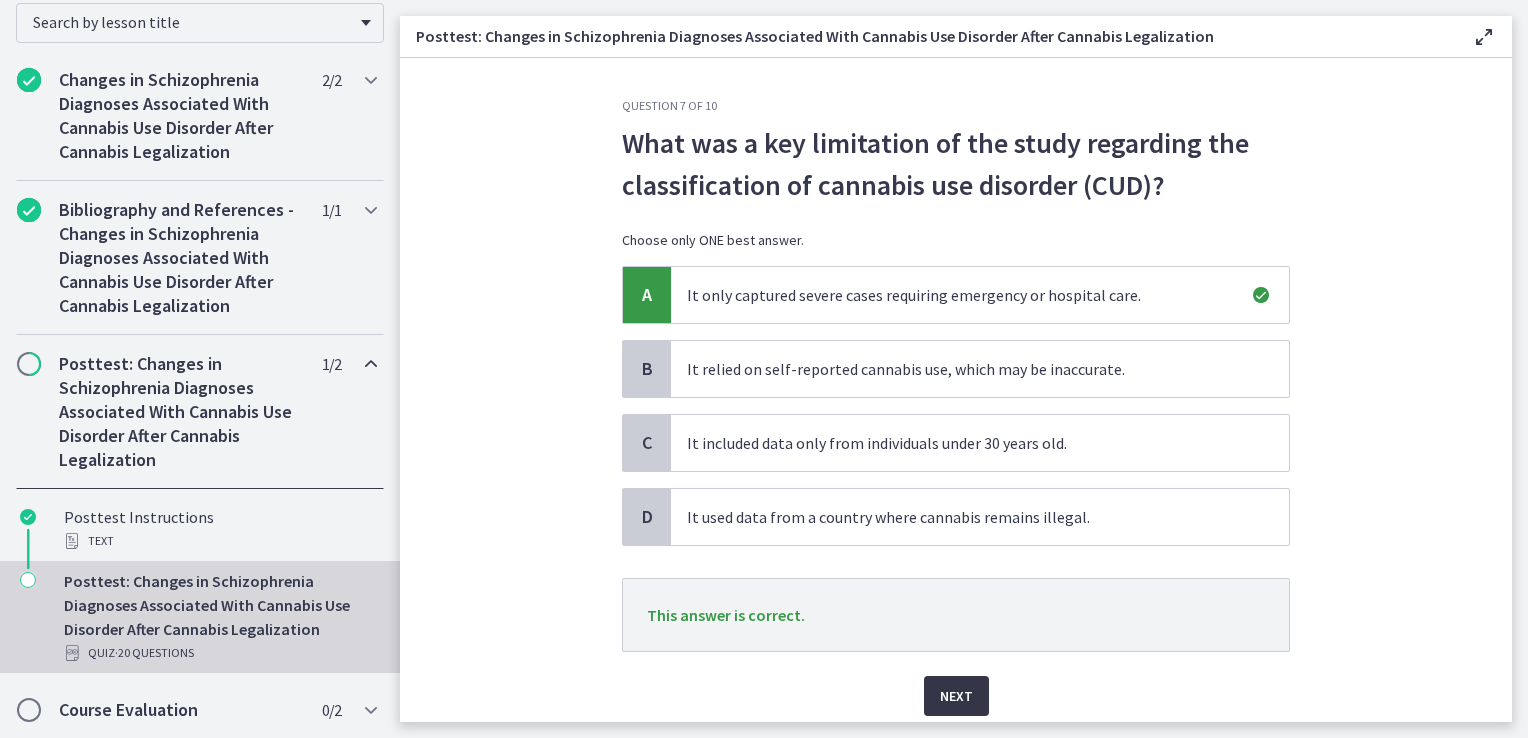 click on "Next" at bounding box center [956, 696] 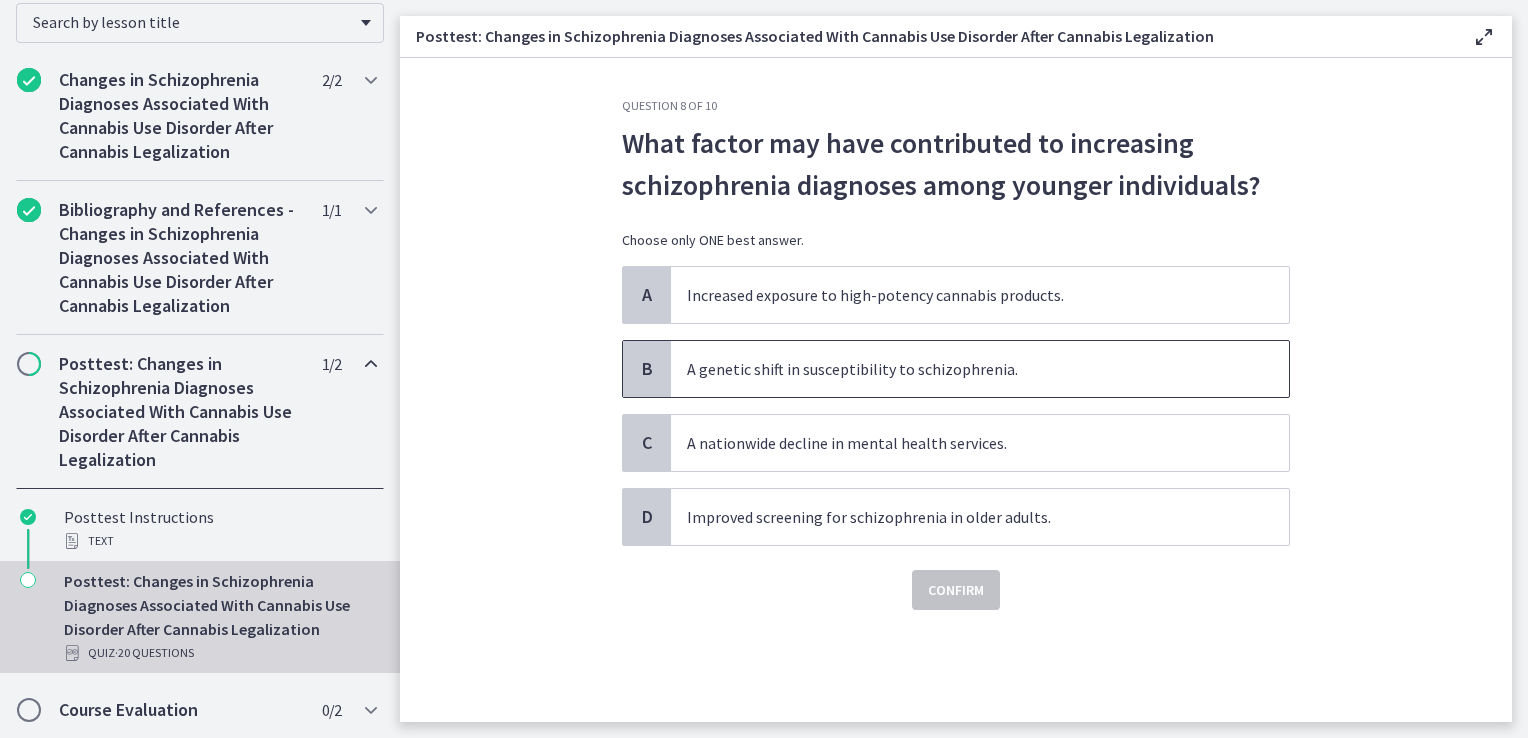 click on "A genetic shift in susceptibility to schizophrenia." at bounding box center (980, 369) 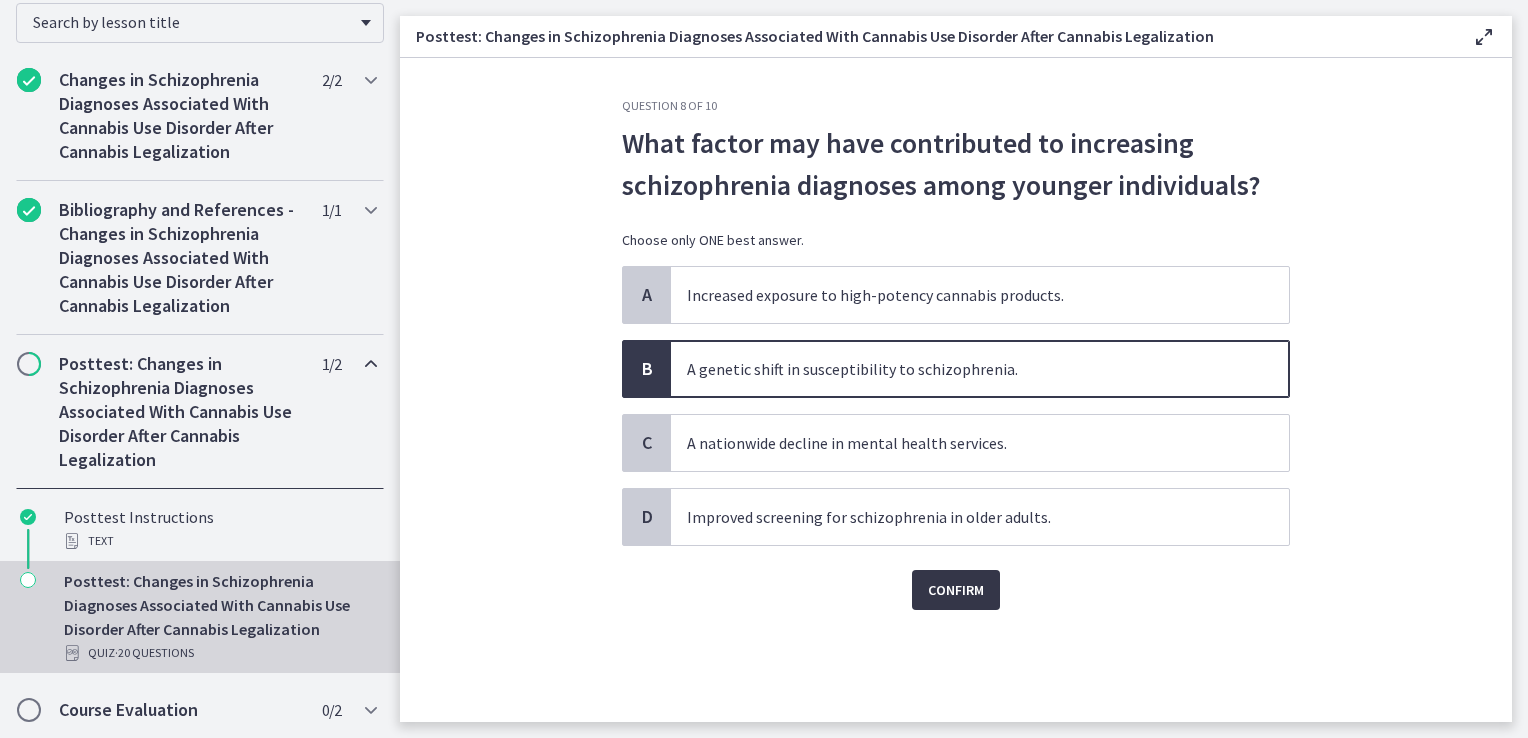 click on "Confirm" at bounding box center [956, 590] 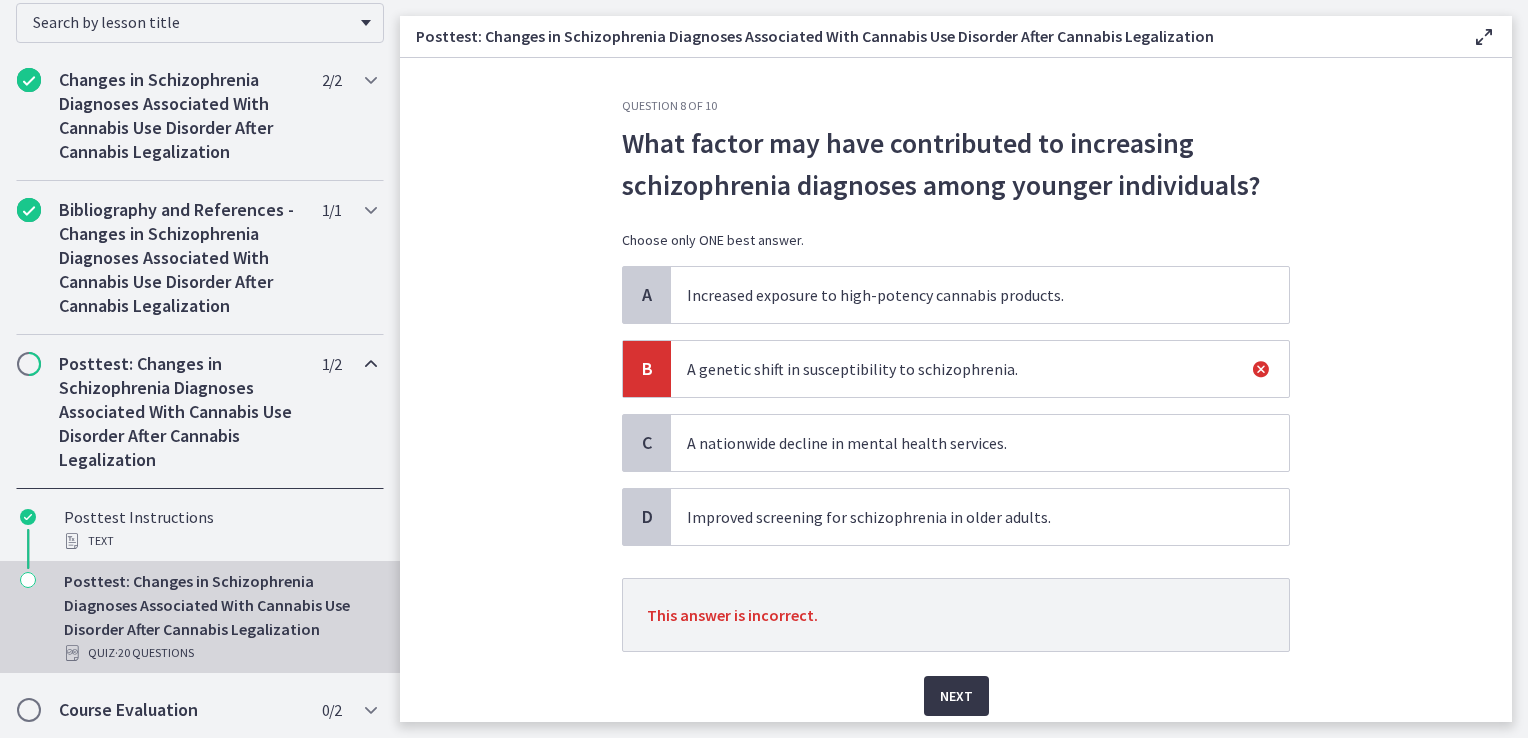click on "Next" at bounding box center (956, 696) 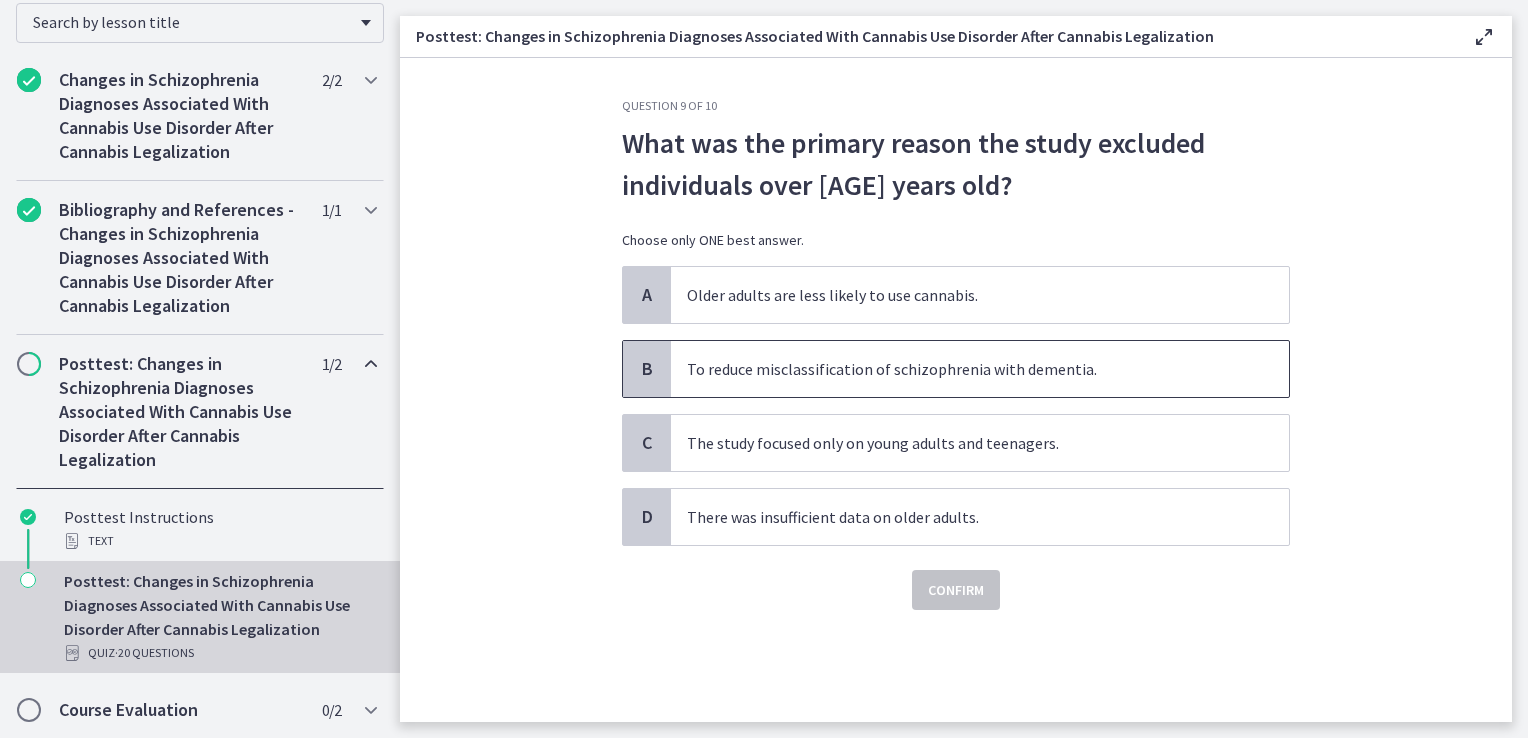 click on "To reduce misclassification of schizophrenia with dementia." at bounding box center (980, 369) 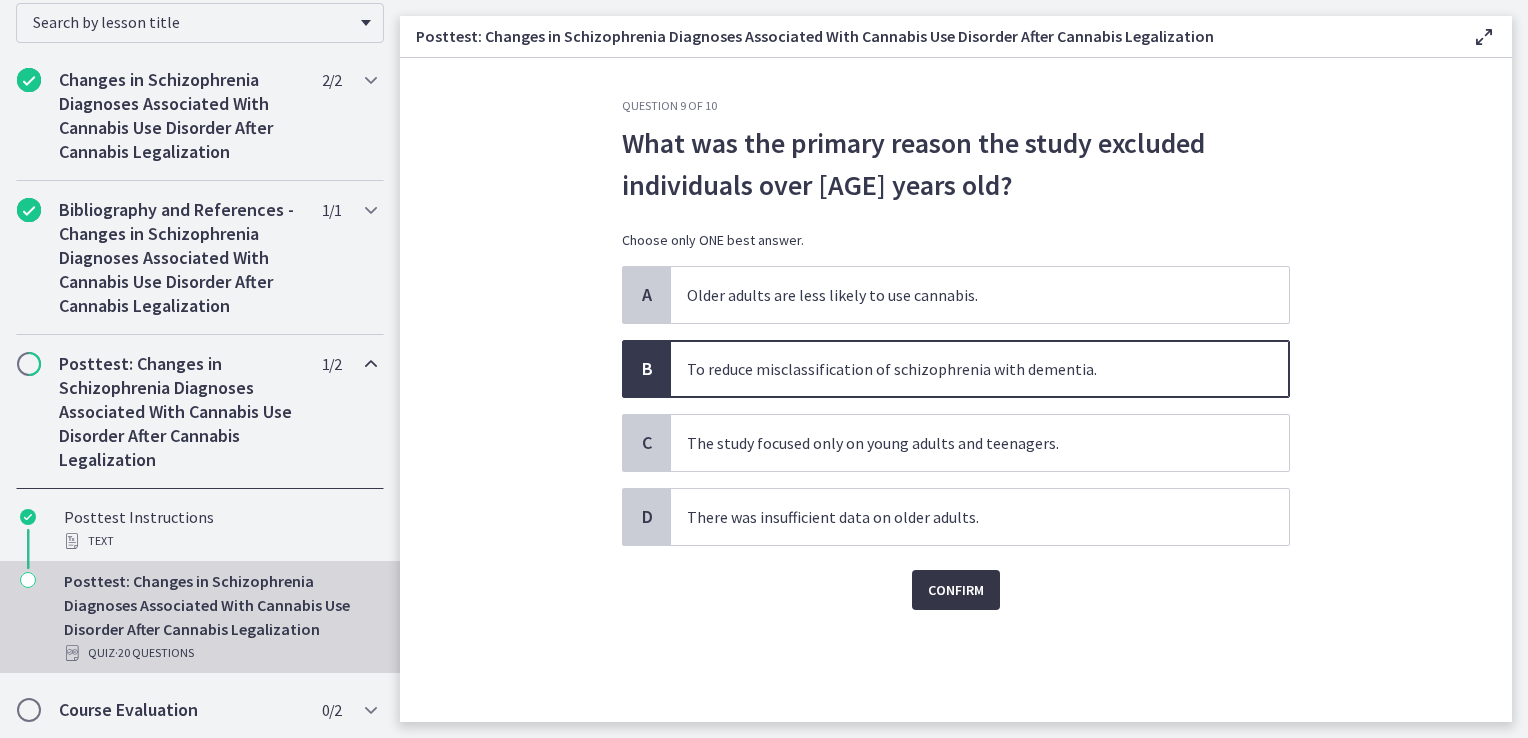 click on "Confirm" at bounding box center [956, 590] 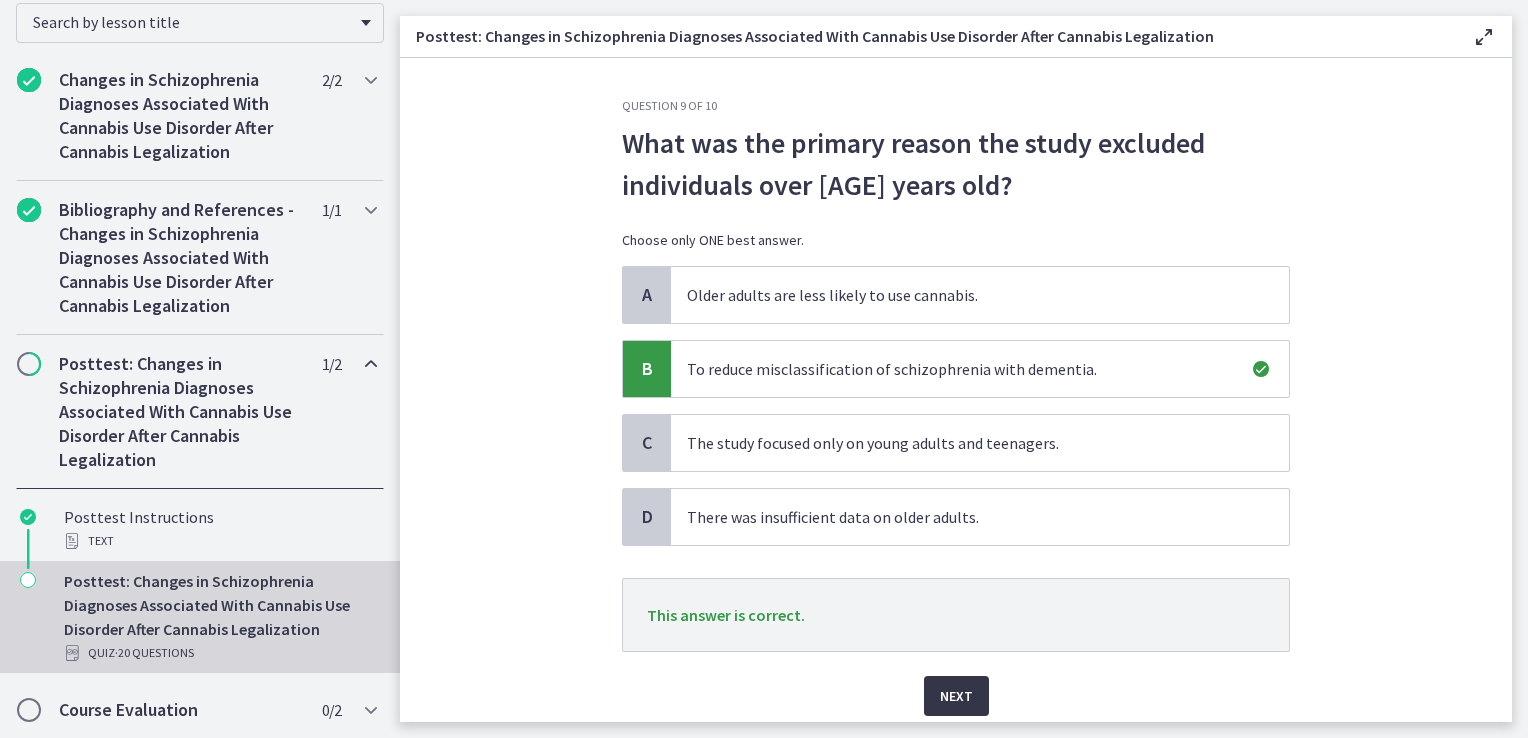 click on "Next" at bounding box center [956, 696] 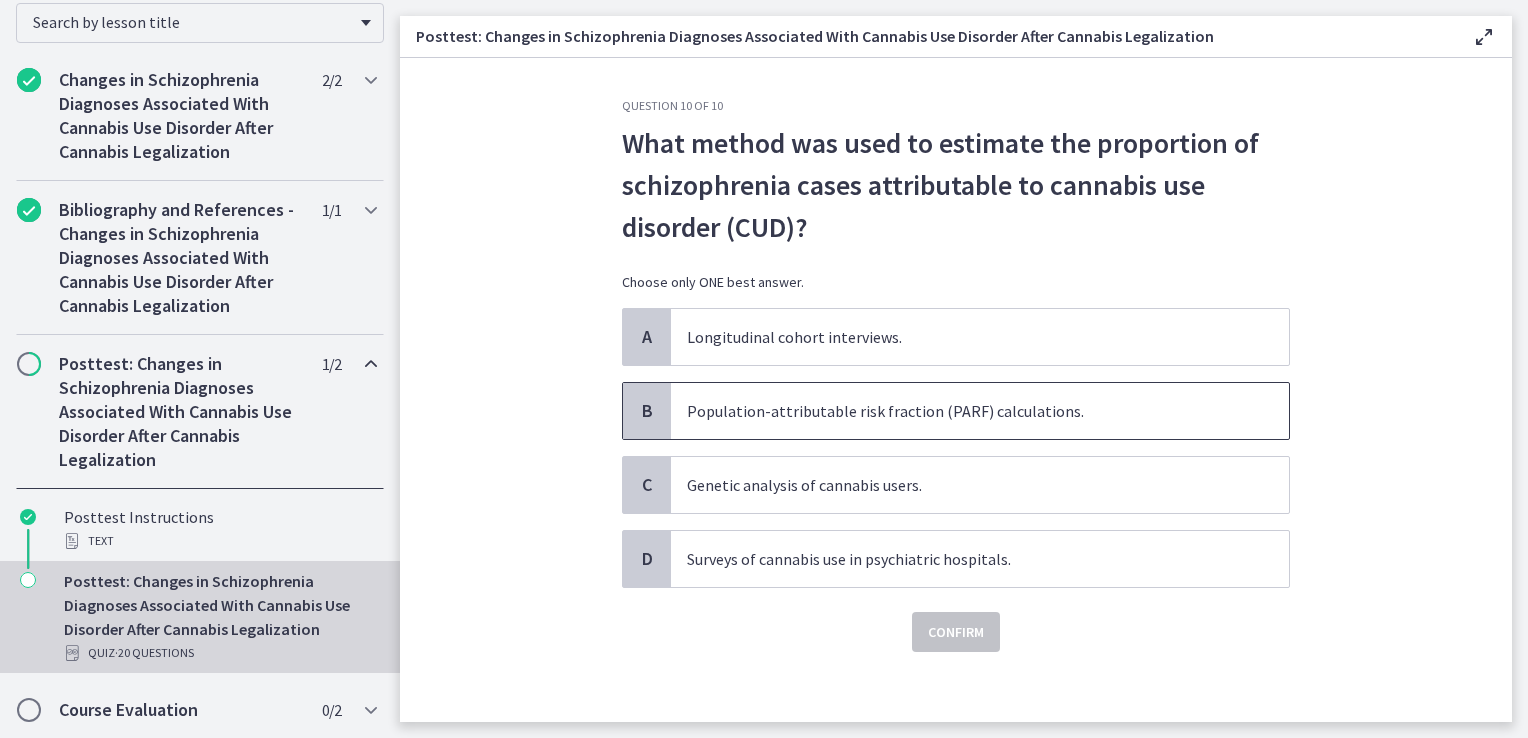 click on "Population-attributable risk fraction (PARF) calculations." at bounding box center [980, 411] 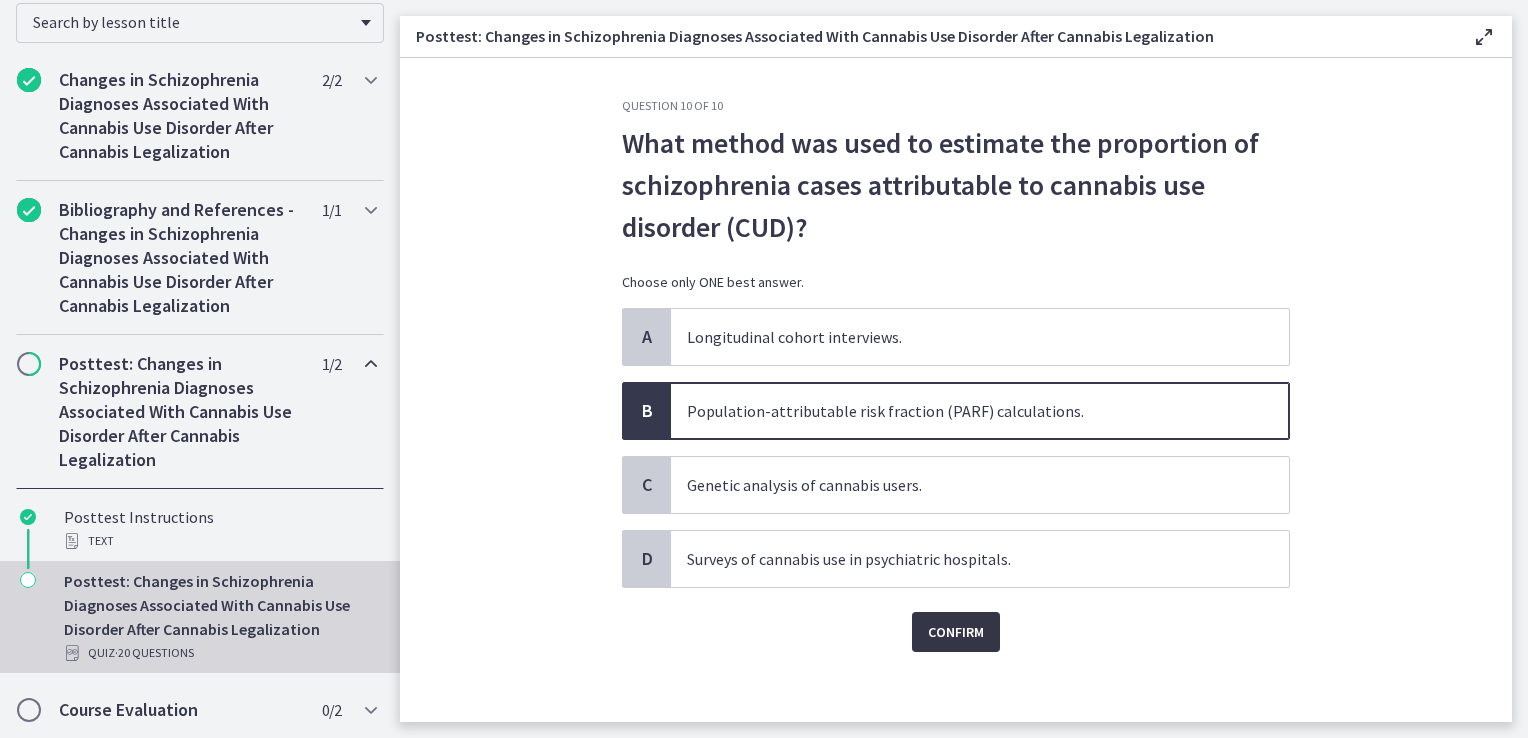 click on "Confirm" at bounding box center [956, 632] 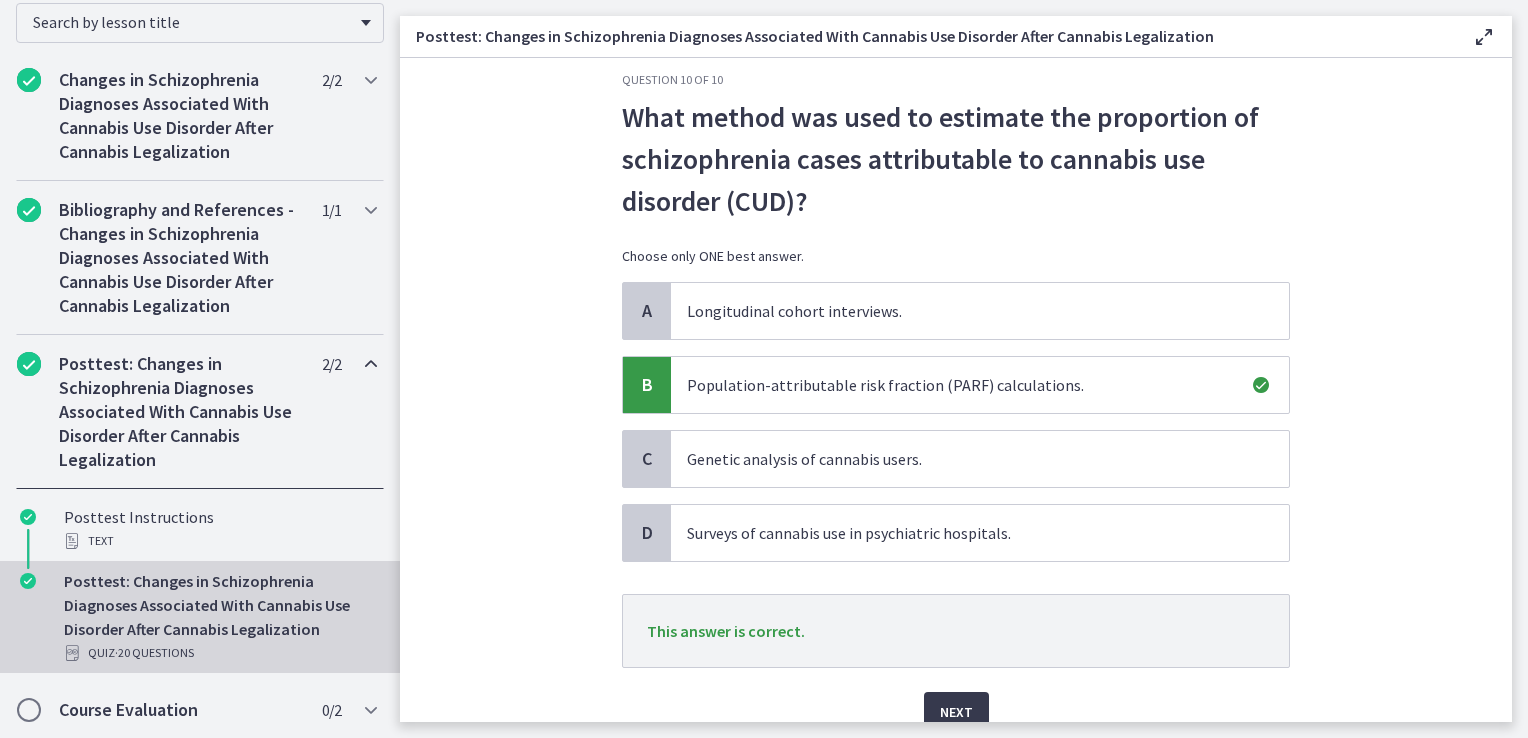 scroll, scrollTop: 113, scrollLeft: 0, axis: vertical 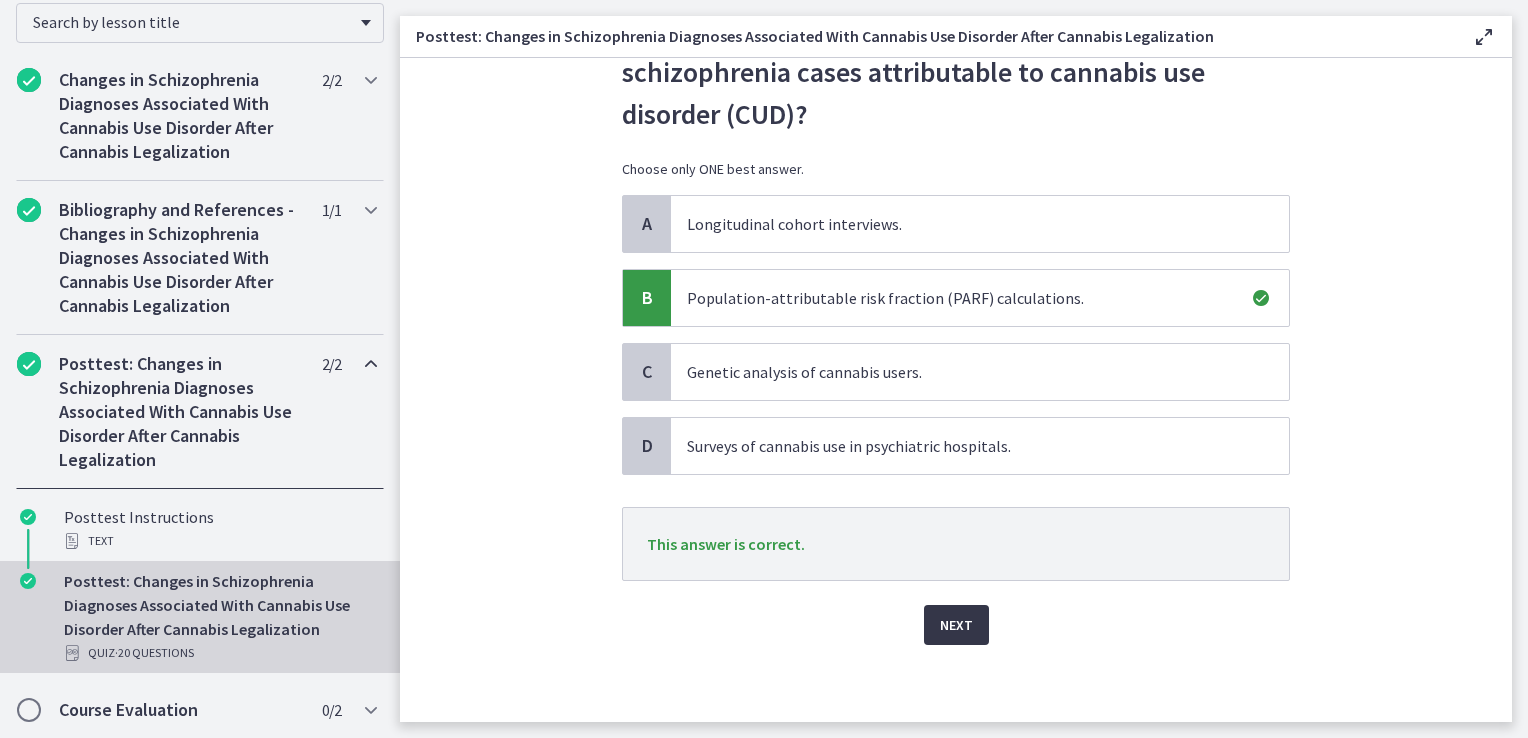 click on "Next" at bounding box center [956, 625] 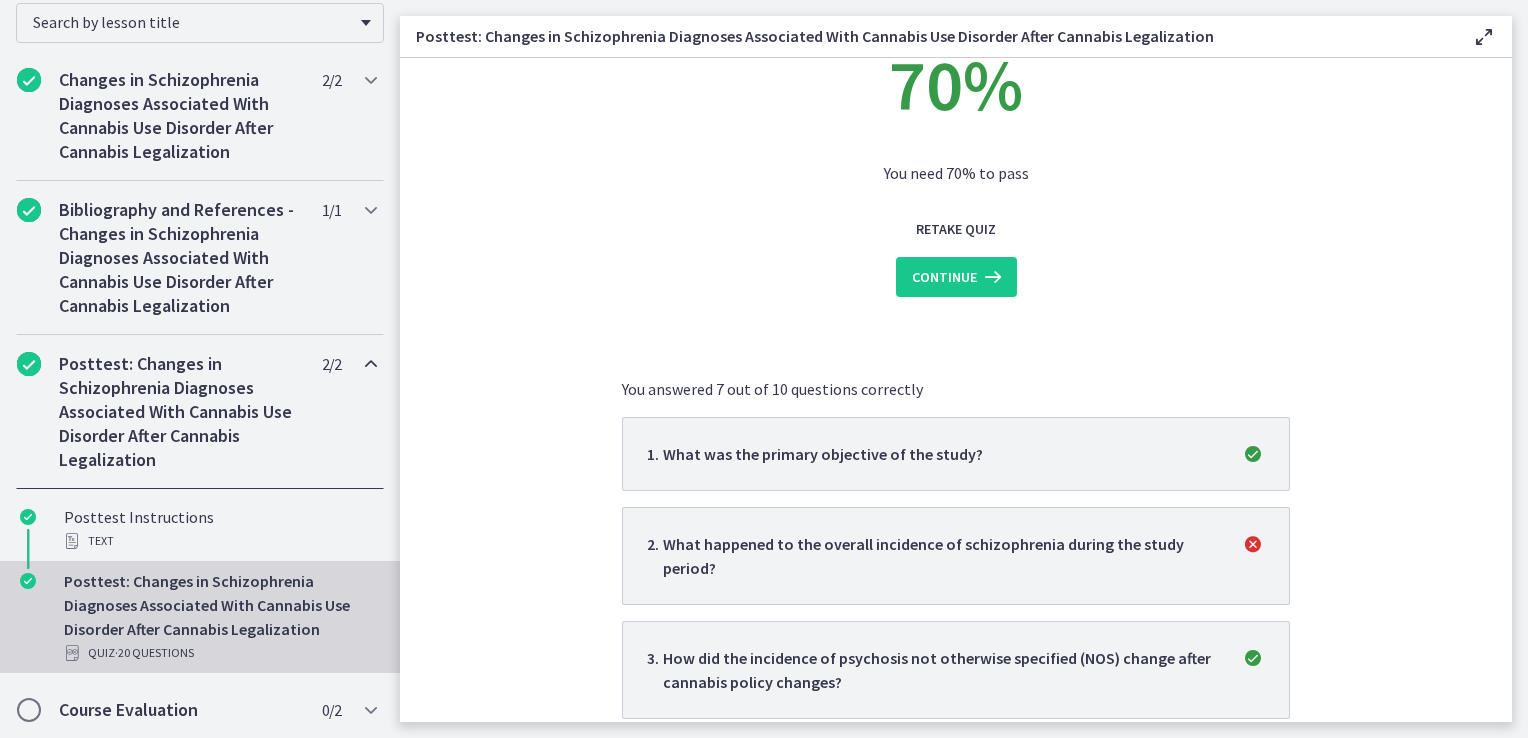 scroll, scrollTop: 0, scrollLeft: 0, axis: both 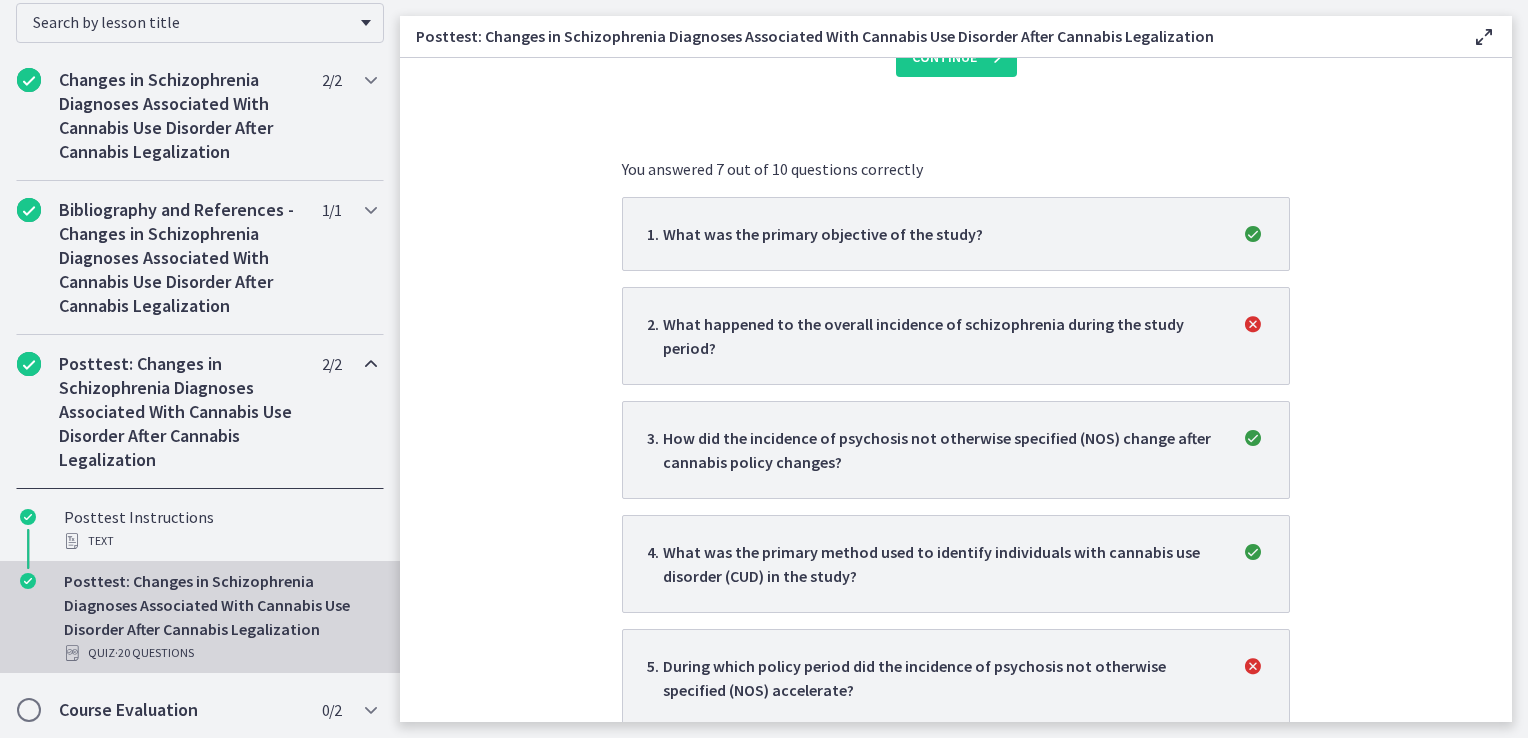 click on "What happened to the overall incidence of schizophrenia during the study period?" at bounding box center (940, 336) 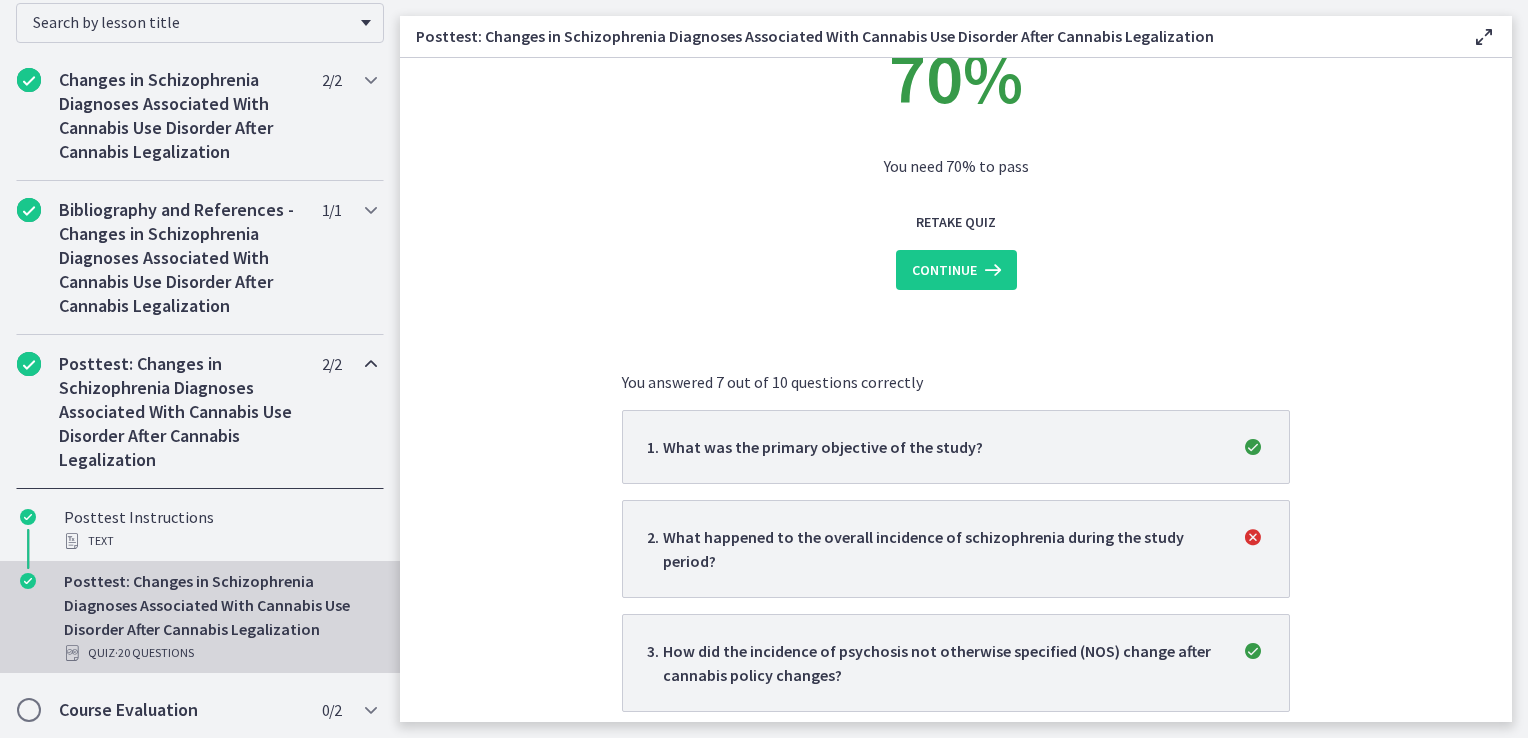 scroll, scrollTop: 106, scrollLeft: 0, axis: vertical 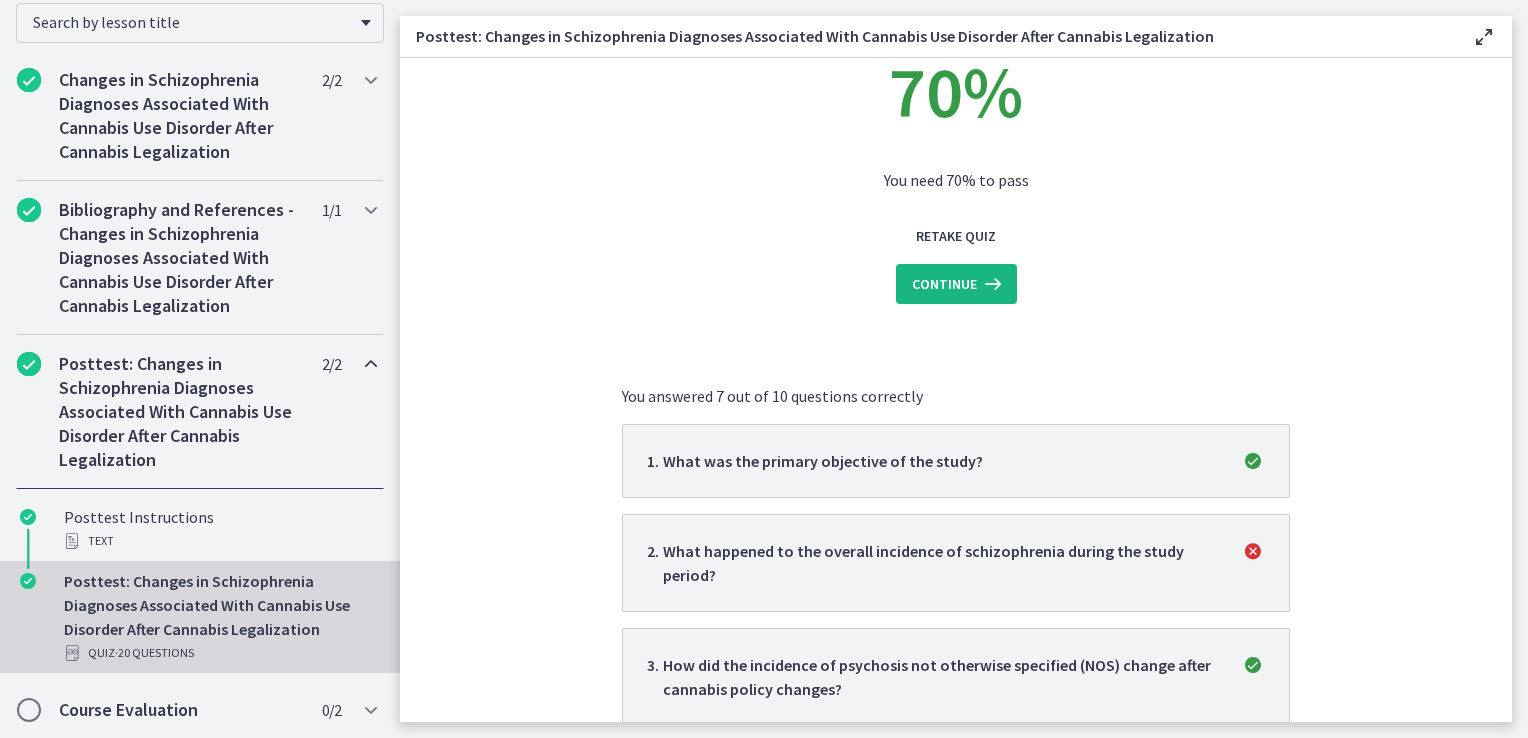 click on "Continue" at bounding box center (944, 284) 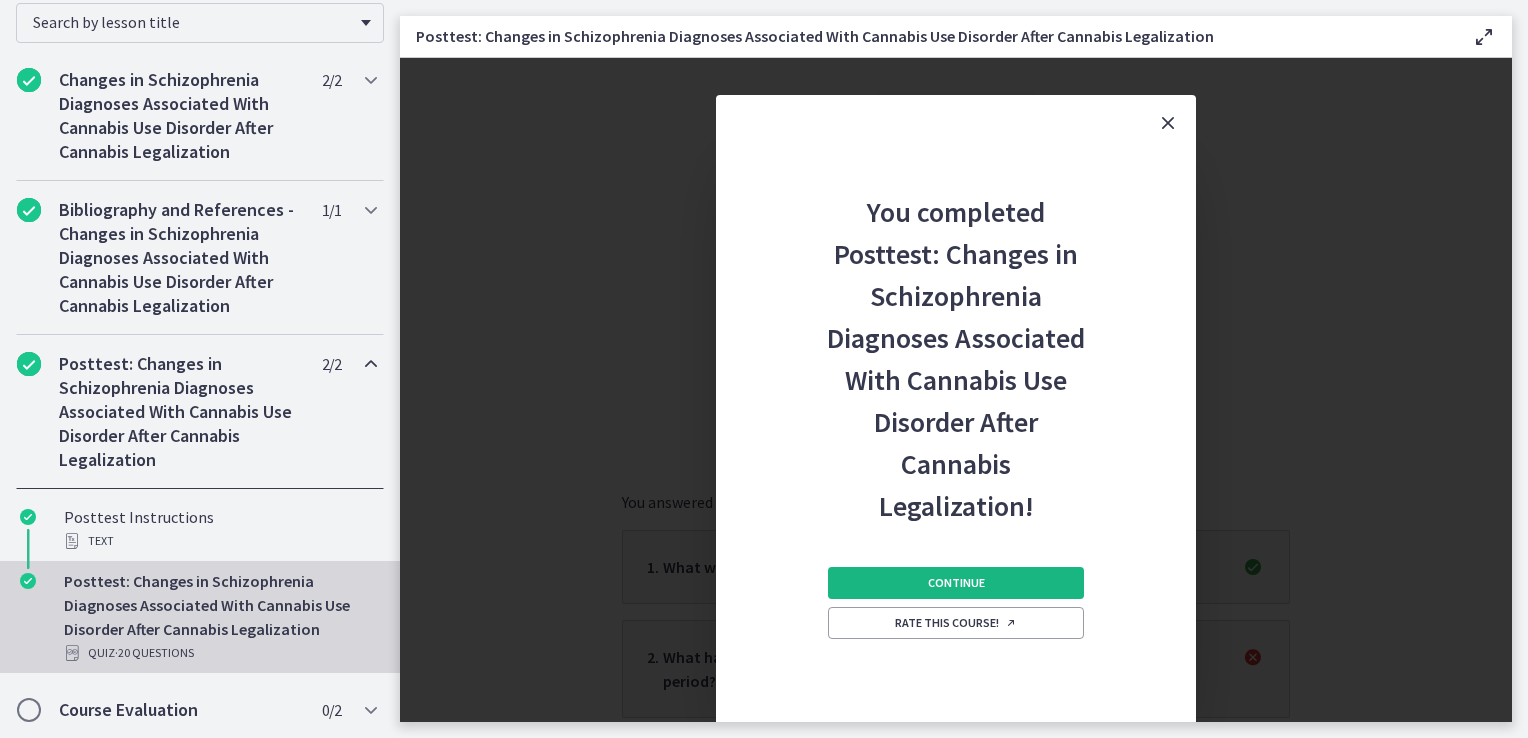 click on "Continue" at bounding box center (956, 583) 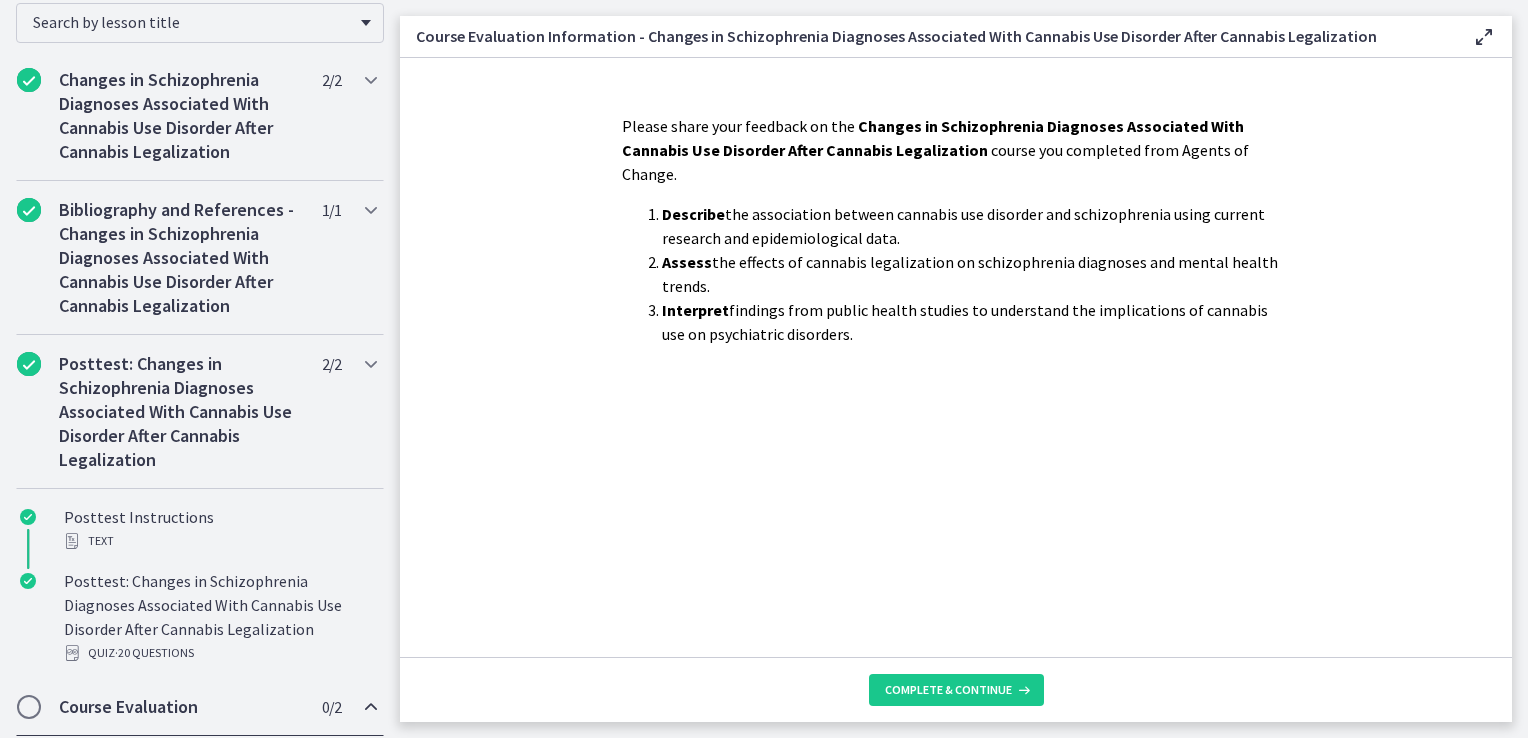 scroll, scrollTop: 455, scrollLeft: 0, axis: vertical 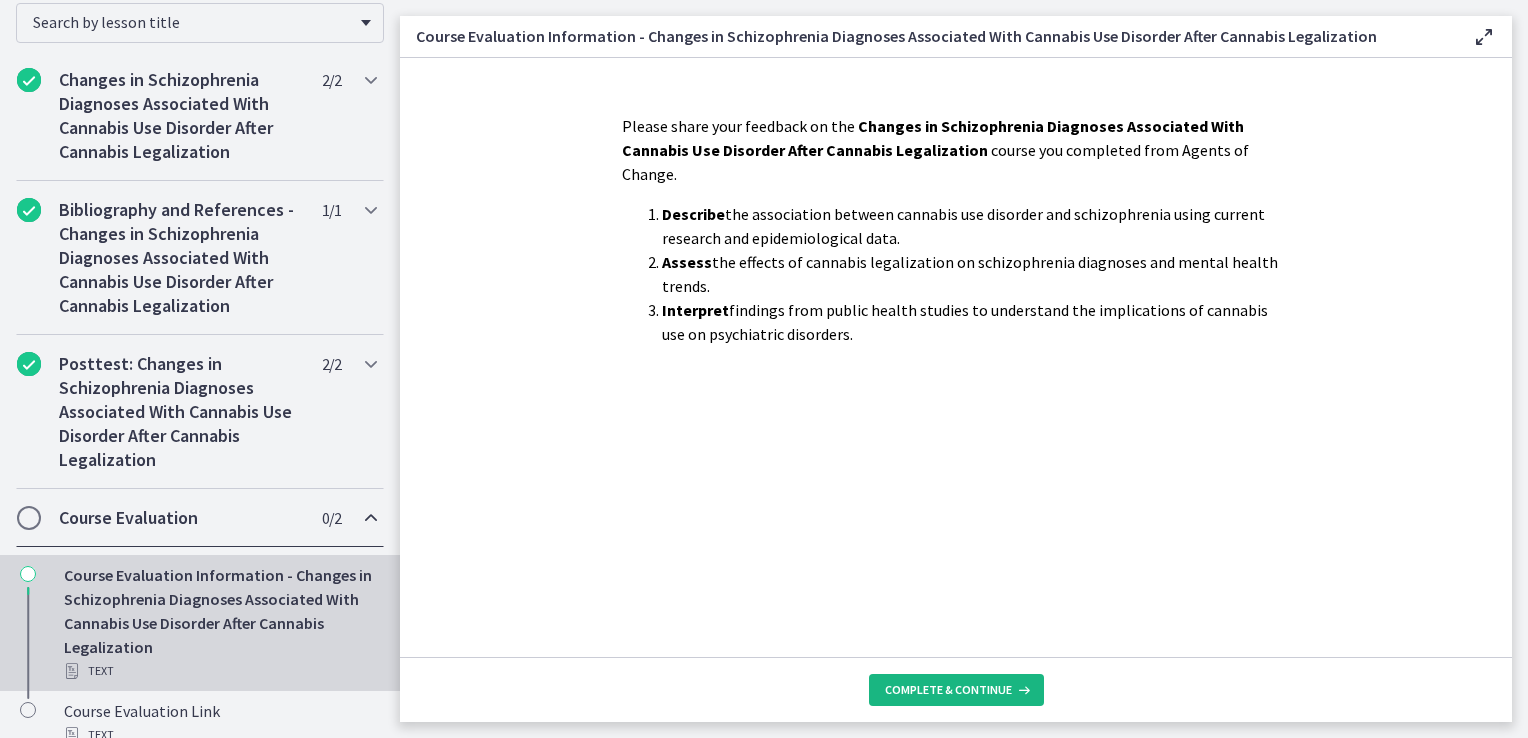 click on "Complete & continue" at bounding box center [948, 690] 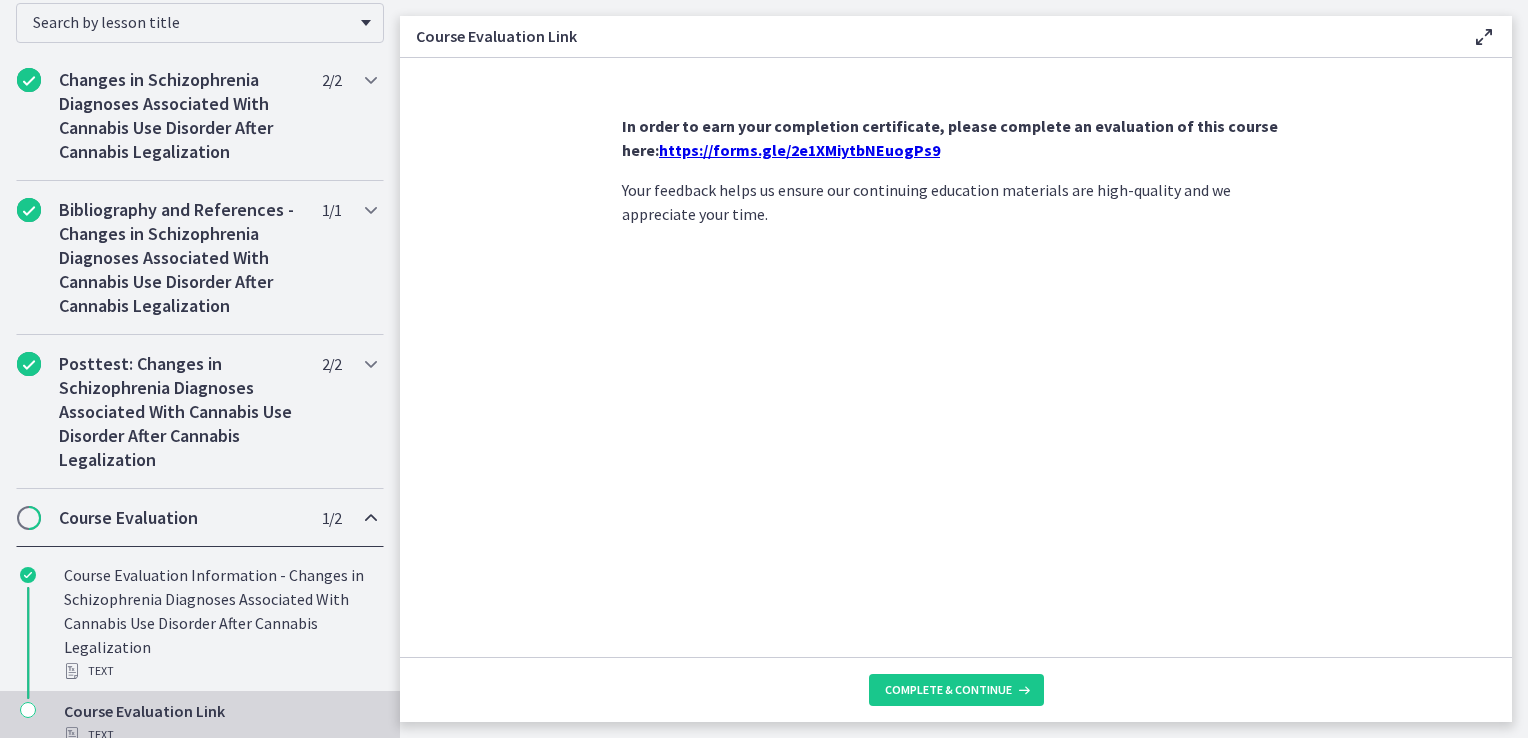 click on "https://forms.gle/2e1XMiytbNEuogPs9" at bounding box center [799, 150] 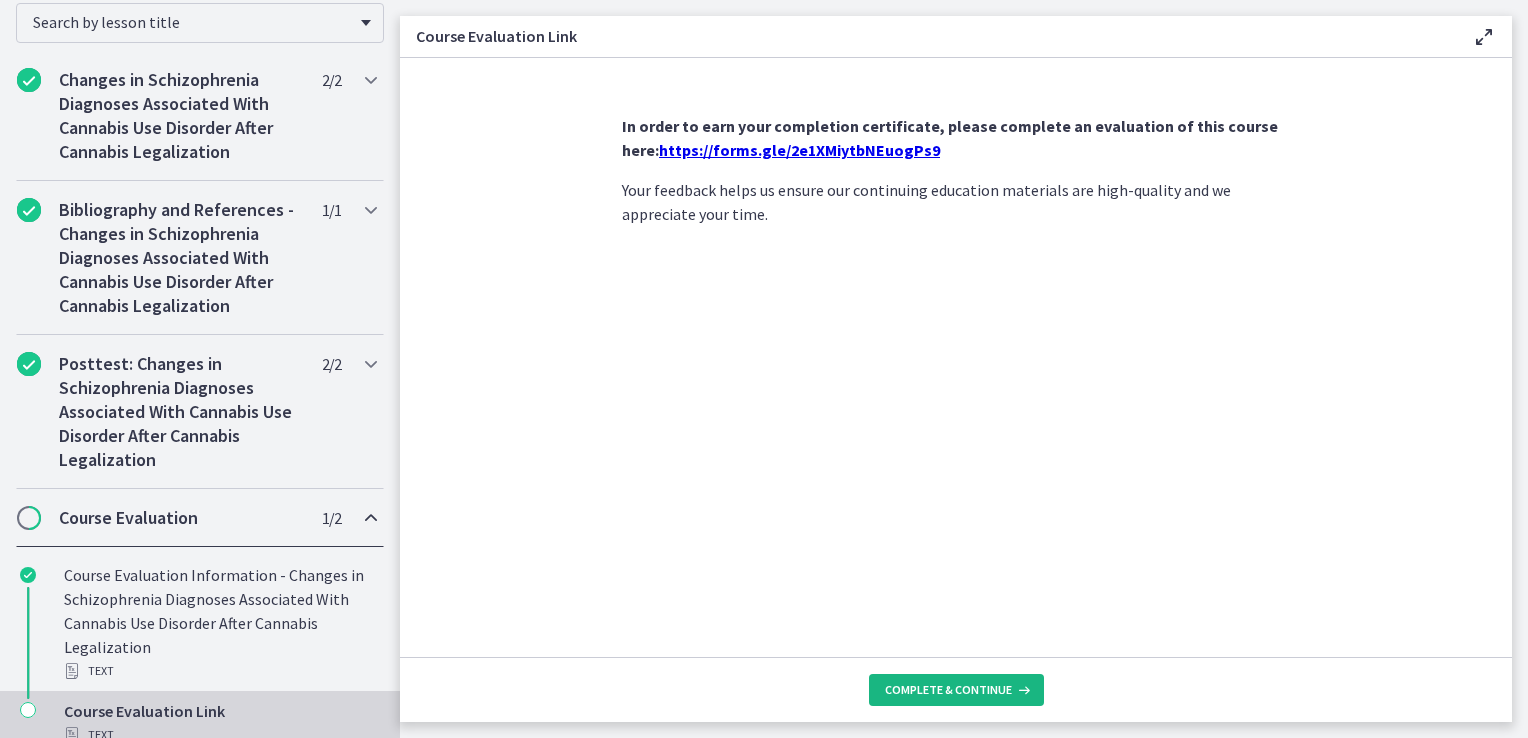 click on "Complete & continue" at bounding box center (948, 690) 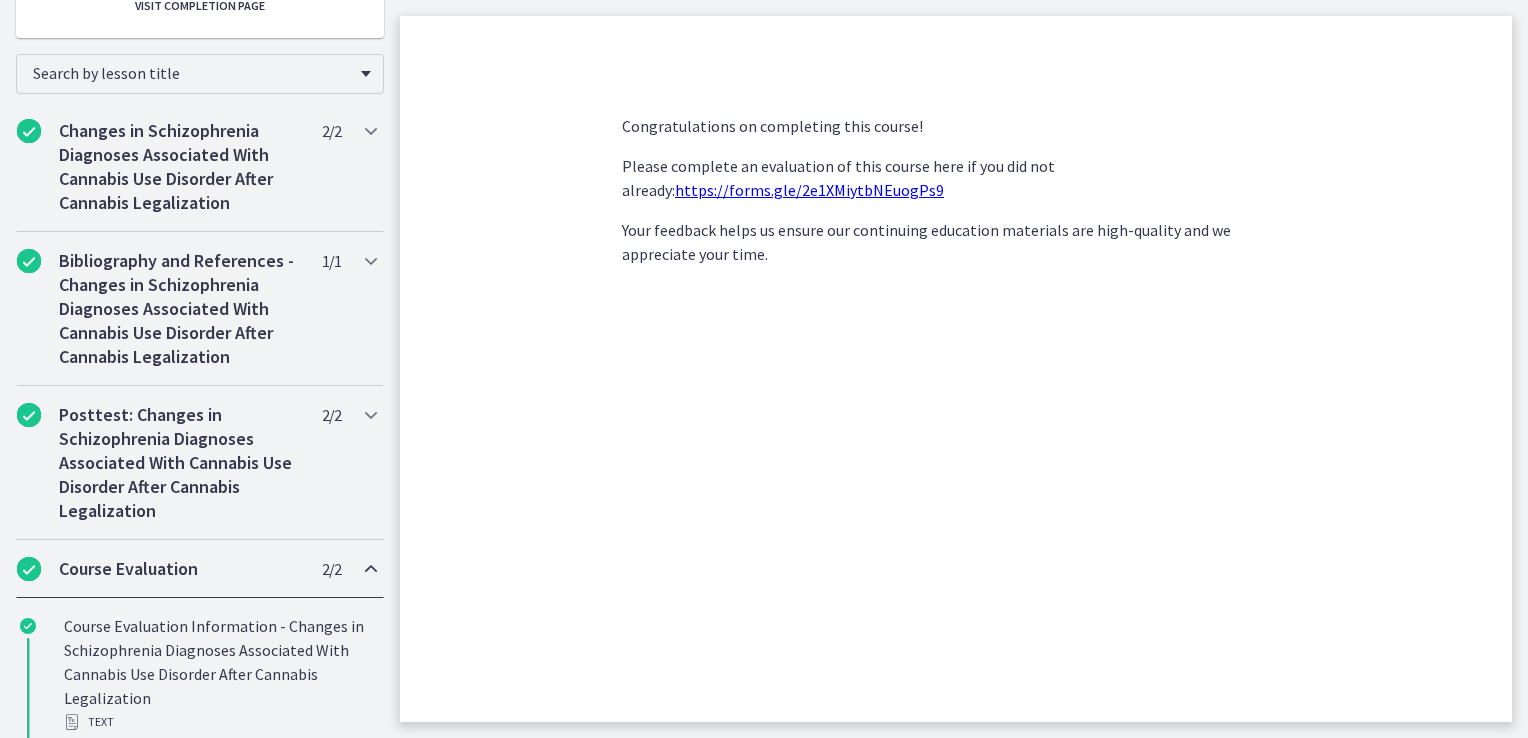 scroll, scrollTop: 563, scrollLeft: 0, axis: vertical 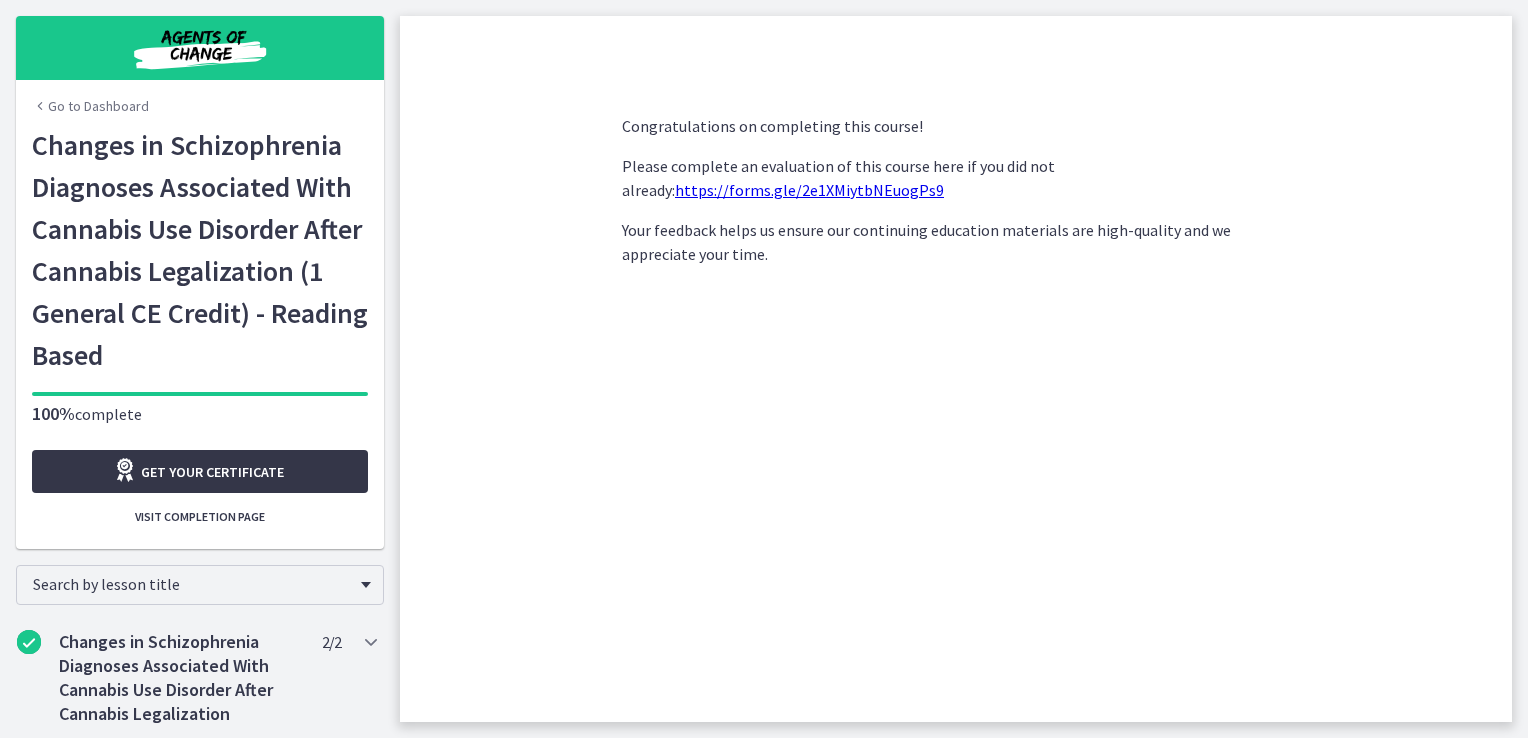 click on "Get your certificate" at bounding box center (212, 472) 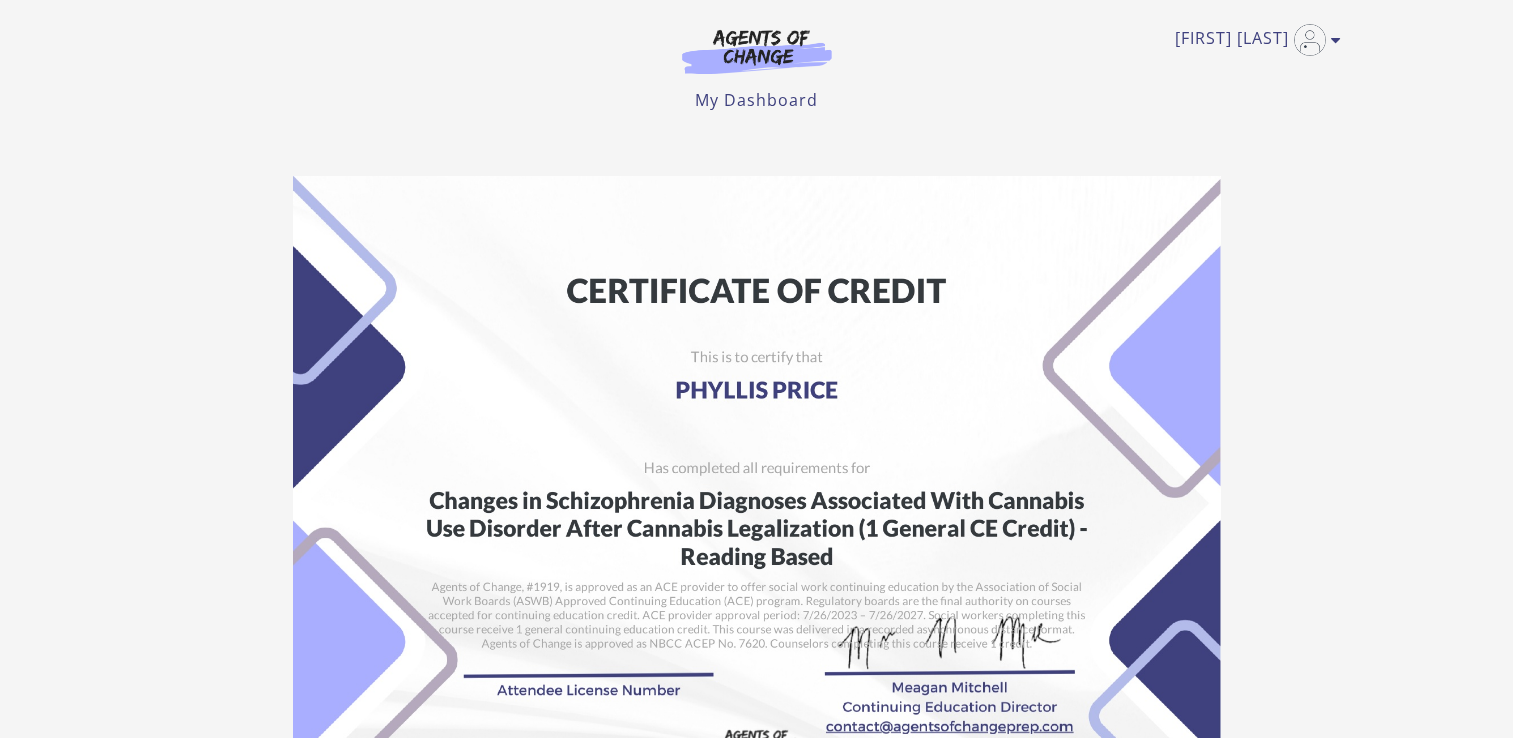 scroll, scrollTop: 0, scrollLeft: 0, axis: both 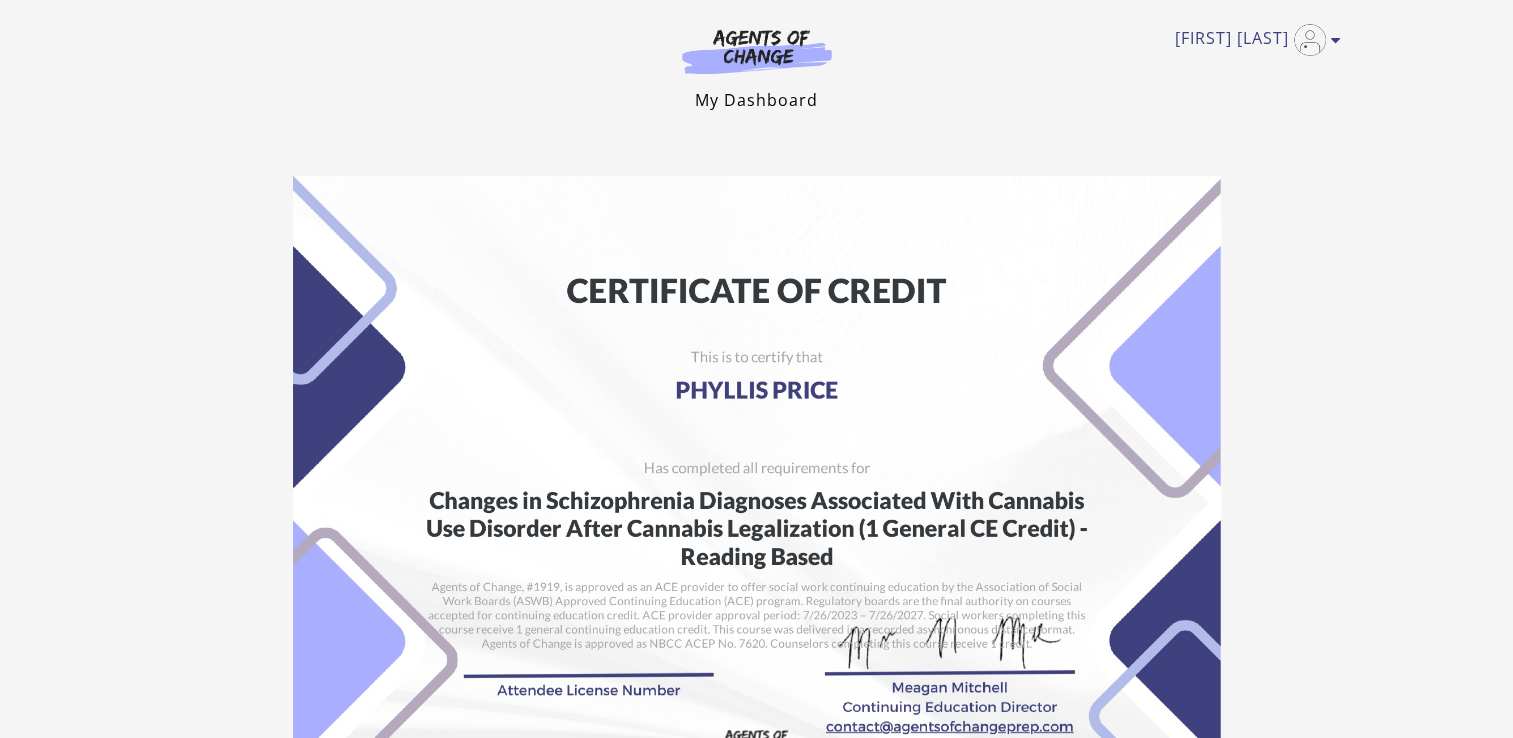 click on "My Dashboard" at bounding box center (756, 100) 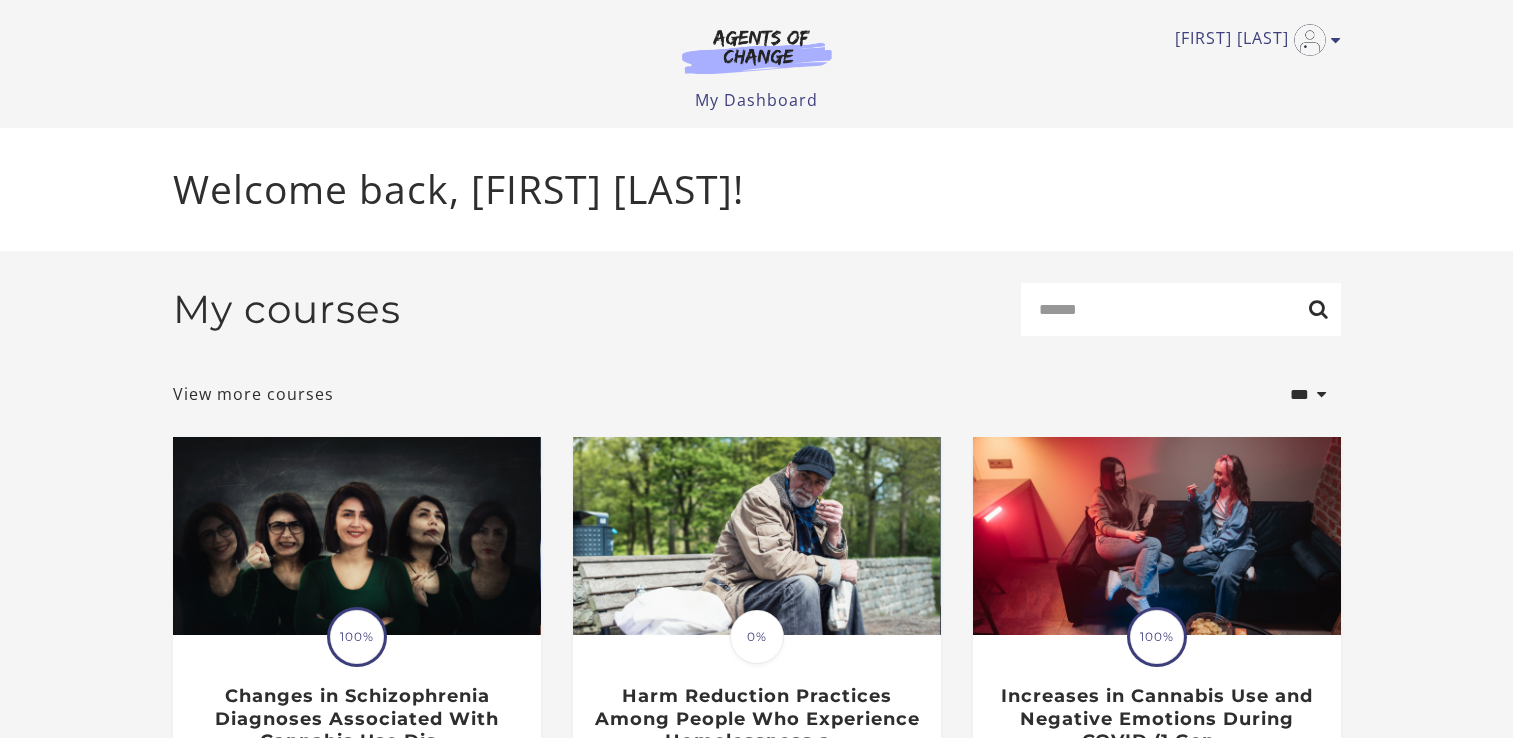 scroll, scrollTop: 0, scrollLeft: 0, axis: both 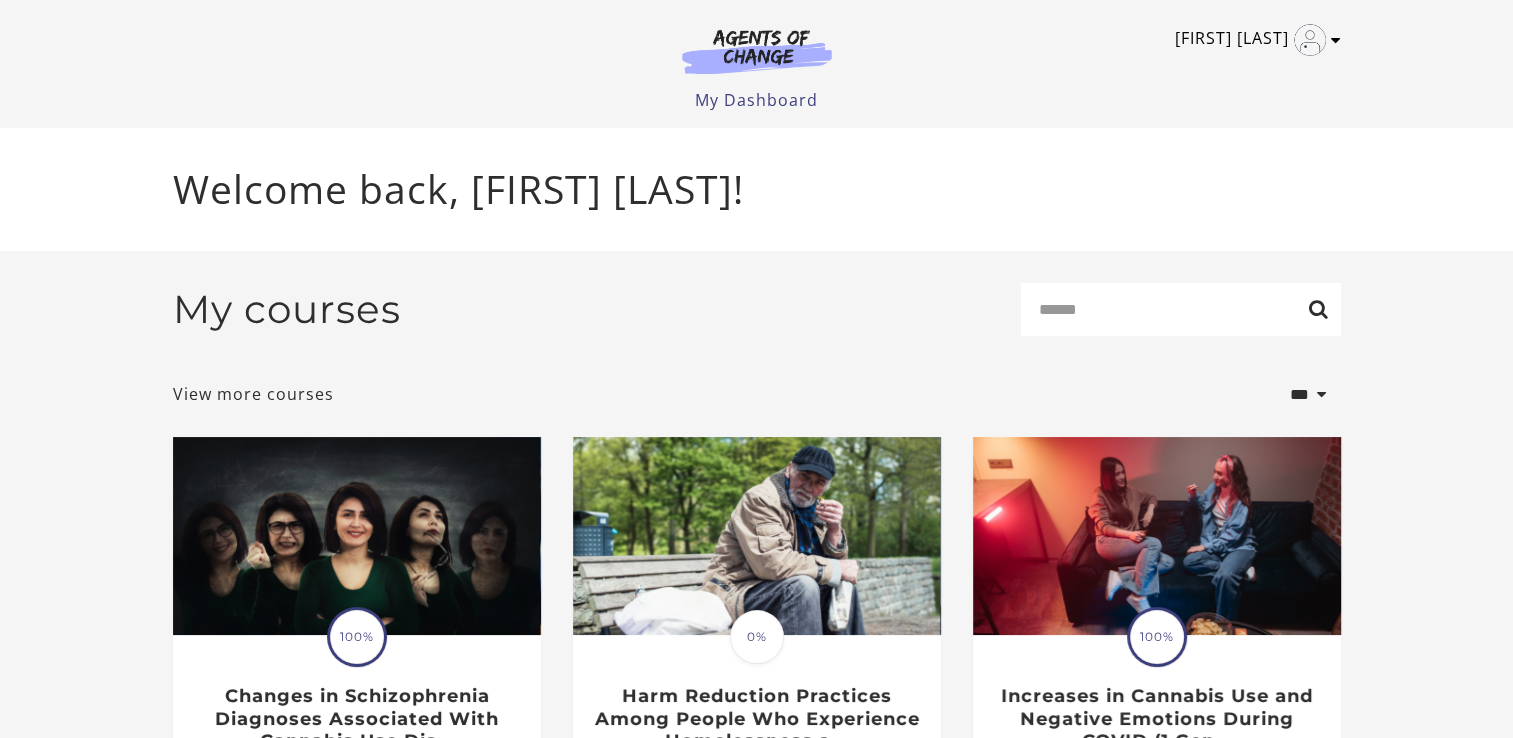 click on "[FIRST] [LAST]" at bounding box center (1253, 40) 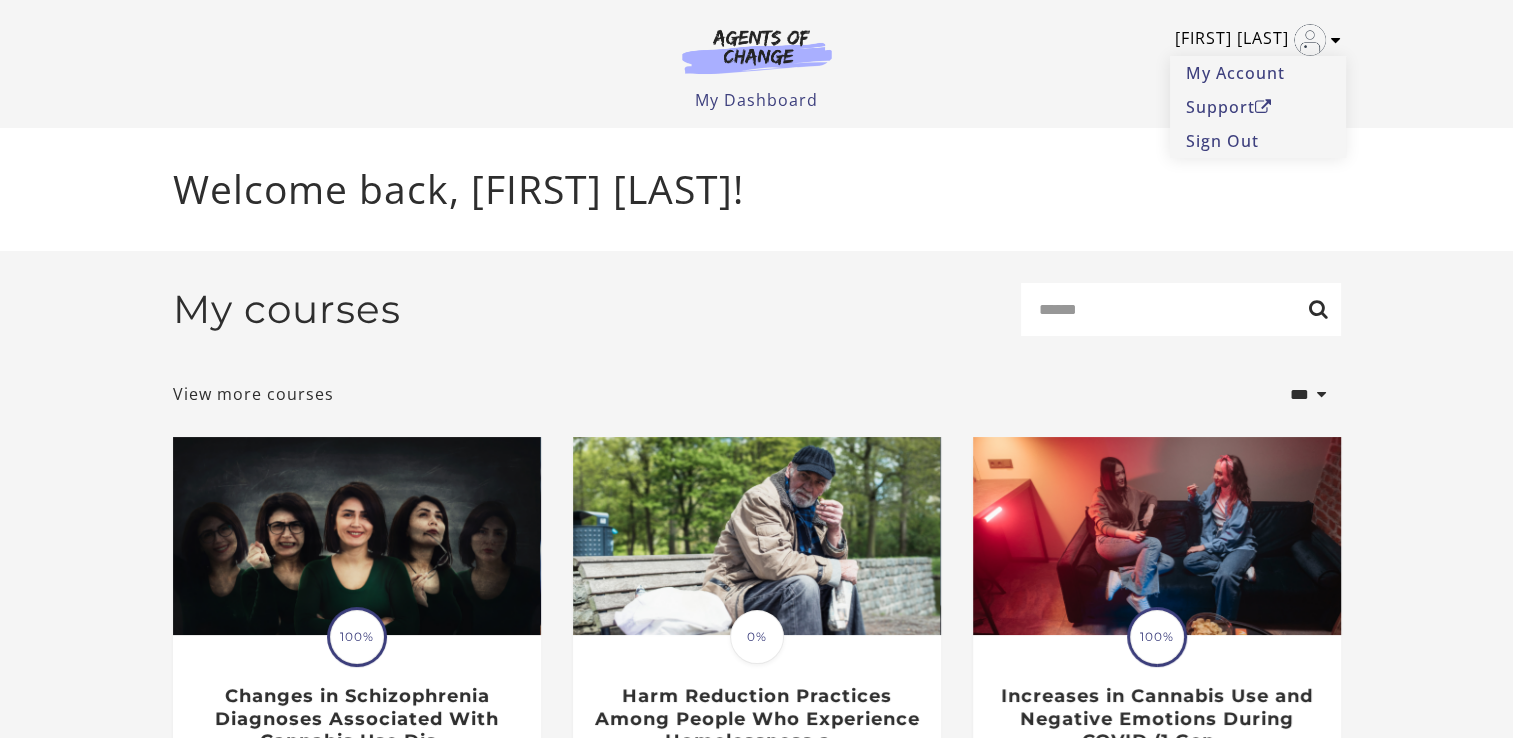 click on "[FIRST] [LAST]" at bounding box center [1253, 40] 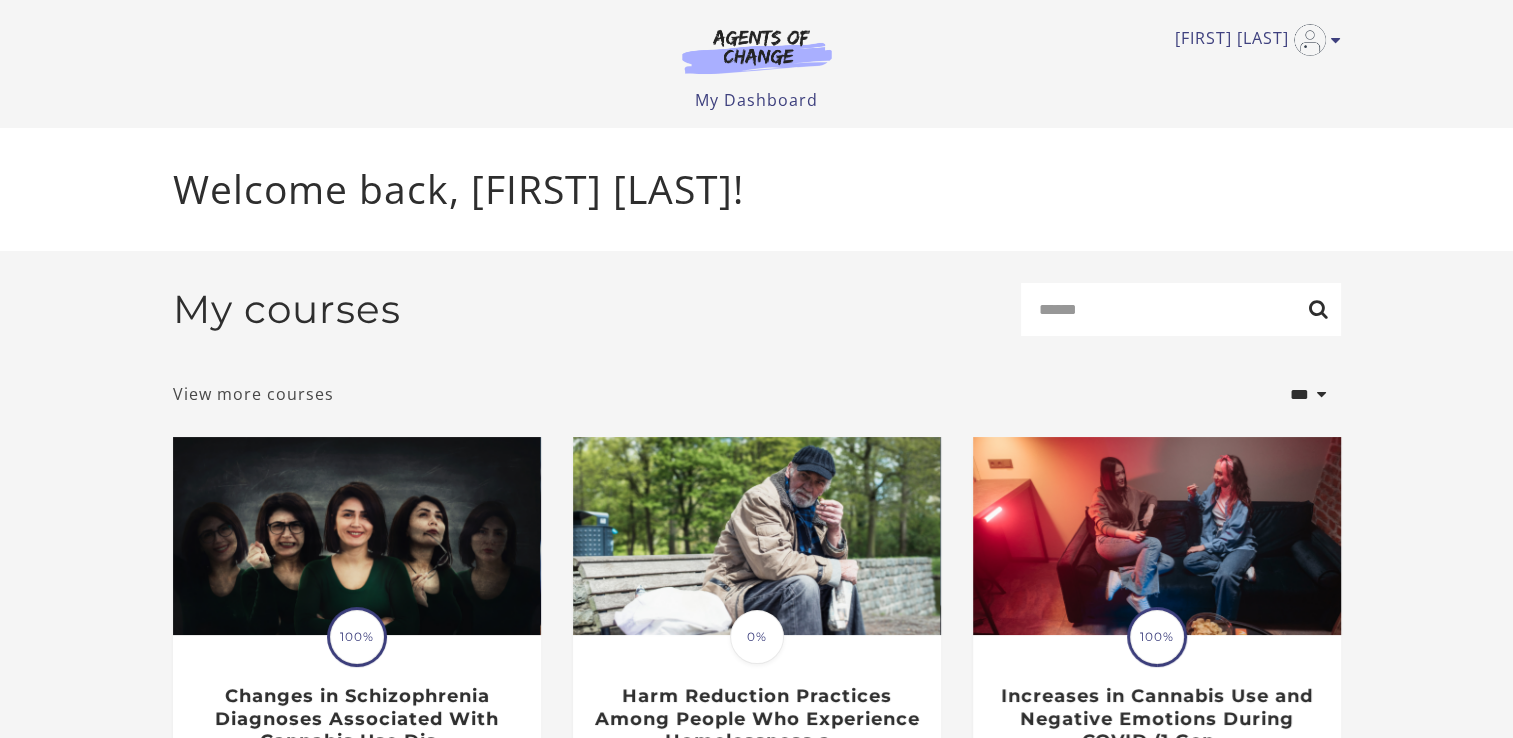 click on "View more courses" at bounding box center (253, 394) 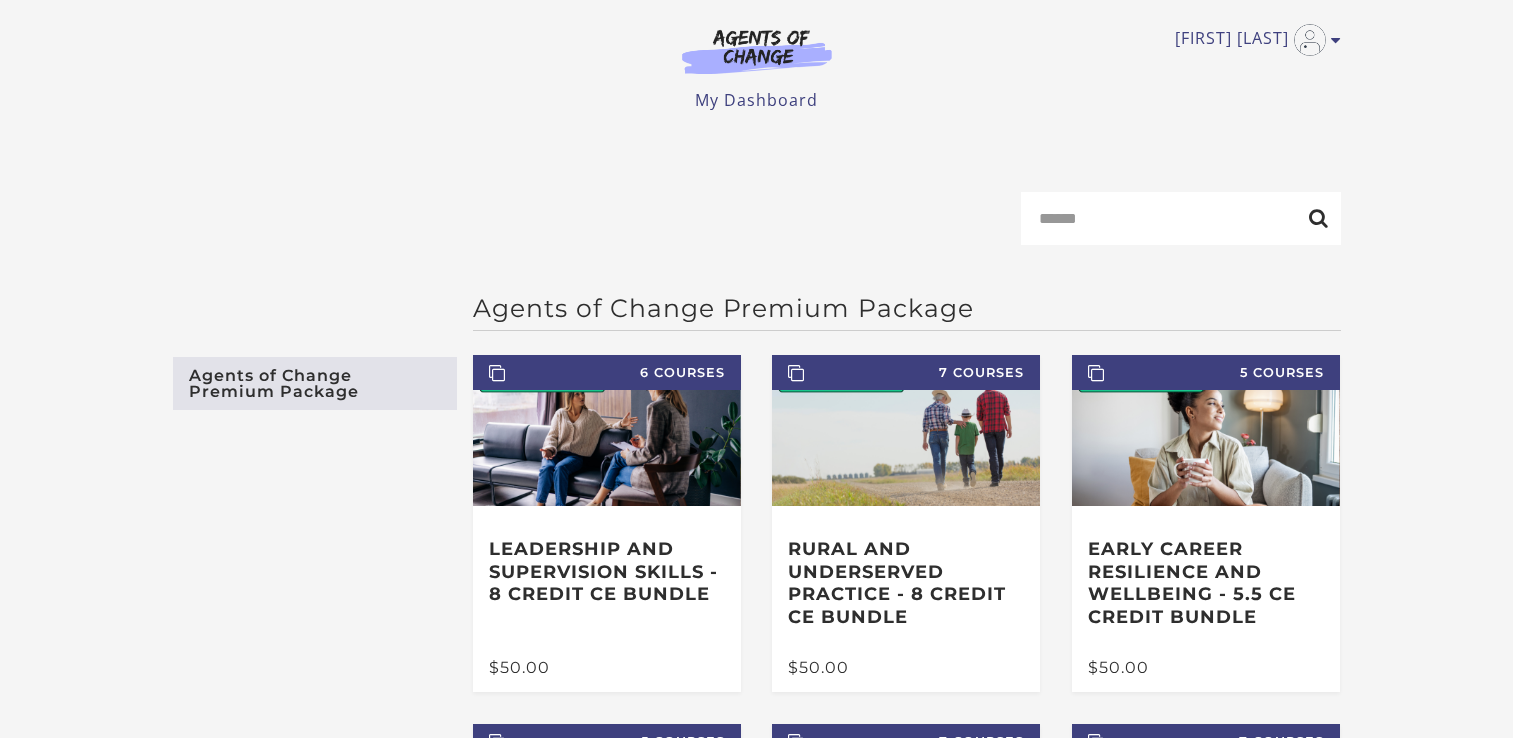 scroll, scrollTop: 0, scrollLeft: 0, axis: both 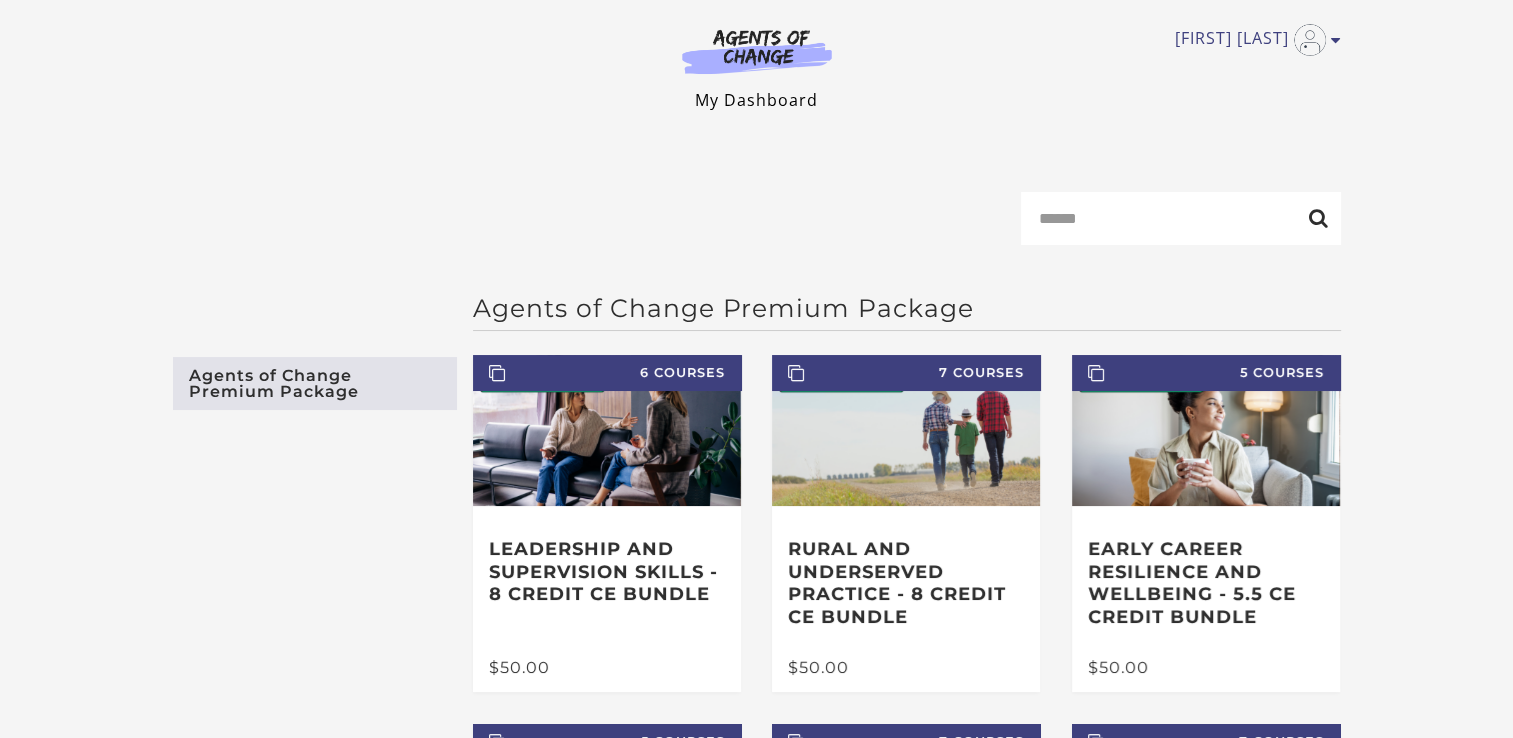 click on "My Dashboard" at bounding box center [756, 100] 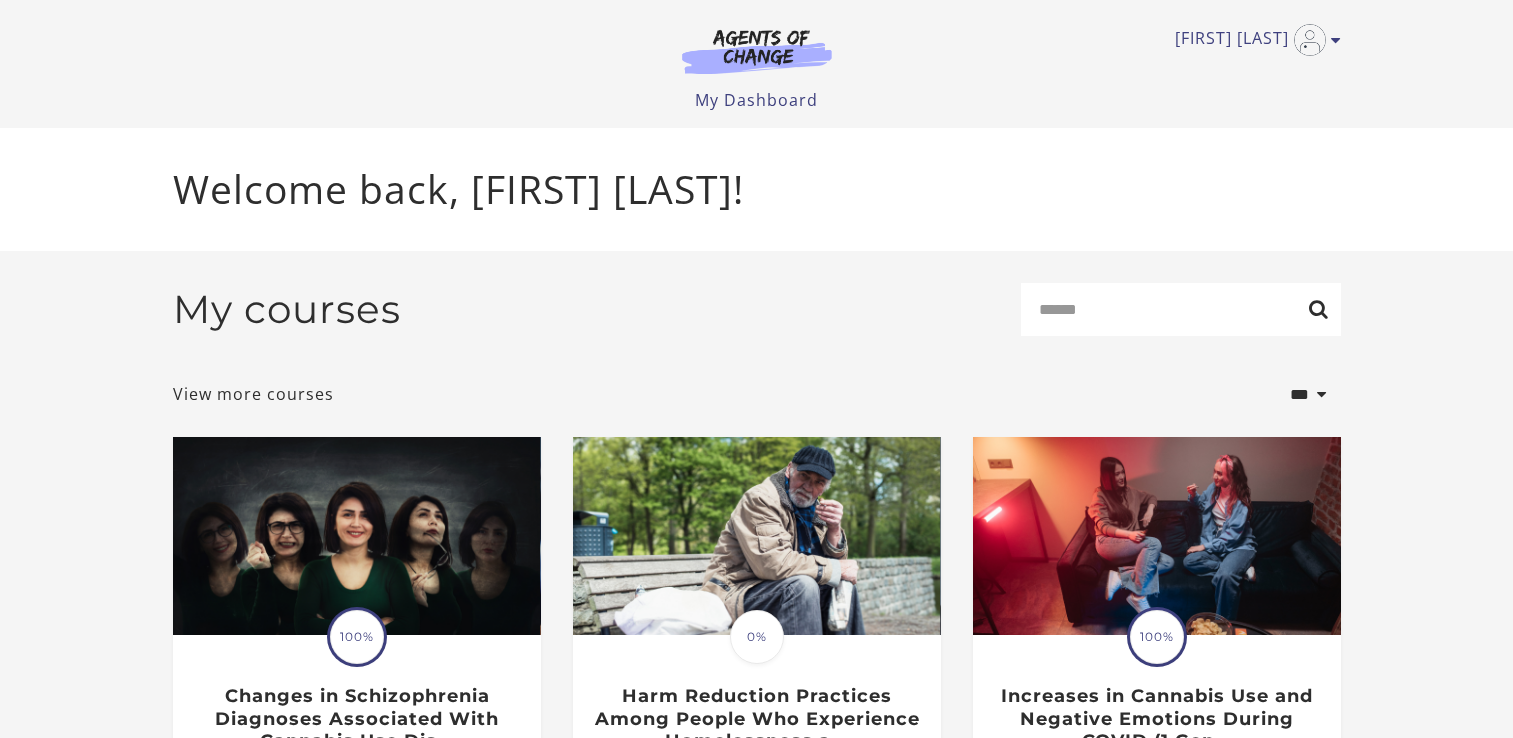 scroll, scrollTop: 0, scrollLeft: 0, axis: both 